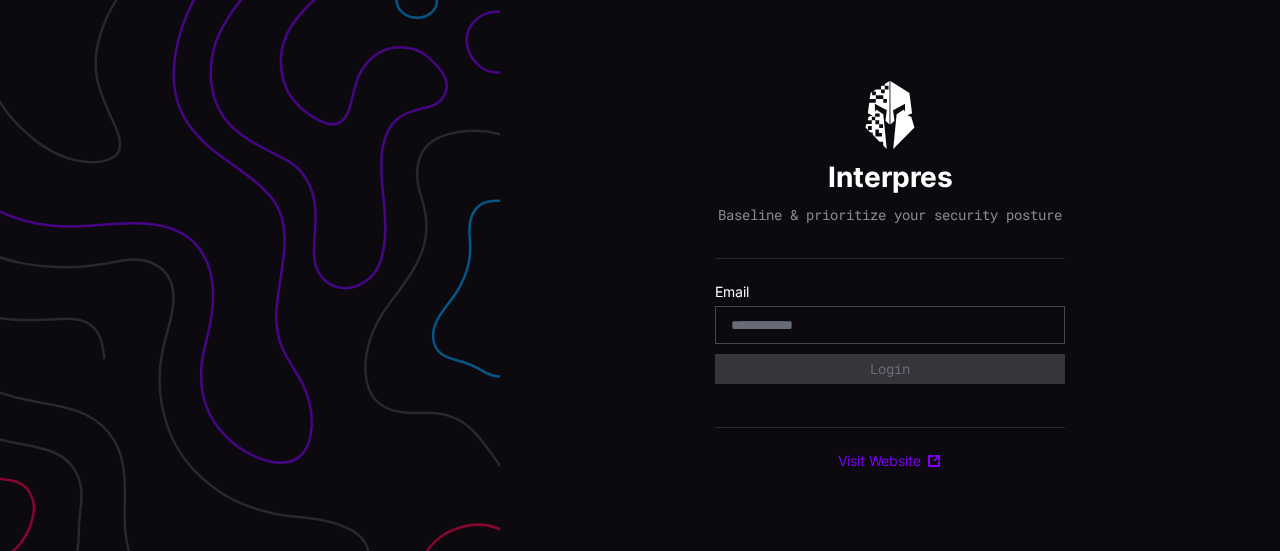scroll, scrollTop: 0, scrollLeft: 0, axis: both 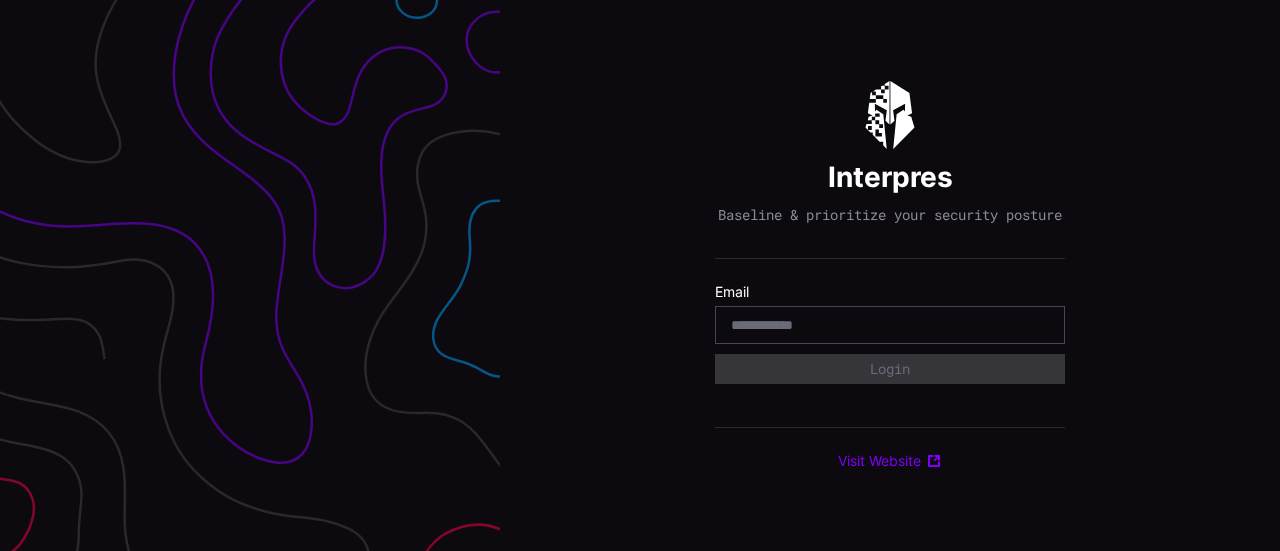 click at bounding box center [890, 325] 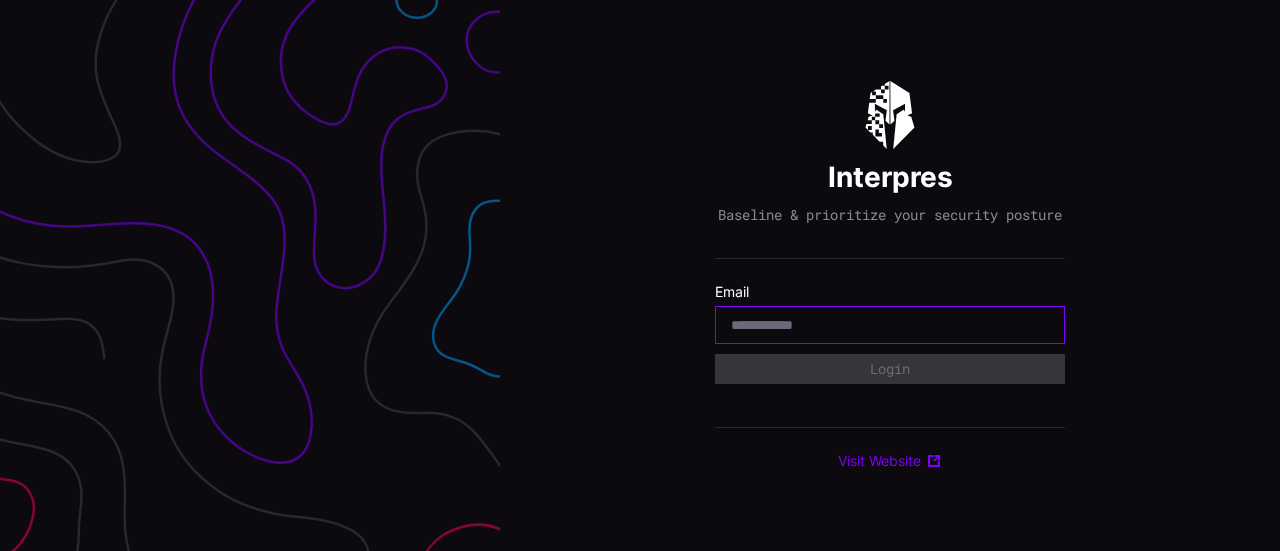 click at bounding box center [890, 325] 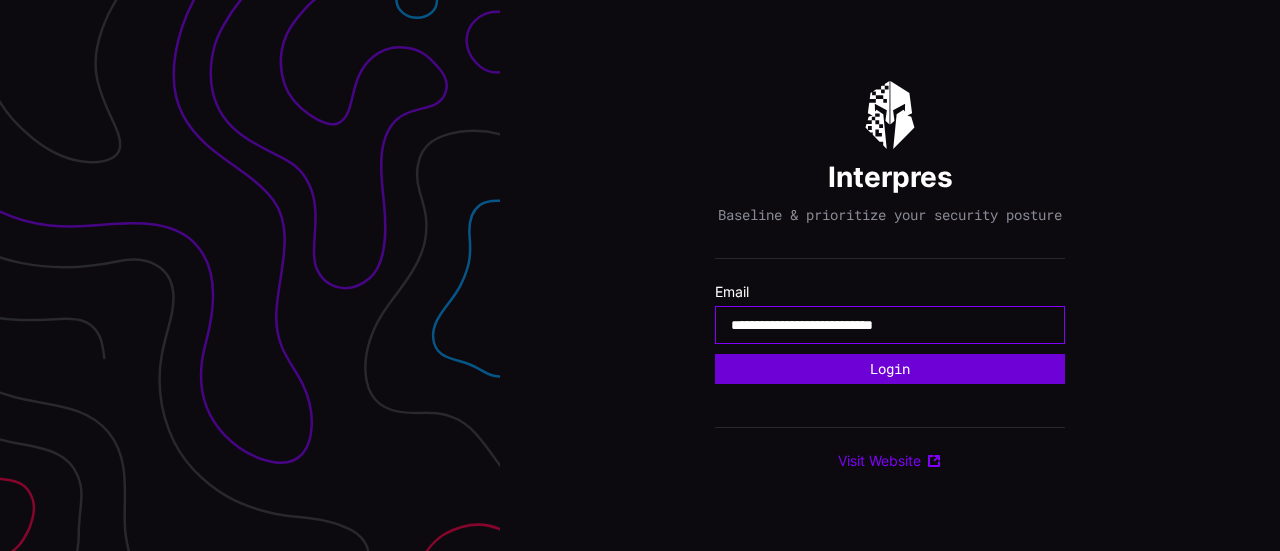 type on "**********" 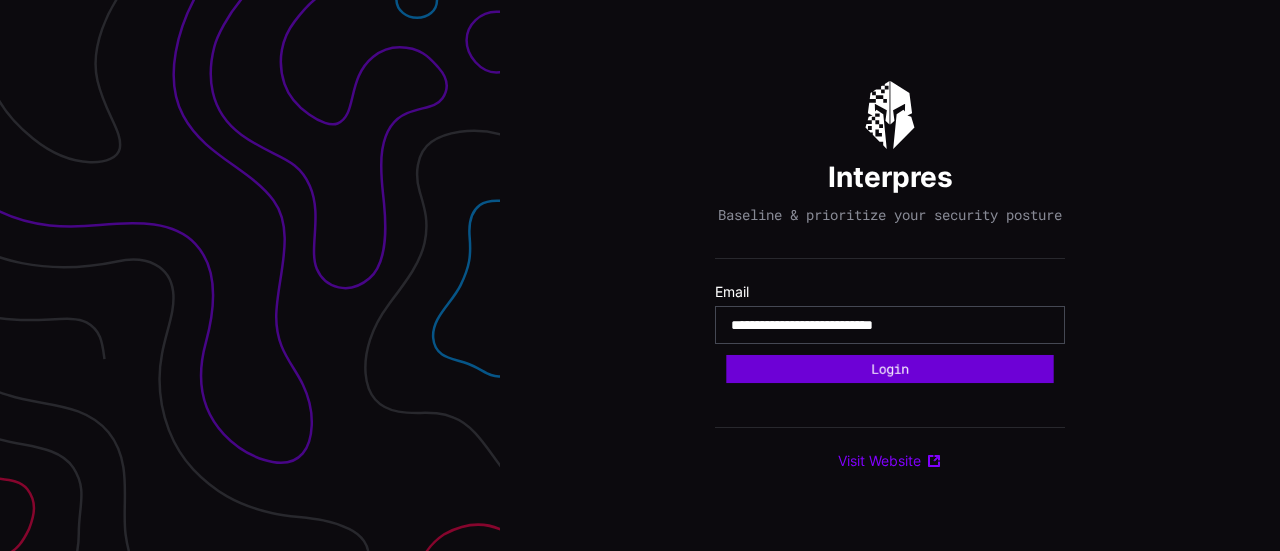 click on "Login" at bounding box center [889, 369] 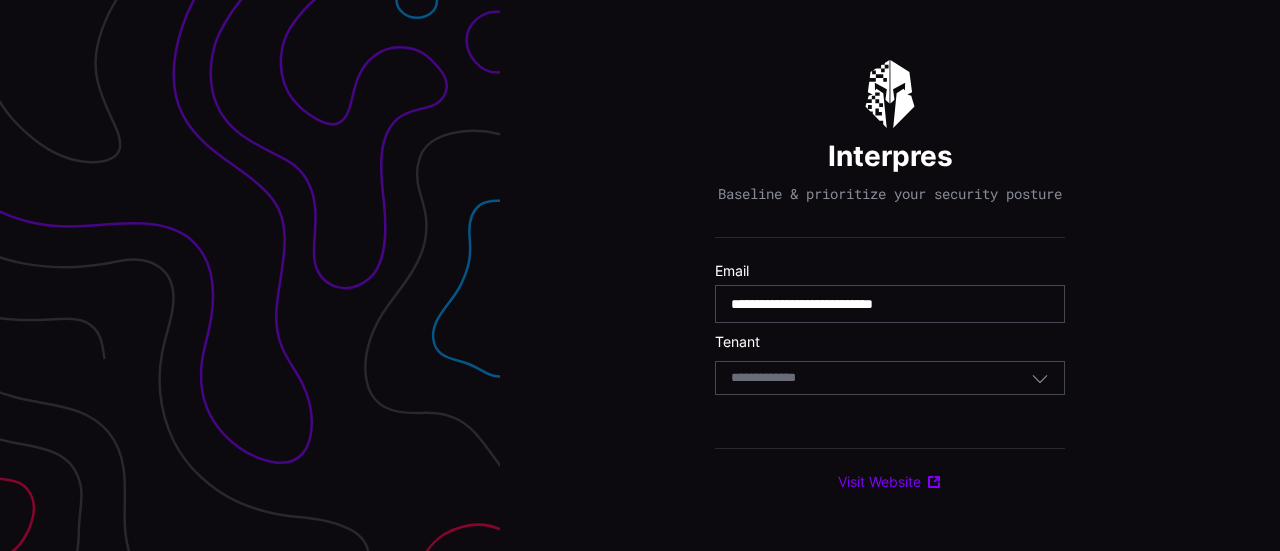 click on "Select Tenant" at bounding box center (881, 378) 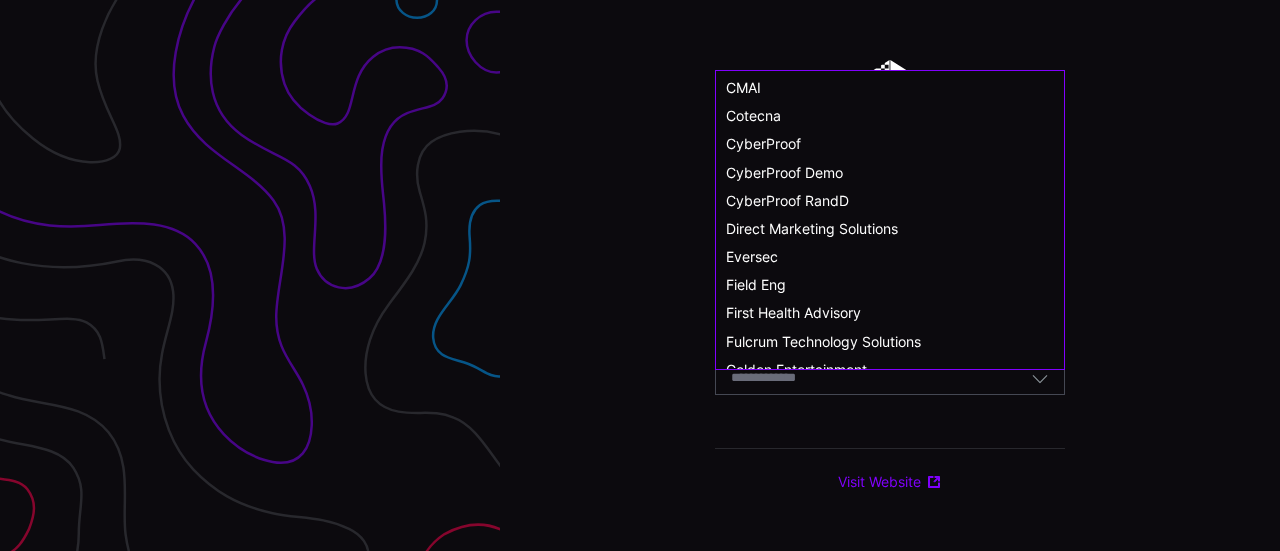 scroll, scrollTop: 118, scrollLeft: 0, axis: vertical 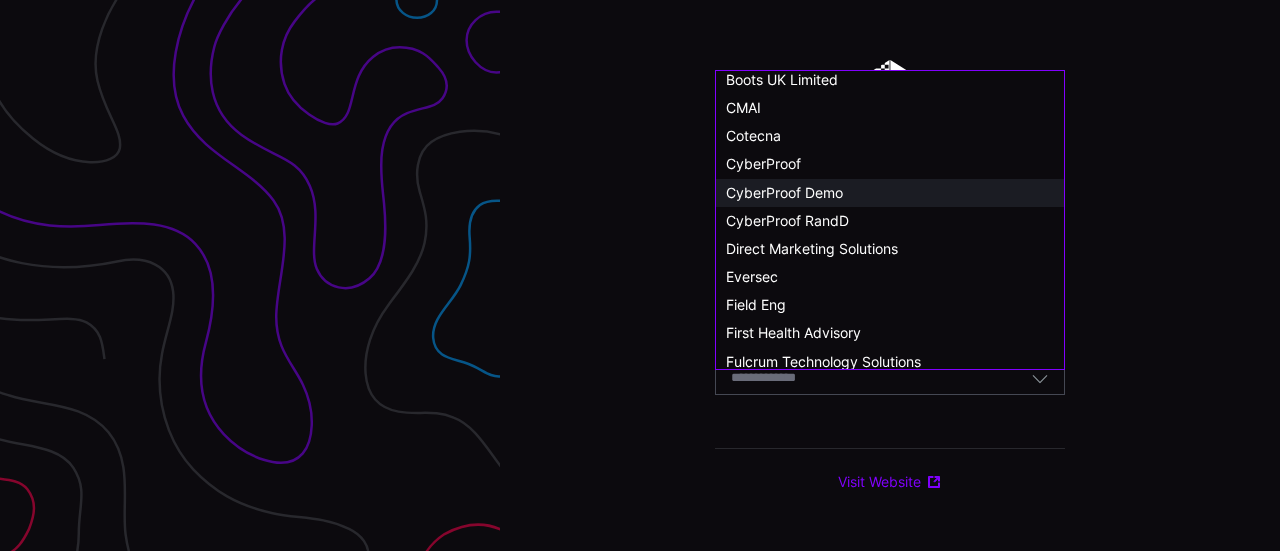 click on "CyberProof Demo" at bounding box center (784, 192) 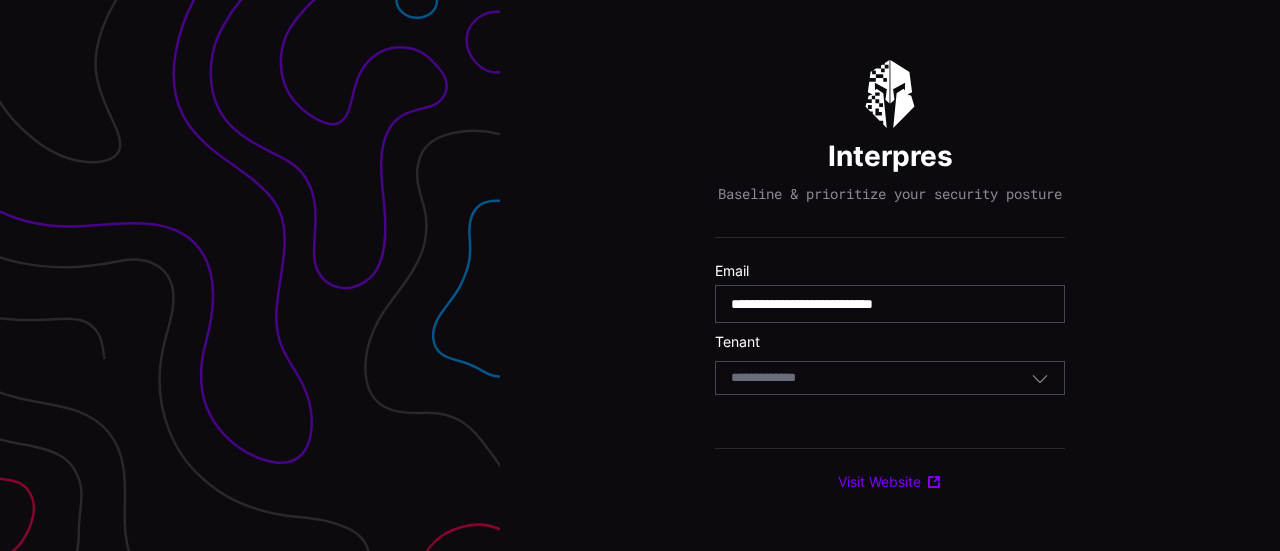 type 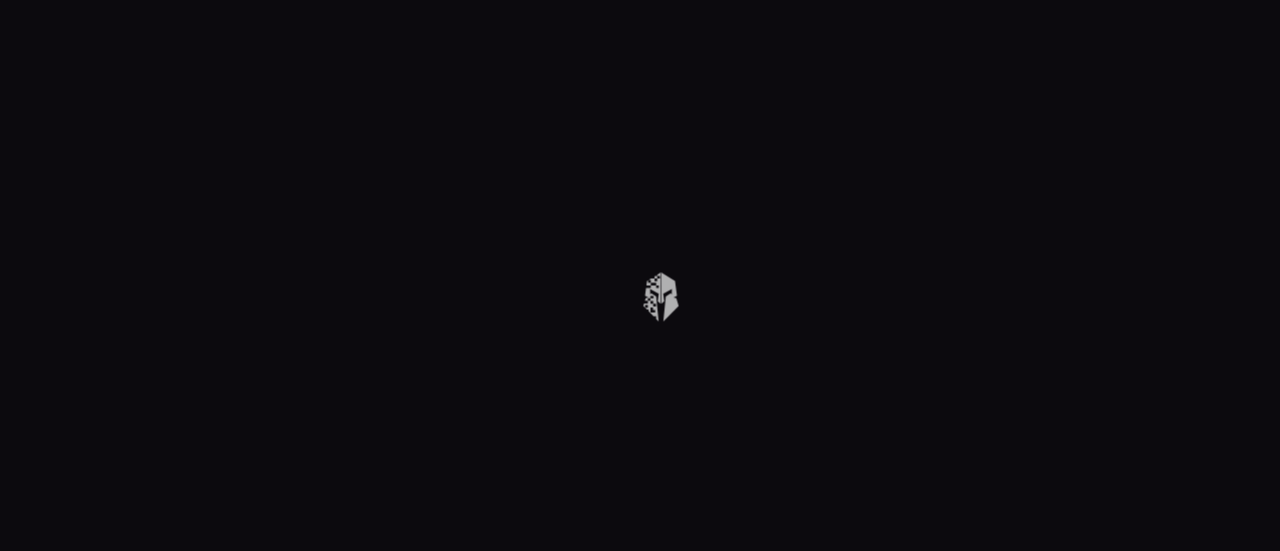 scroll, scrollTop: 0, scrollLeft: 0, axis: both 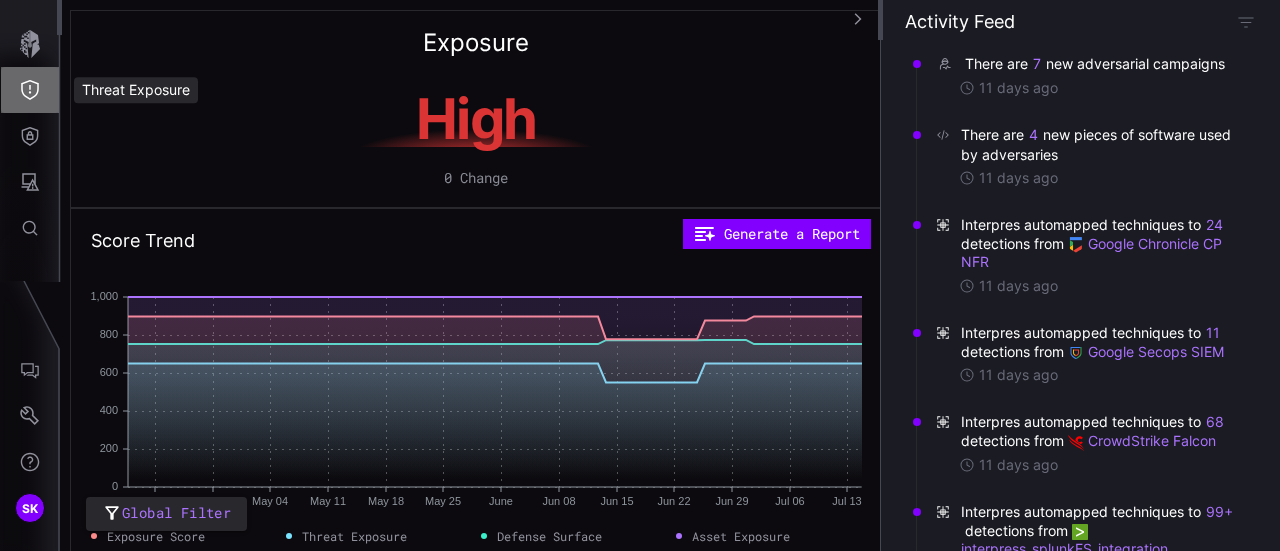click at bounding box center [30, 90] 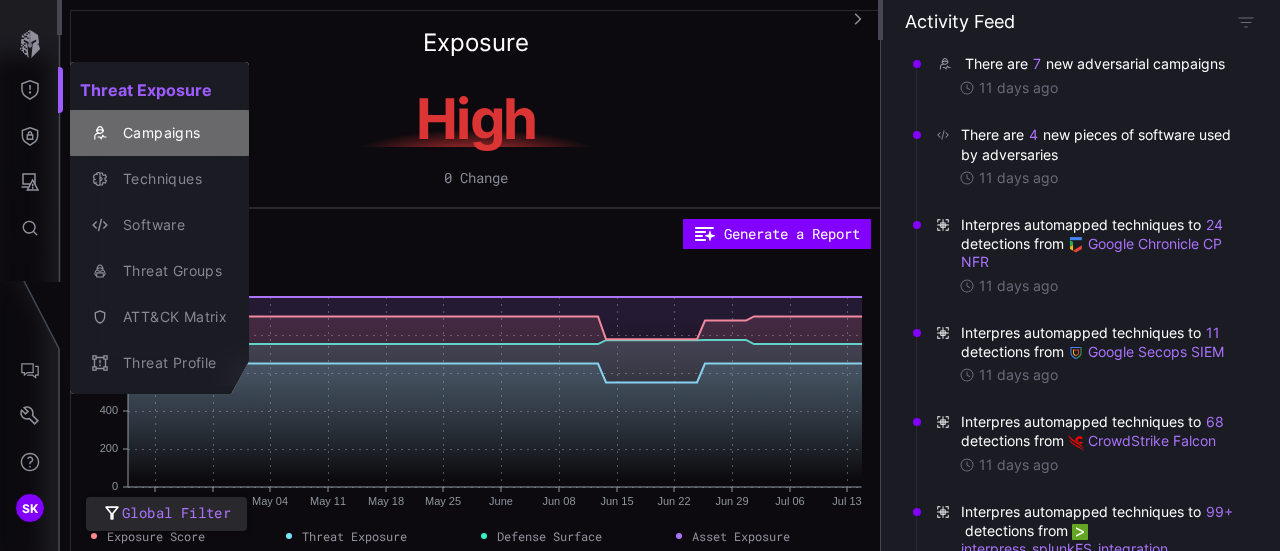 click on "Campaigns" at bounding box center (170, 133) 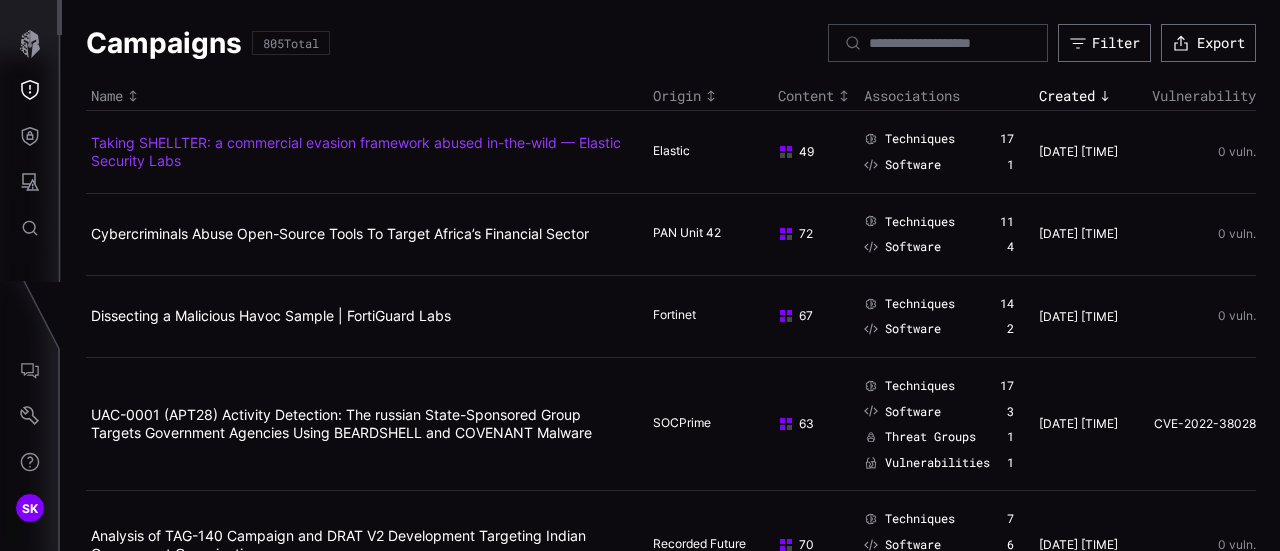 click on "Taking SHELLTER: a commercial evasion framework abused in-the-wild — Elastic Security Labs" at bounding box center [356, 151] 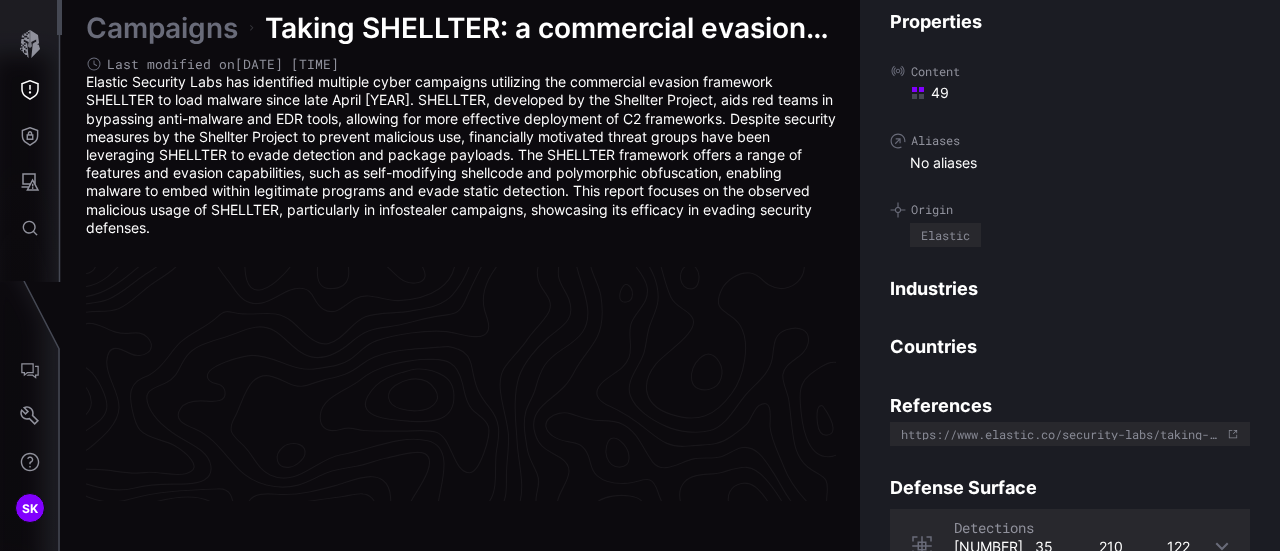 scroll, scrollTop: 4390, scrollLeft: 1132, axis: both 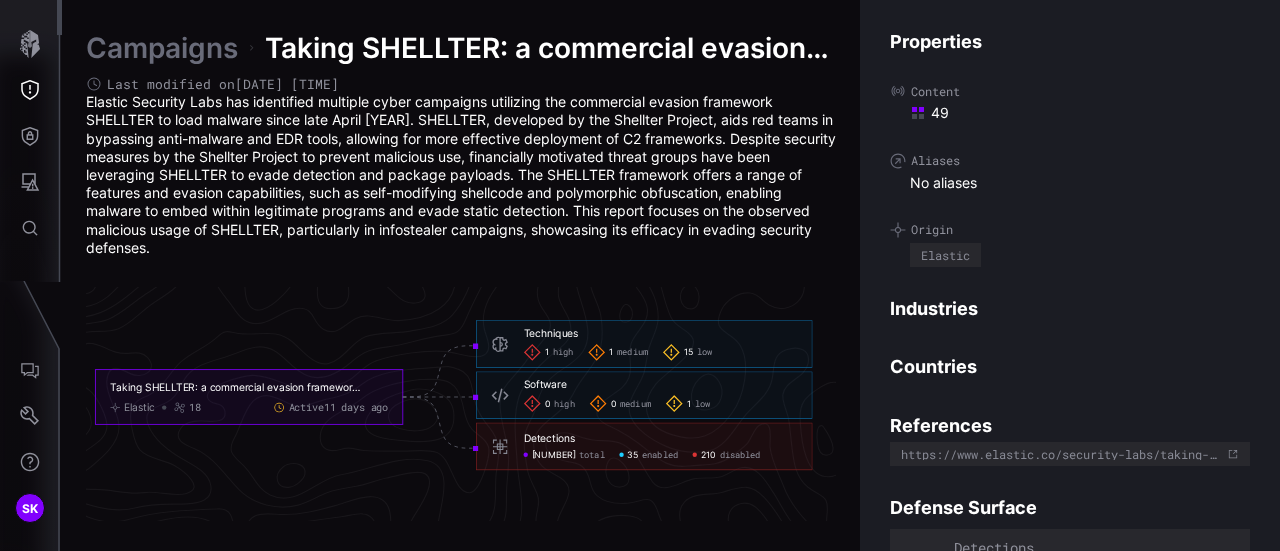 click on "Properties" at bounding box center (1070, 41) 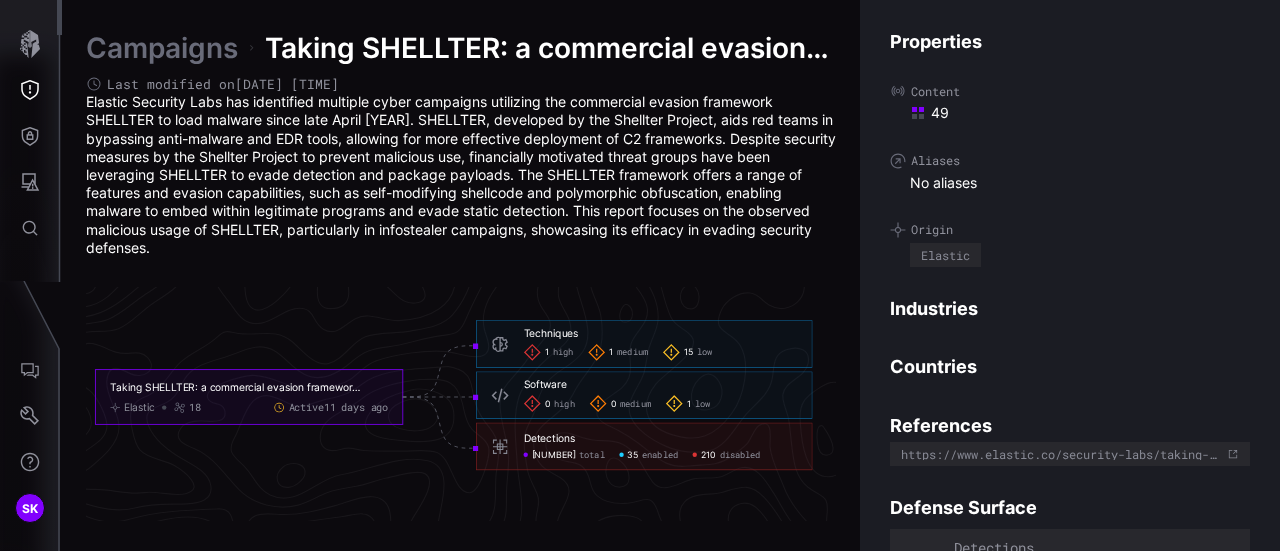 click on "total" 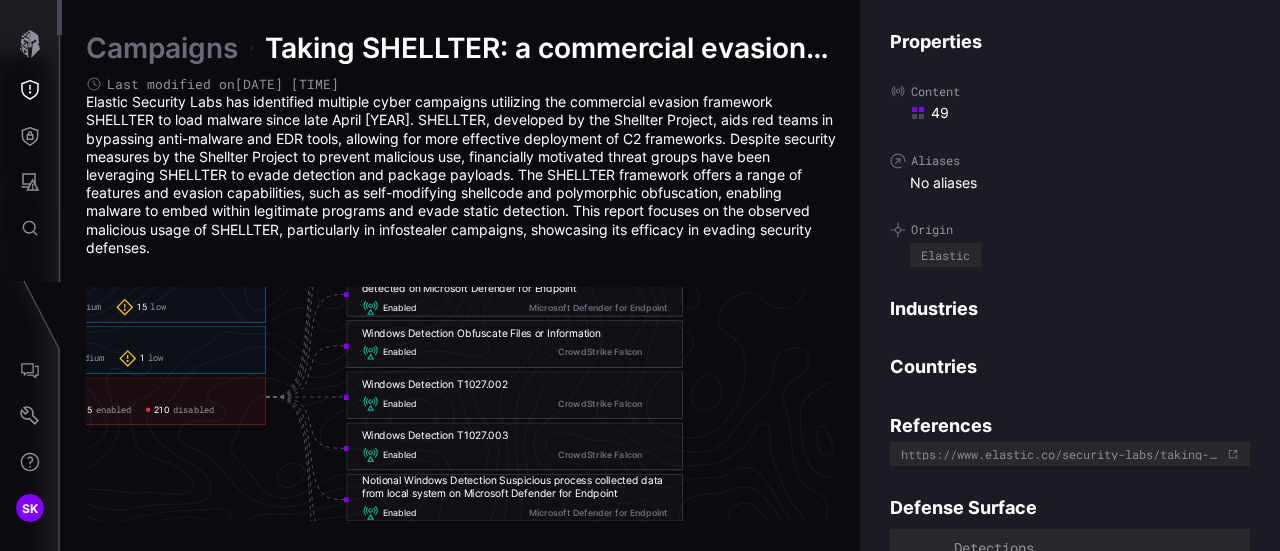 scroll, scrollTop: 4390, scrollLeft: 1468, axis: both 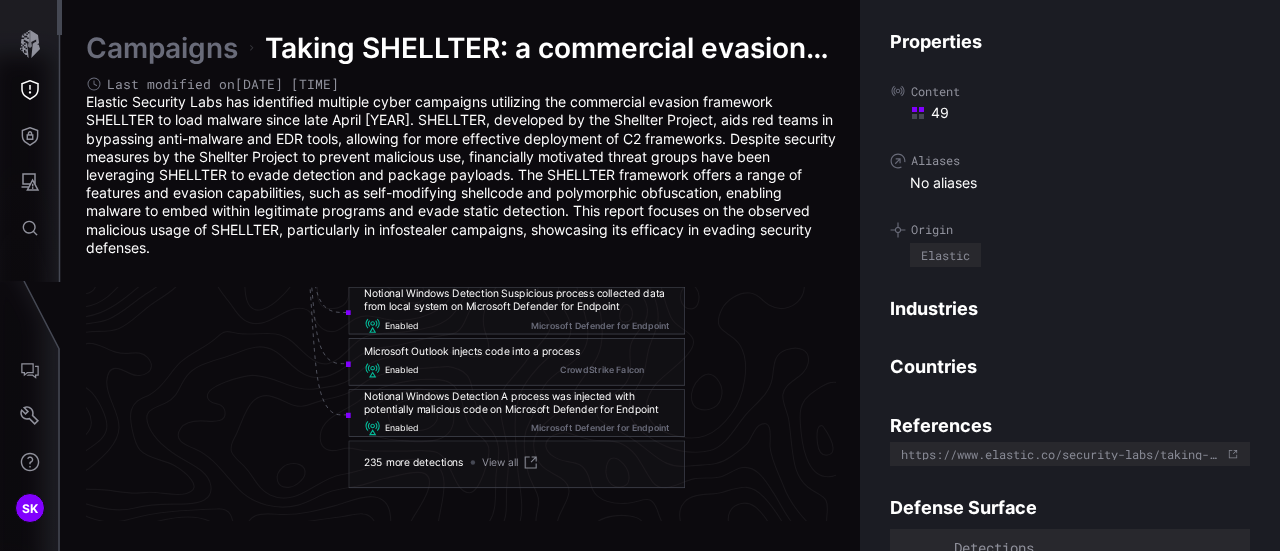 click on "Notional Windows Detection A process was injected with potentially malicious code on Microsoft Defender for Endpoint" 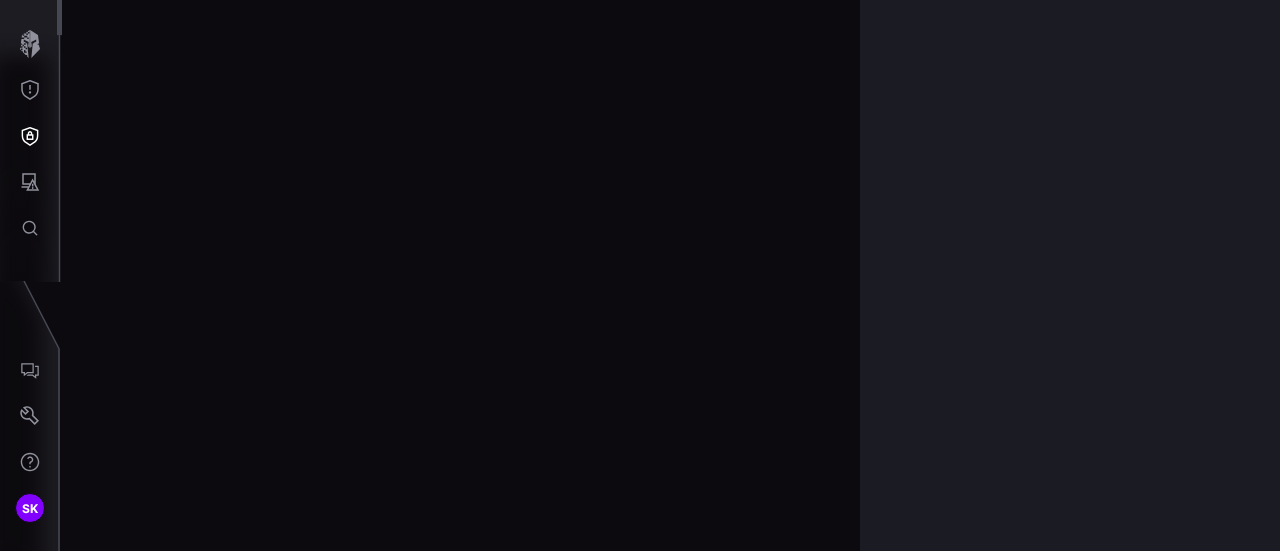 scroll, scrollTop: 4374, scrollLeft: 1132, axis: both 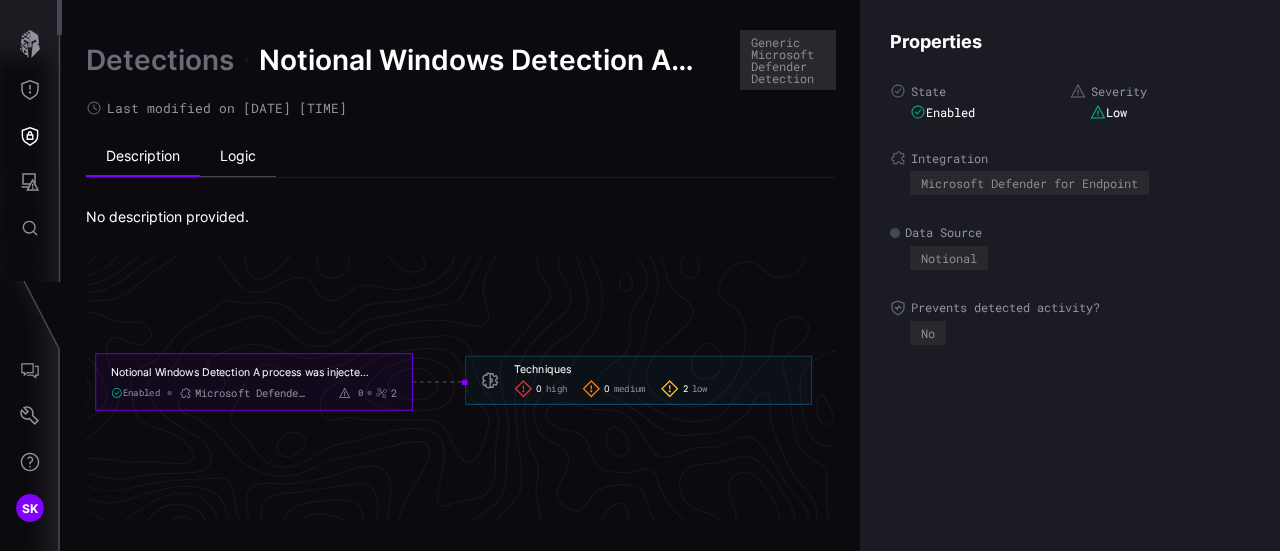 click on "Logic" at bounding box center [238, 157] 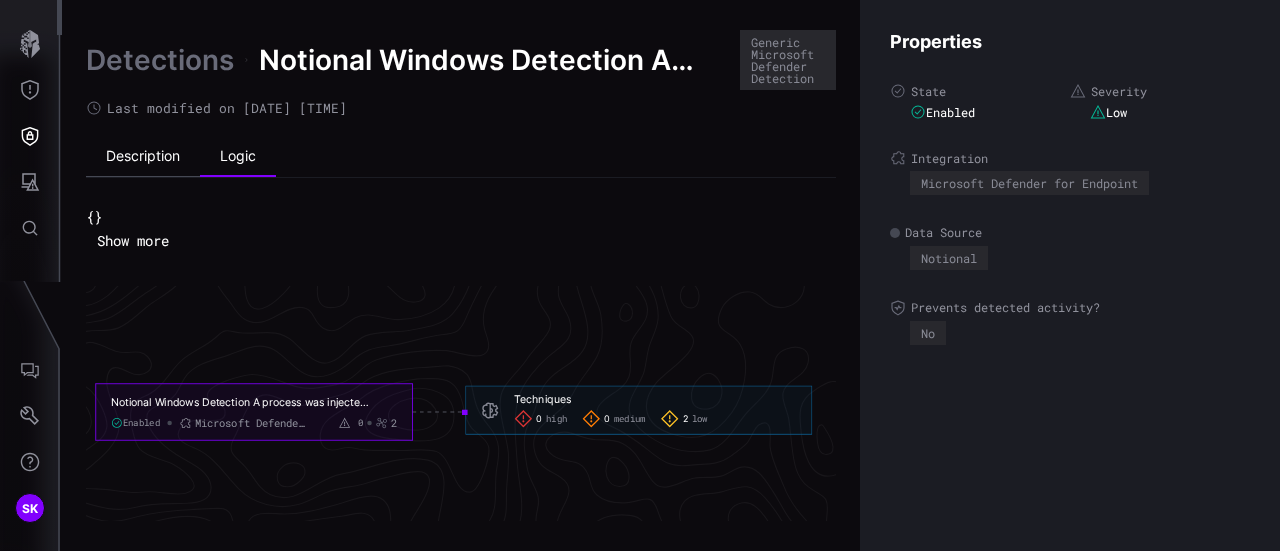 click on "Description" at bounding box center [143, 157] 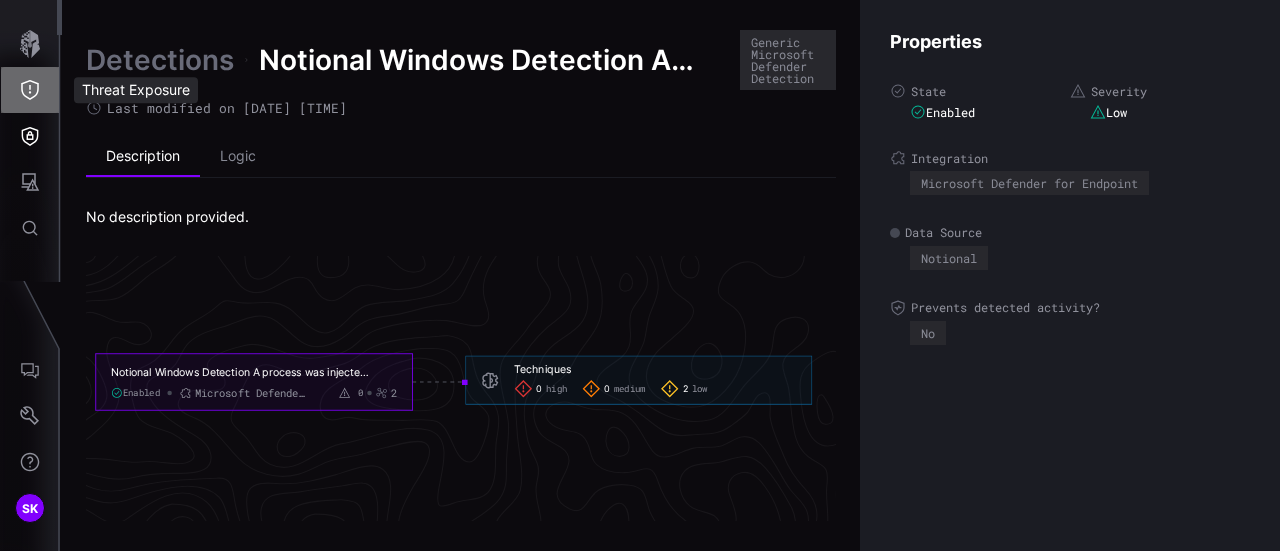 click at bounding box center (30, 90) 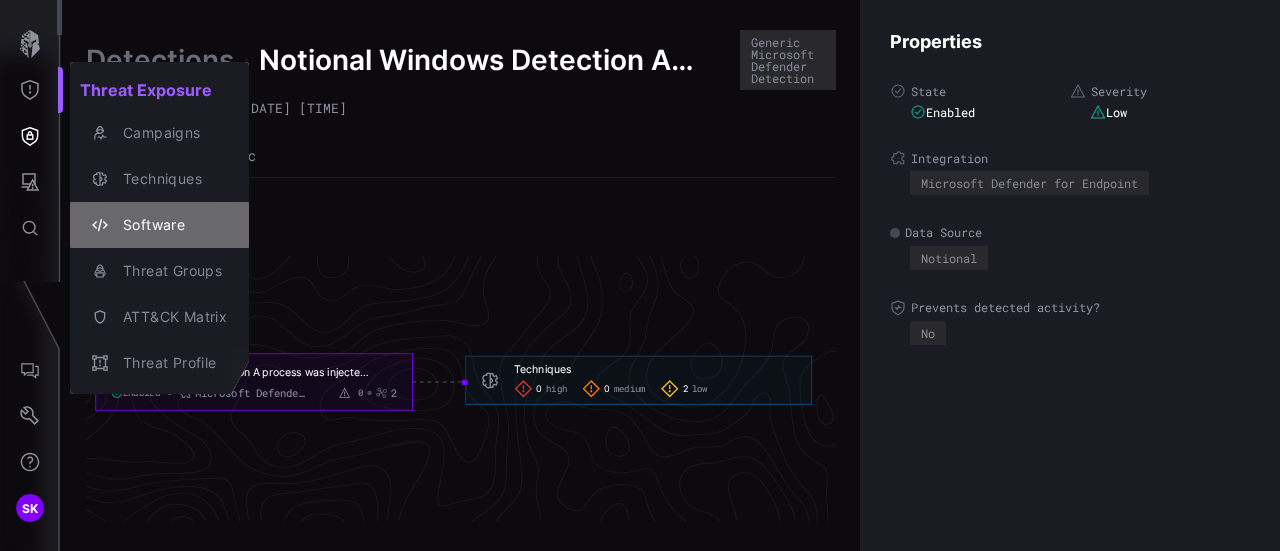 click on "Software" at bounding box center [170, 225] 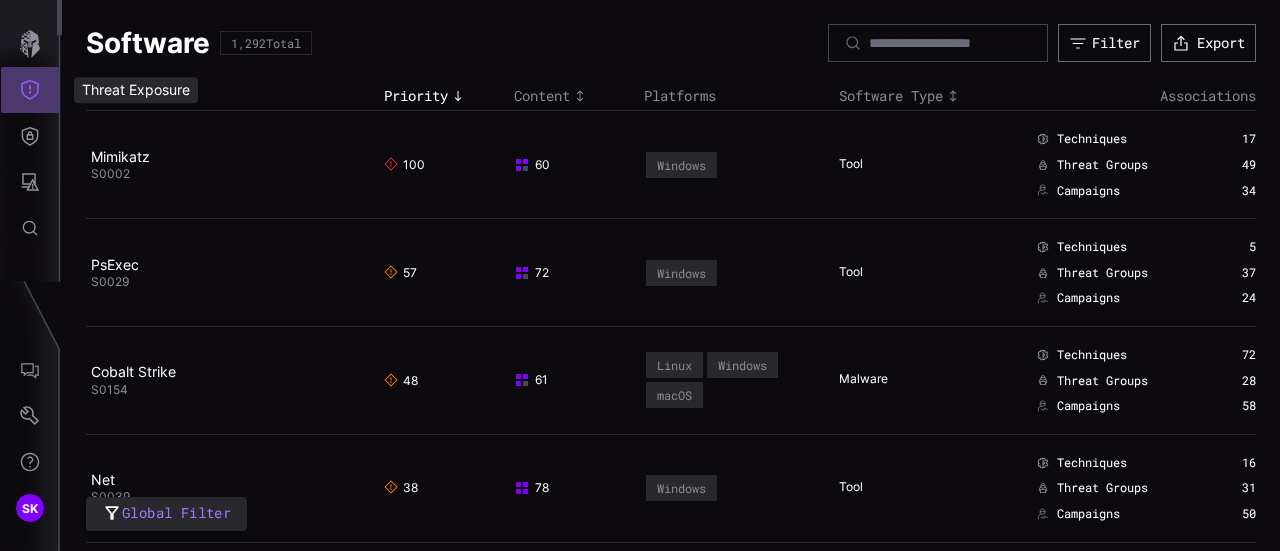 click 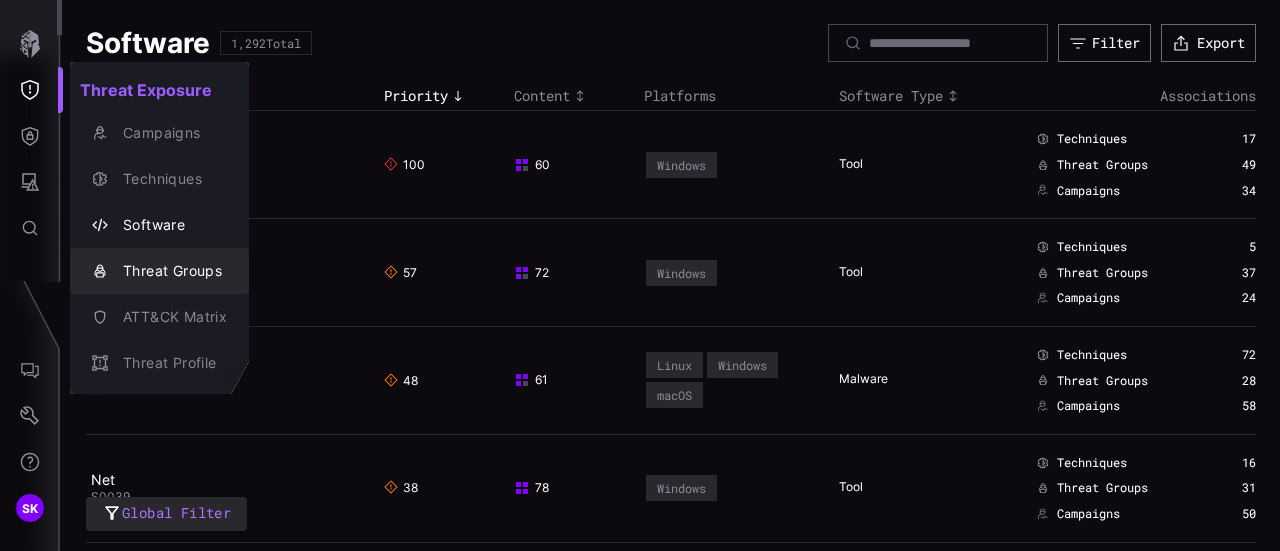 click on "Threat Groups" at bounding box center [170, 271] 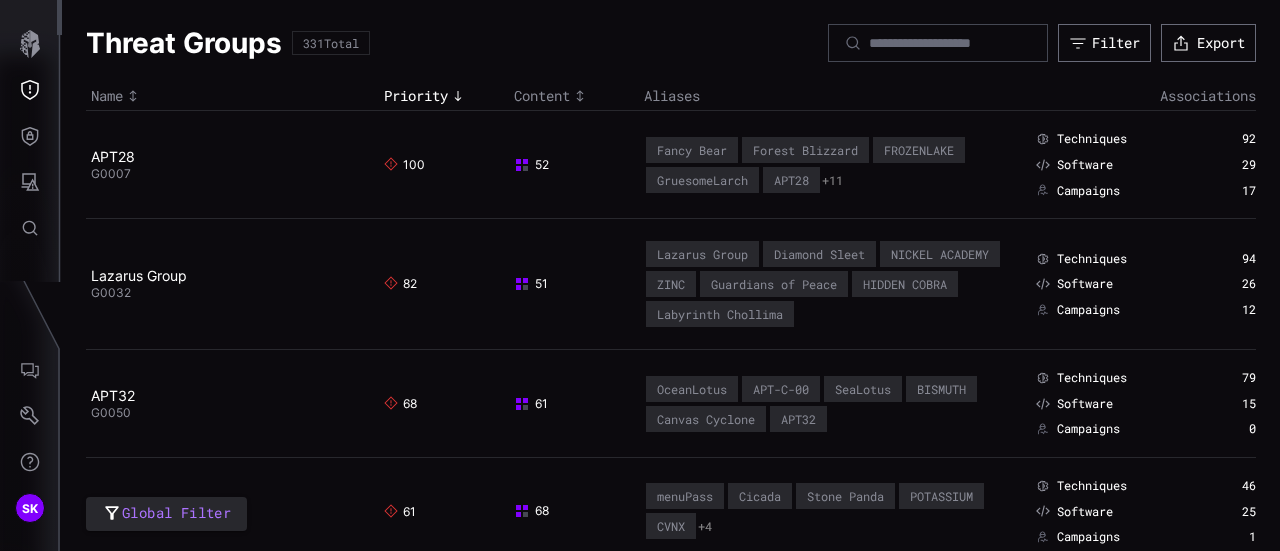 type 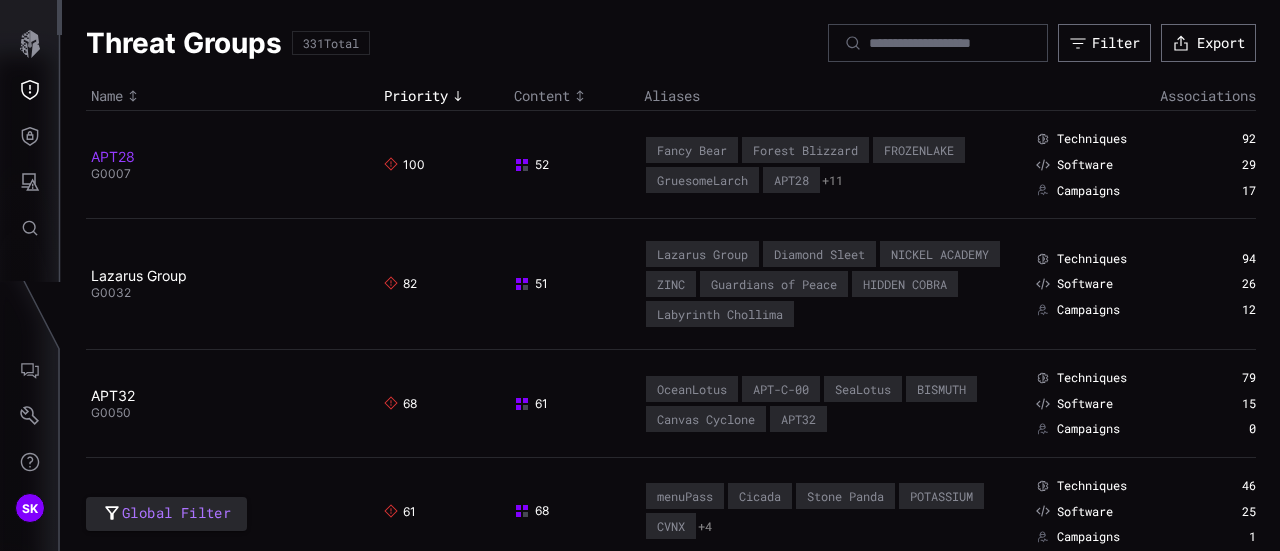 click on "APT28" at bounding box center (113, 156) 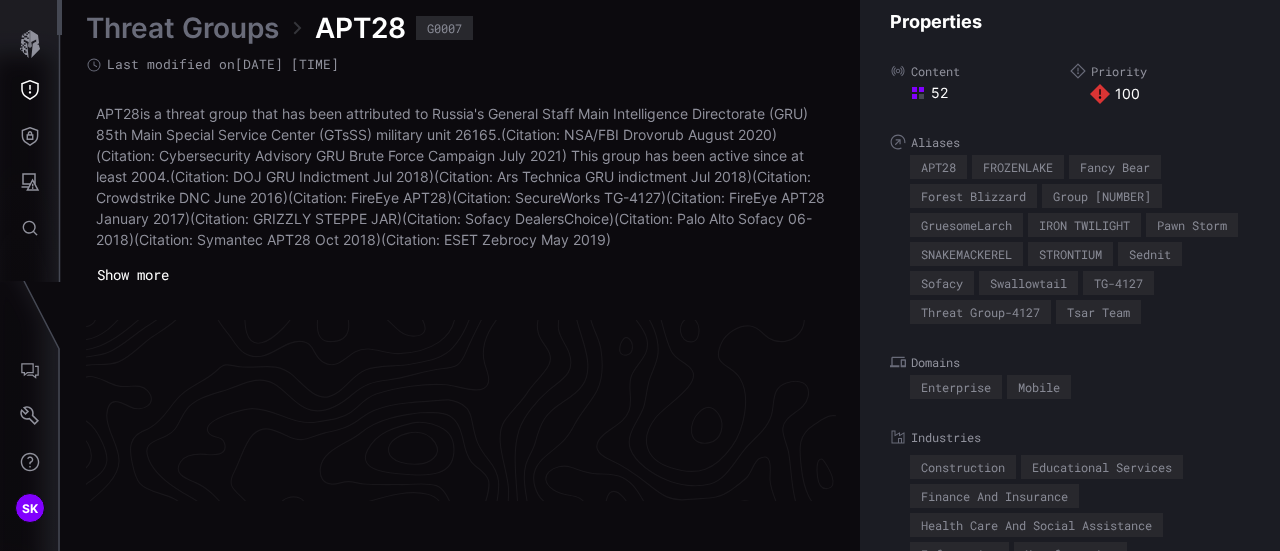 scroll, scrollTop: 4416, scrollLeft: 1132, axis: both 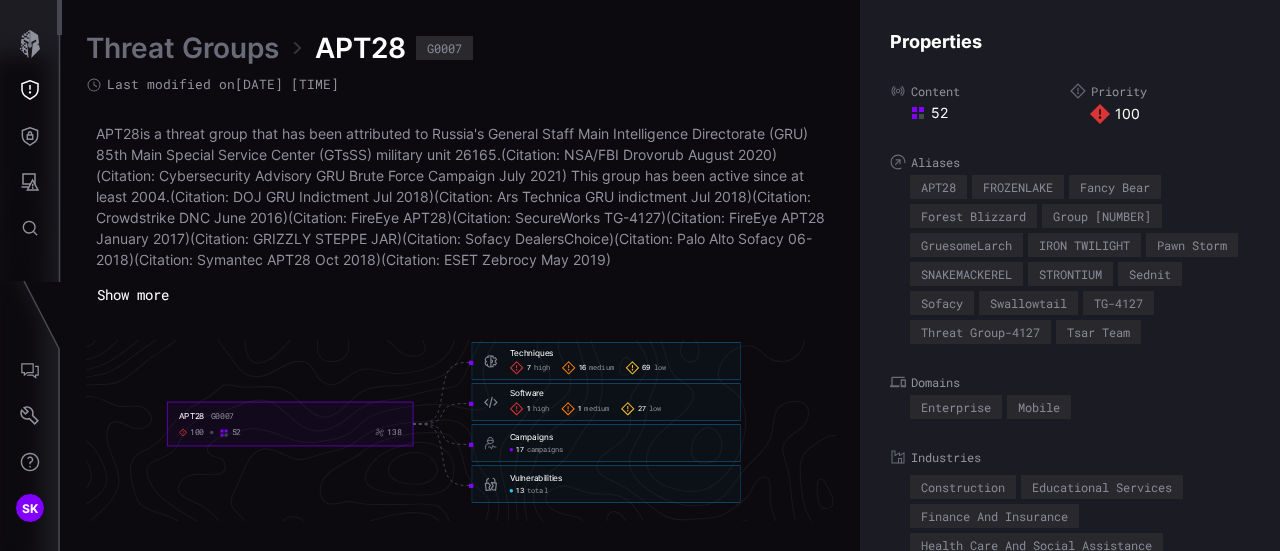 click on "high" 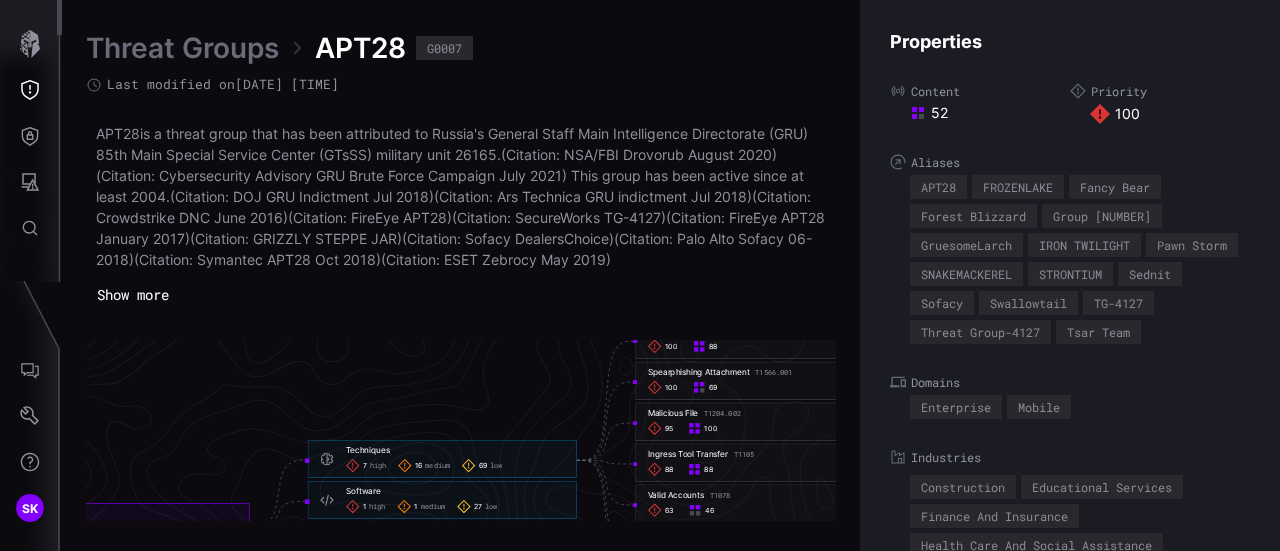 scroll, scrollTop: 4336, scrollLeft: 1132, axis: both 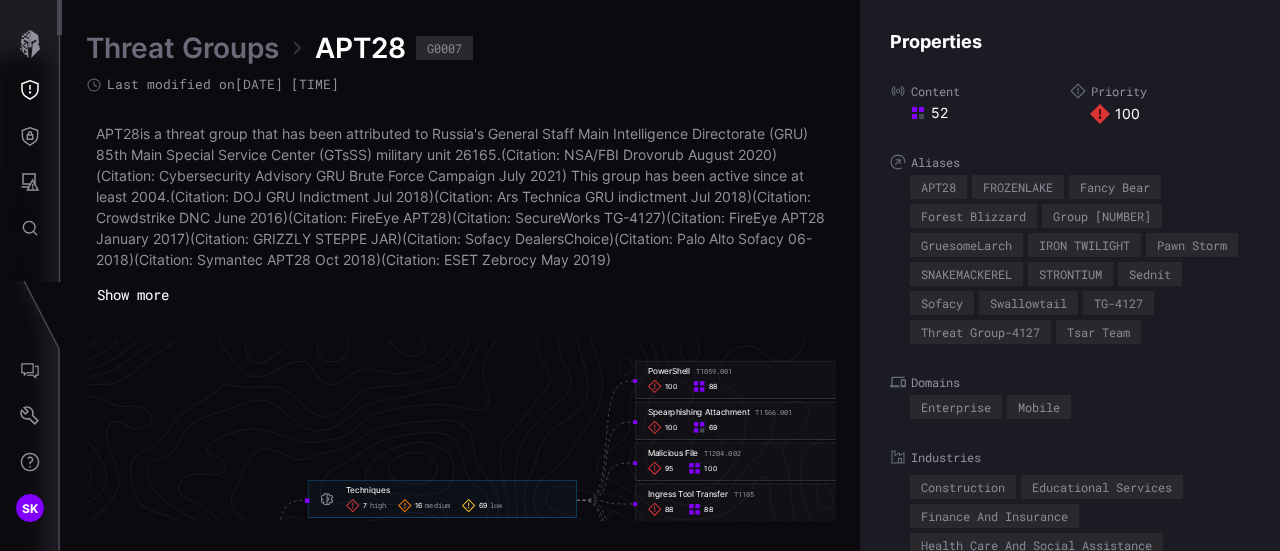 click on "PowerShell T1059.001 100   88" 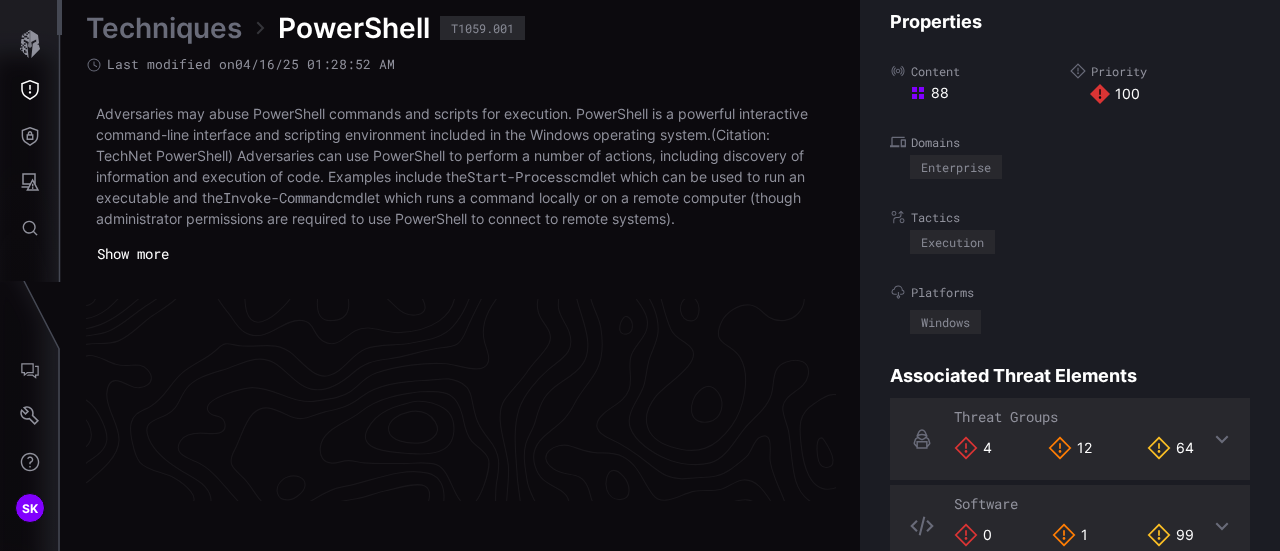 scroll, scrollTop: 4406, scrollLeft: 1132, axis: both 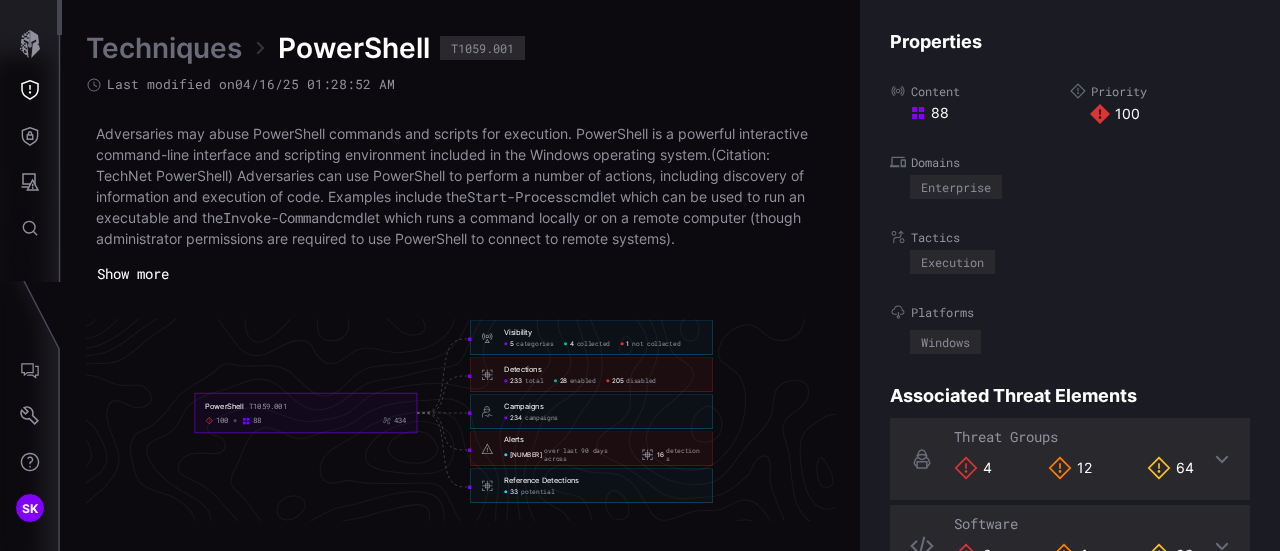 click on "PowerShell T1059.001 100 88 434 Visibility 5 categories 4 collected 1 not collected Visibility  -    5 categories 4 collected 1 not collected     Detections 233 total 28 enabled 205 disabled Detections  -    233 total 28 enabled 205 disabled     Campaigns 234 campaigns Campaigns  -    234 campaigns     Alerts 454 over last 90 days across 16 detections Alerts  -    454 over last 90 days across 16 detections     Reference Detections 33 potential Reference Detections  -    33 potential" 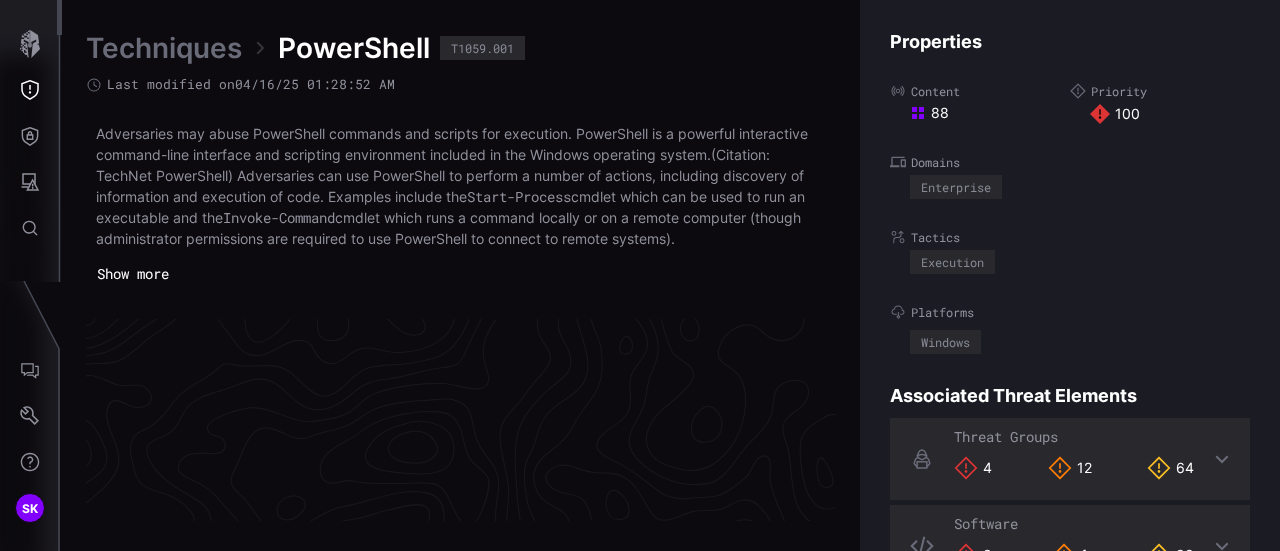 scroll, scrollTop: 4206, scrollLeft: 1132, axis: both 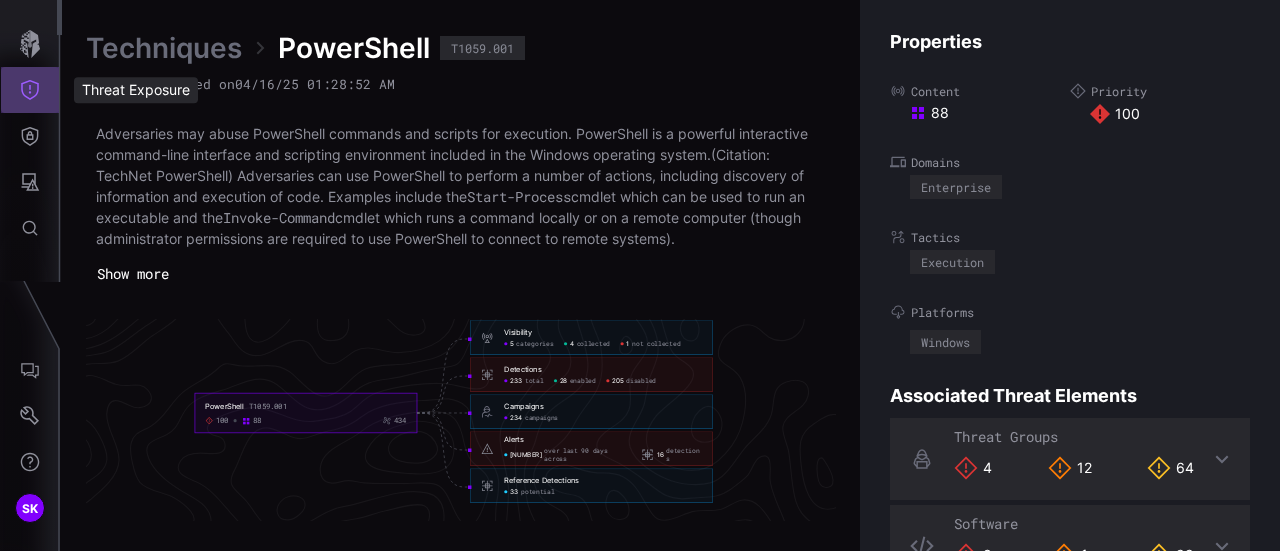 click 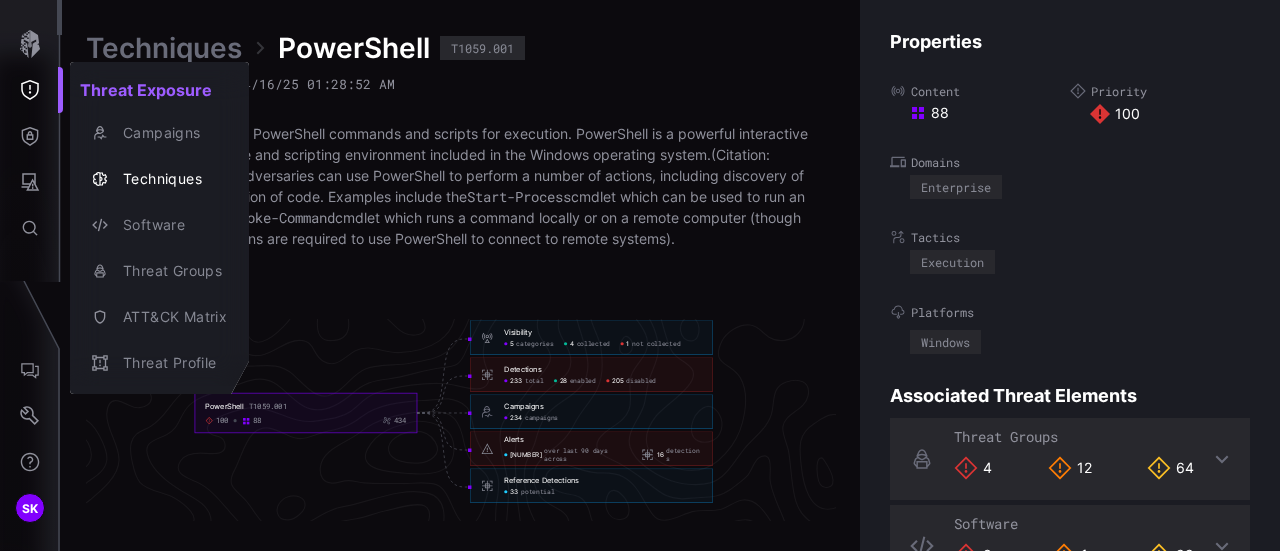 click at bounding box center (640, 275) 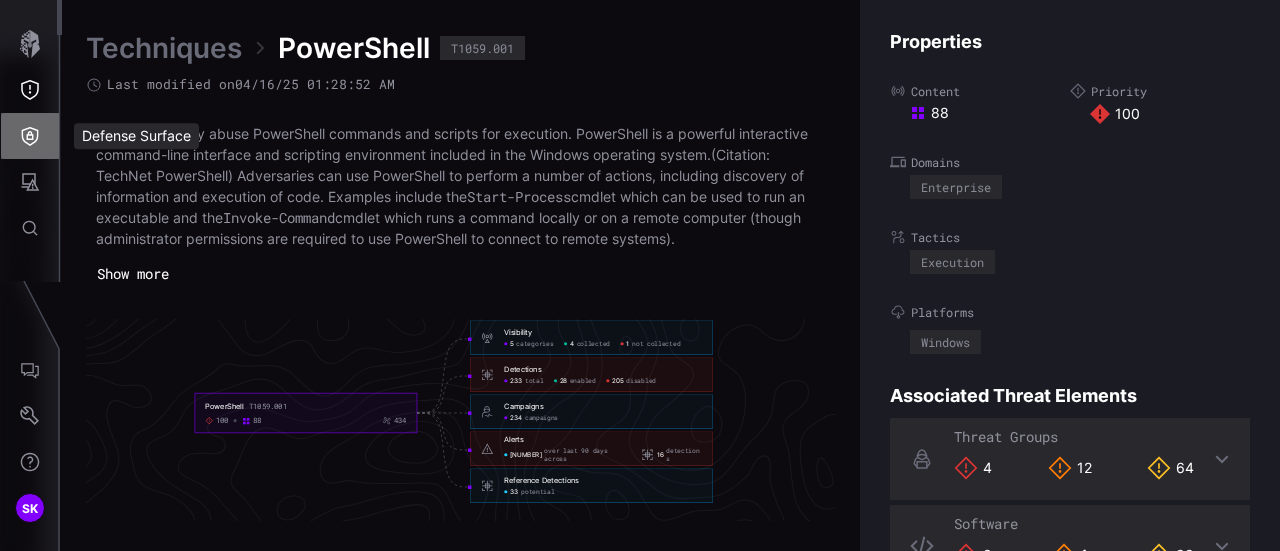 click 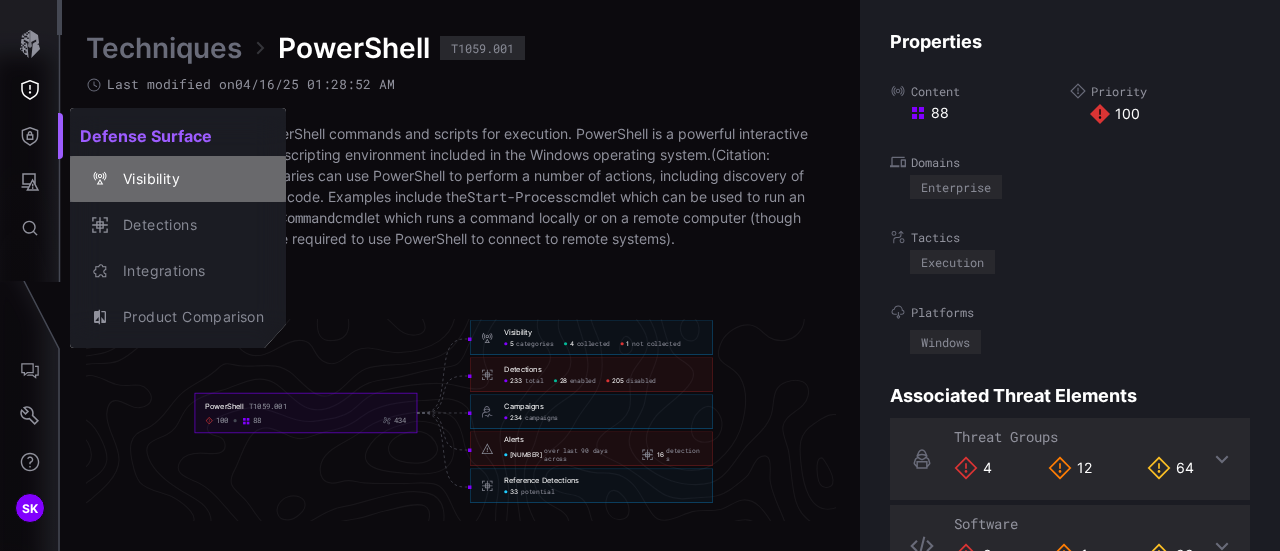 click on "Visibility" at bounding box center [188, 179] 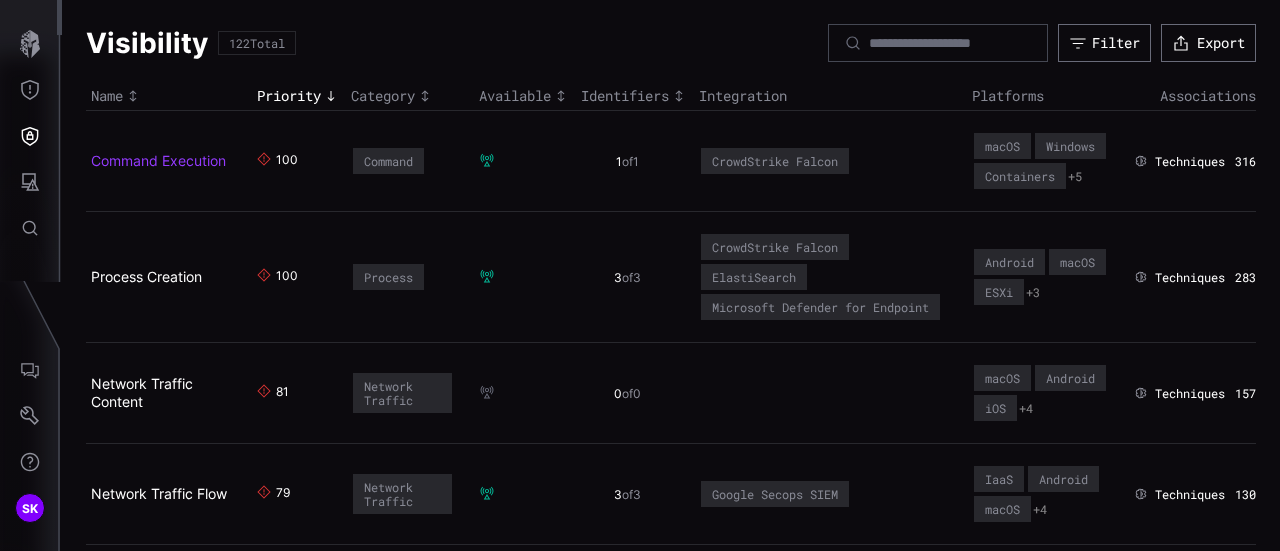 click on "Command Execution" at bounding box center [158, 160] 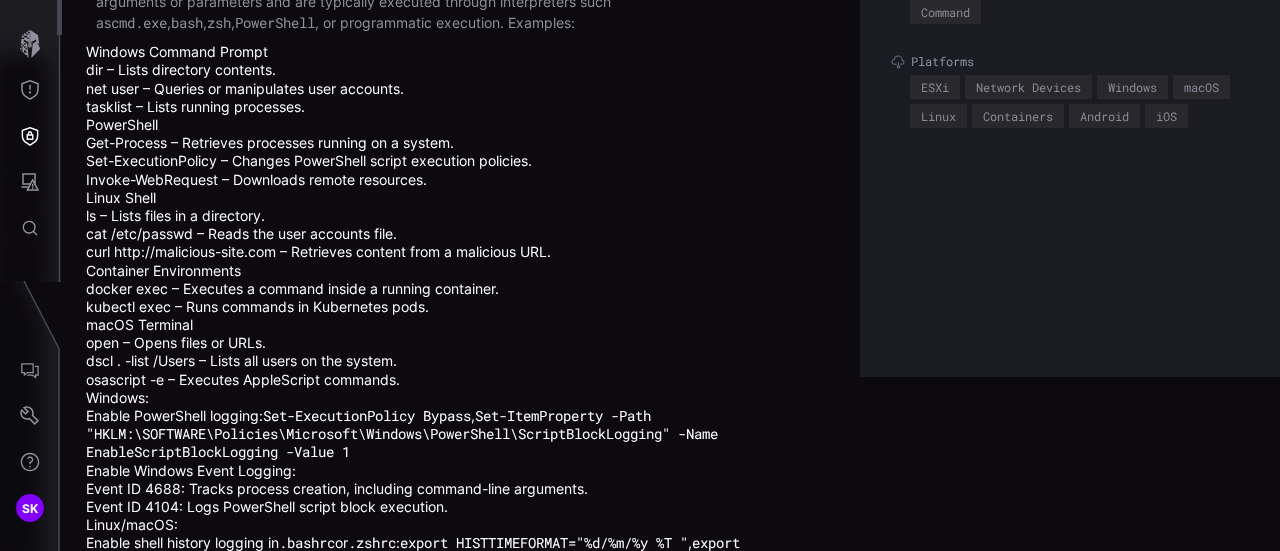 scroll, scrollTop: 0, scrollLeft: 0, axis: both 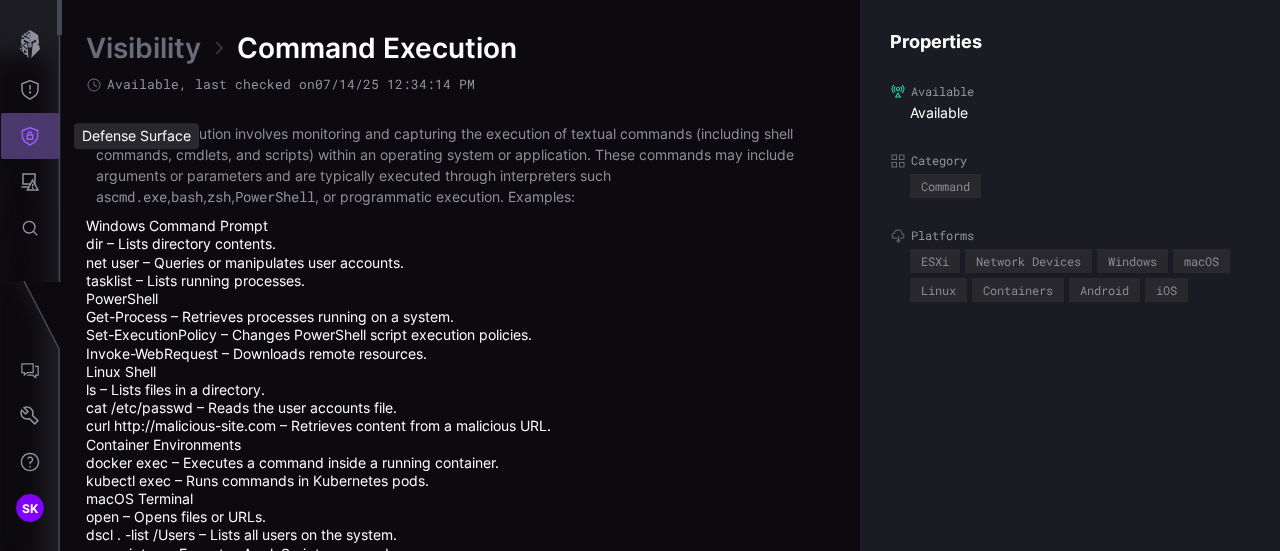 click 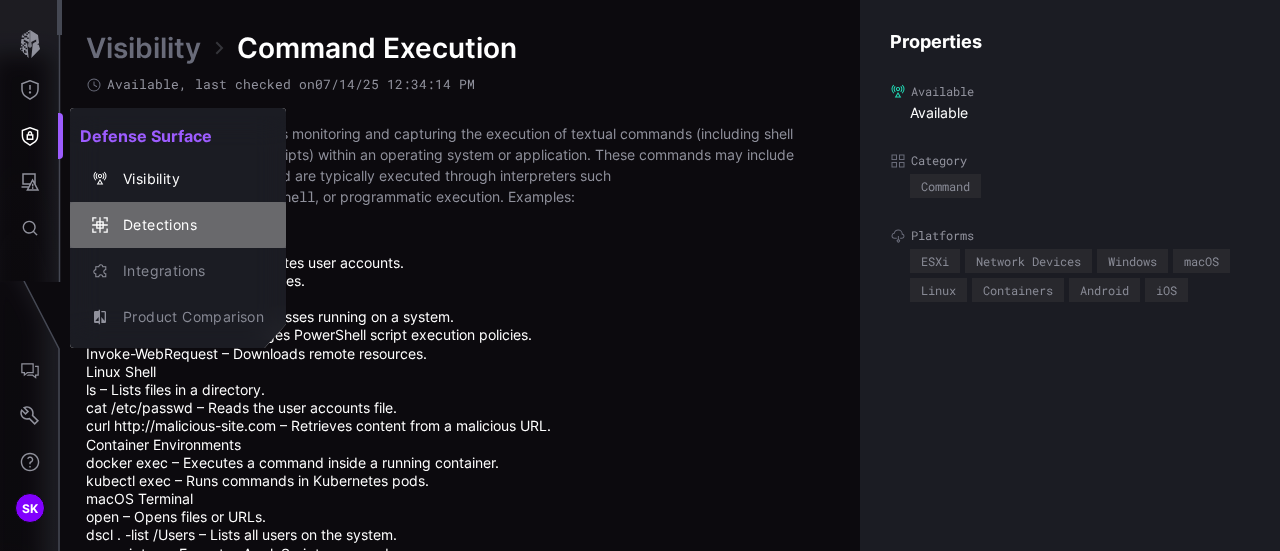 click on "Detections" at bounding box center (188, 225) 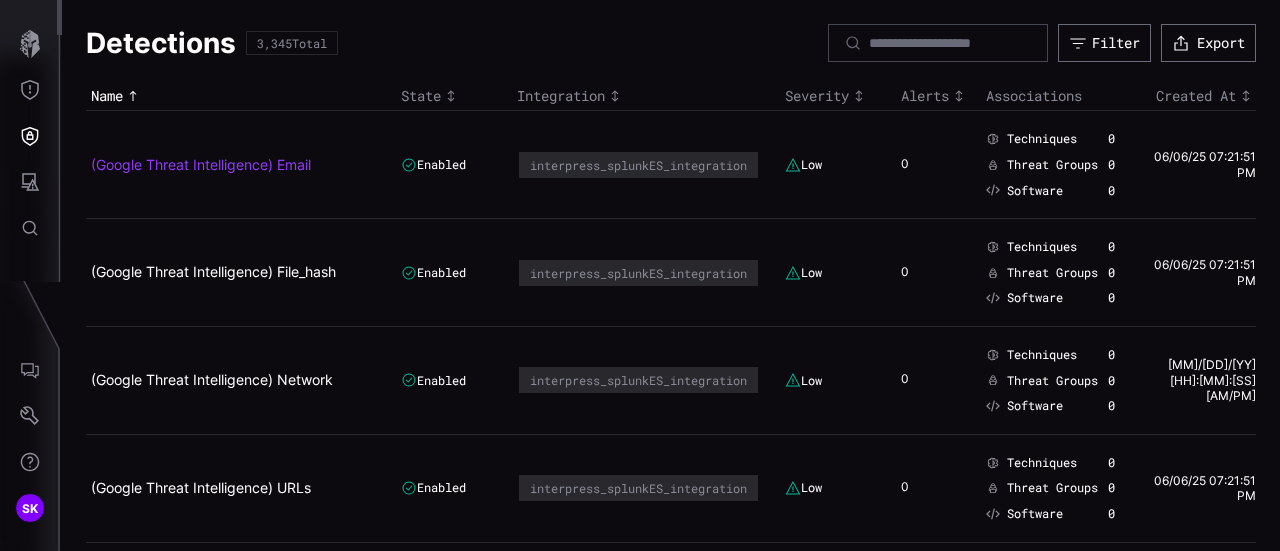 click on "(Google Threat Intelligence) Email" at bounding box center [201, 164] 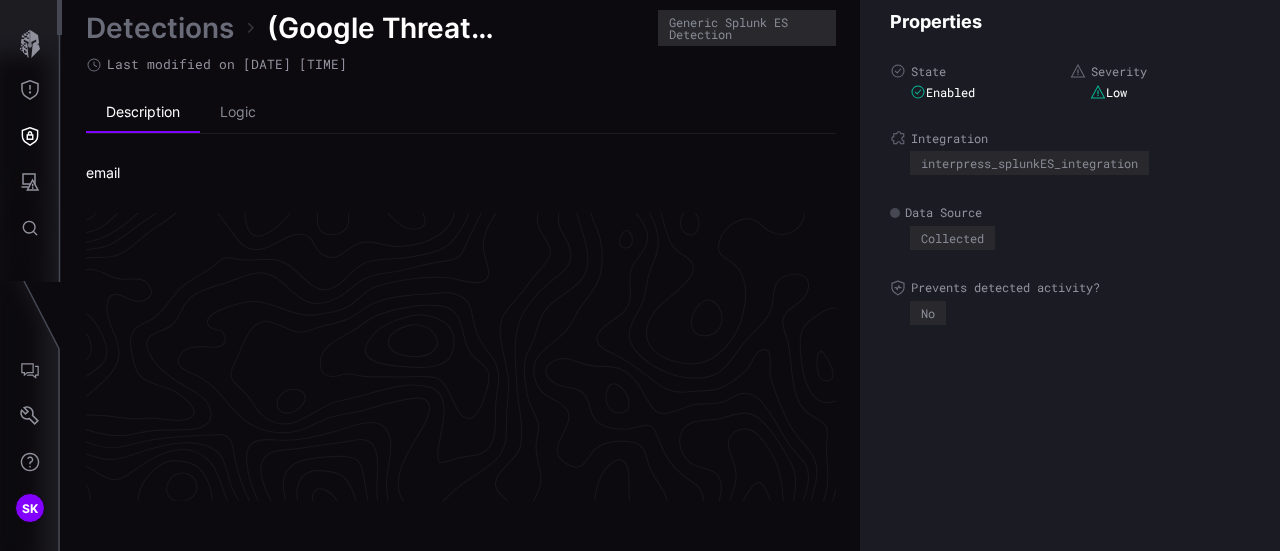 scroll, scrollTop: 4363, scrollLeft: 1132, axis: both 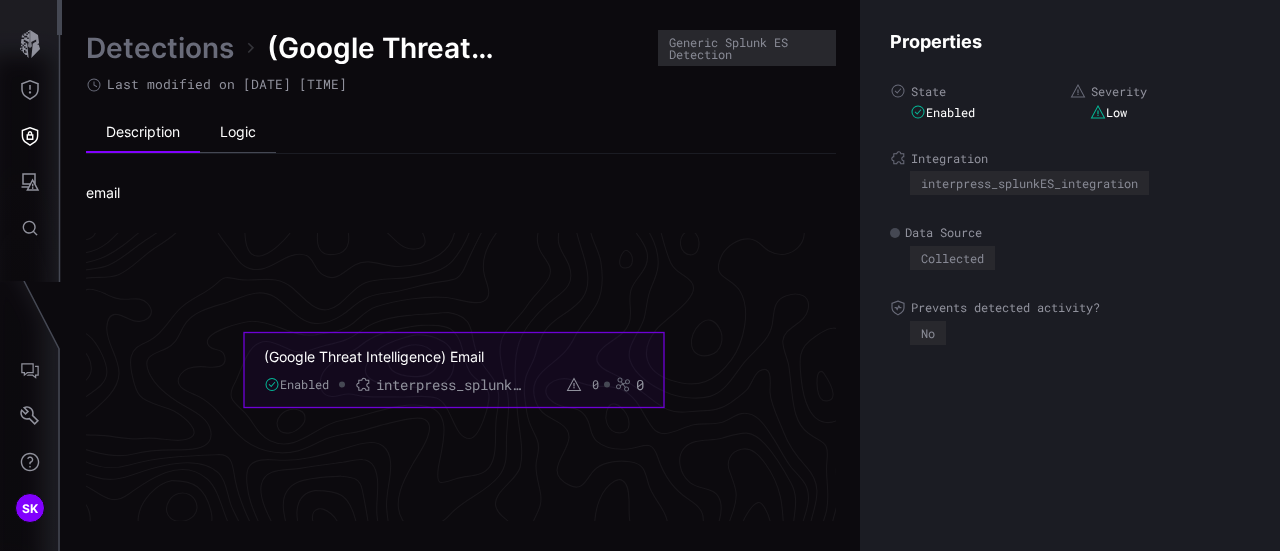 click on "Logic" at bounding box center [238, 133] 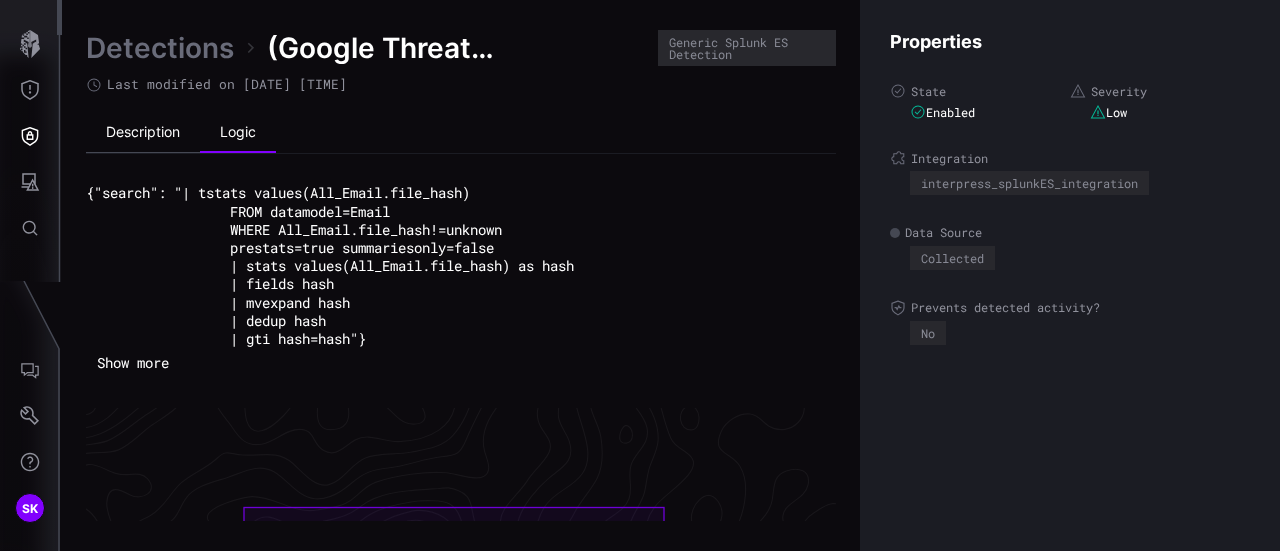 click on "Description" at bounding box center (143, 133) 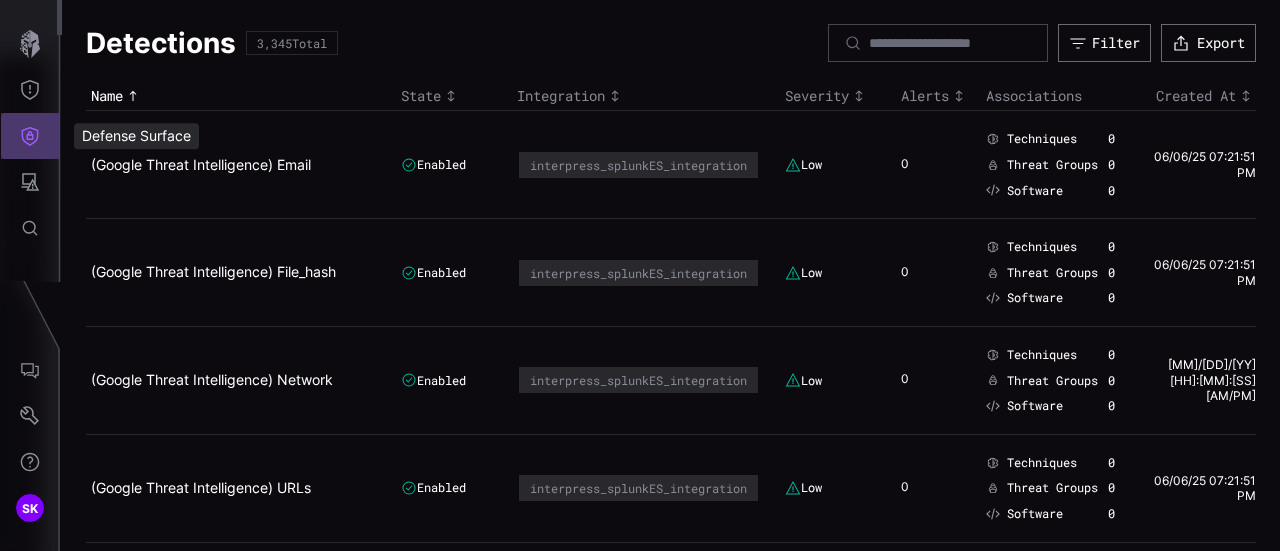click 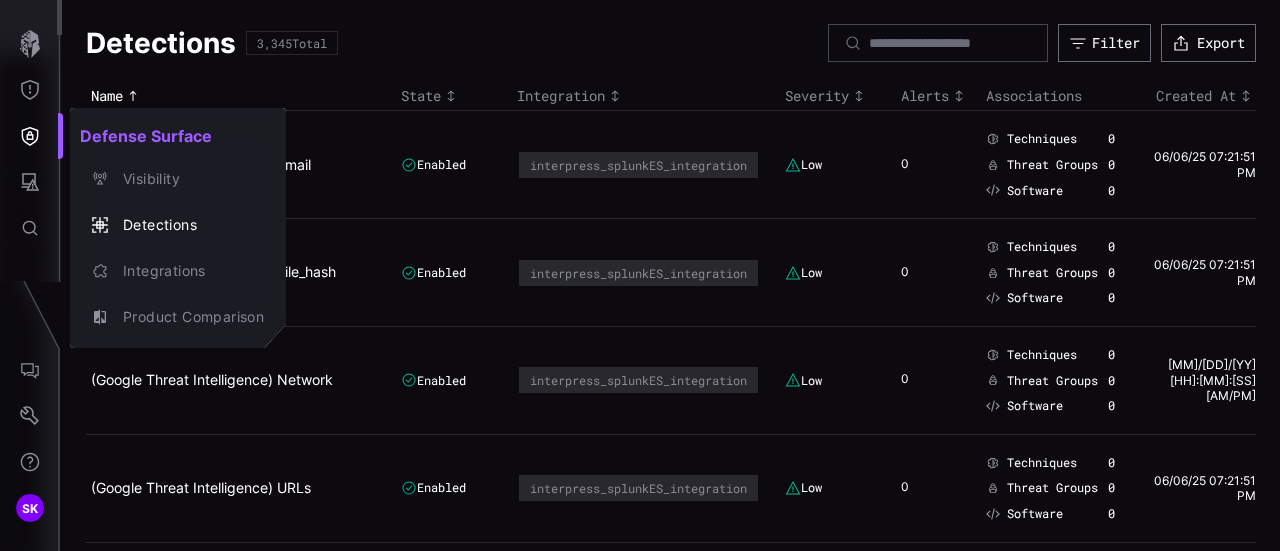 click at bounding box center [640, 275] 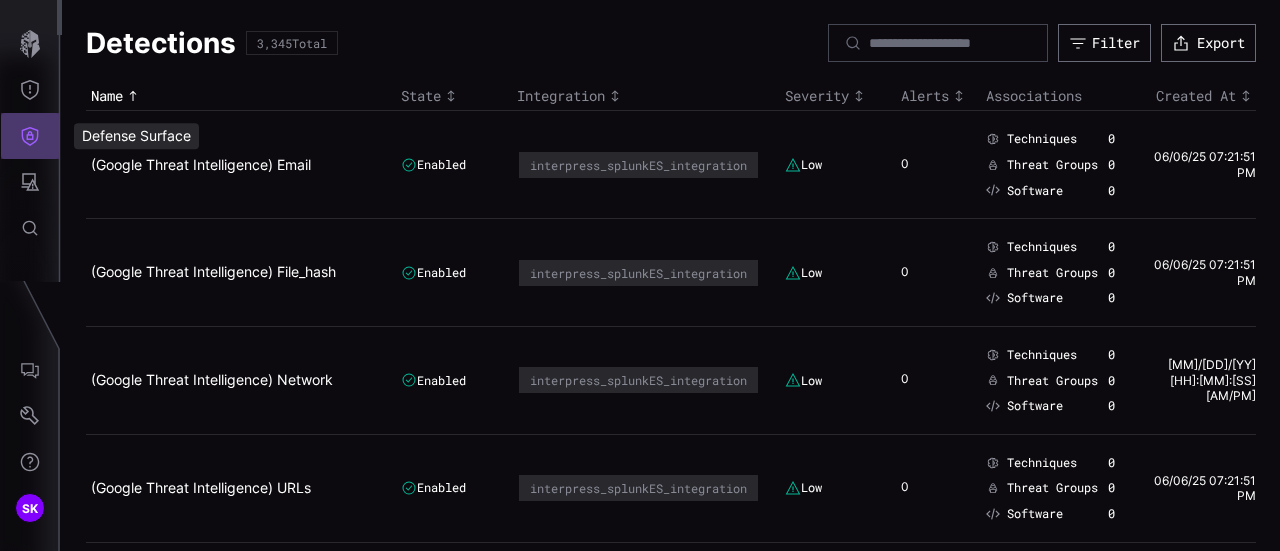 click 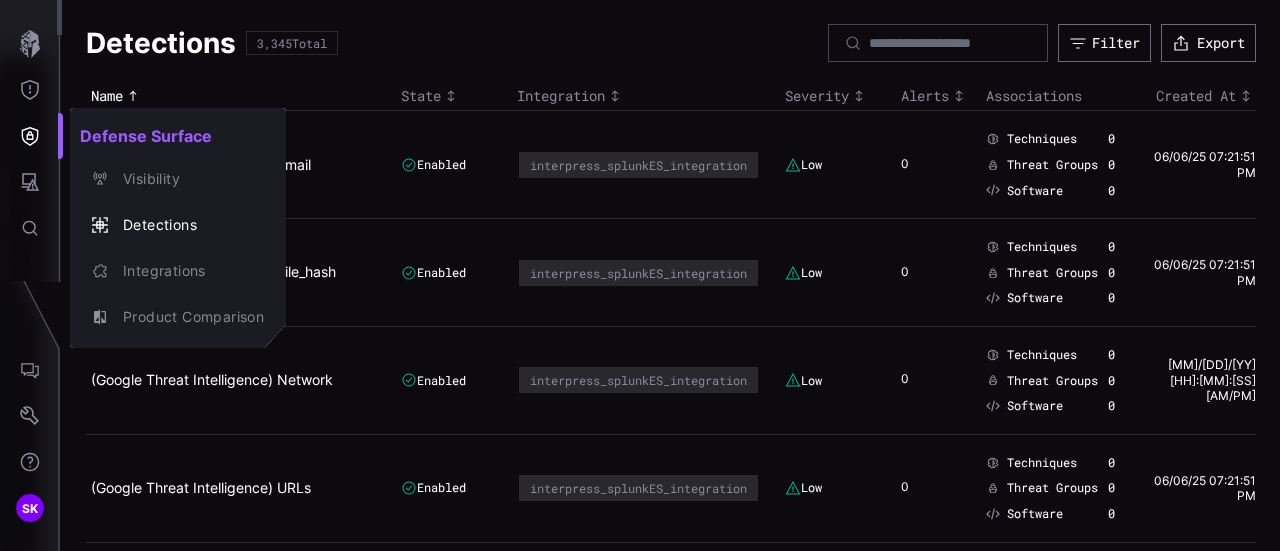 click at bounding box center (640, 275) 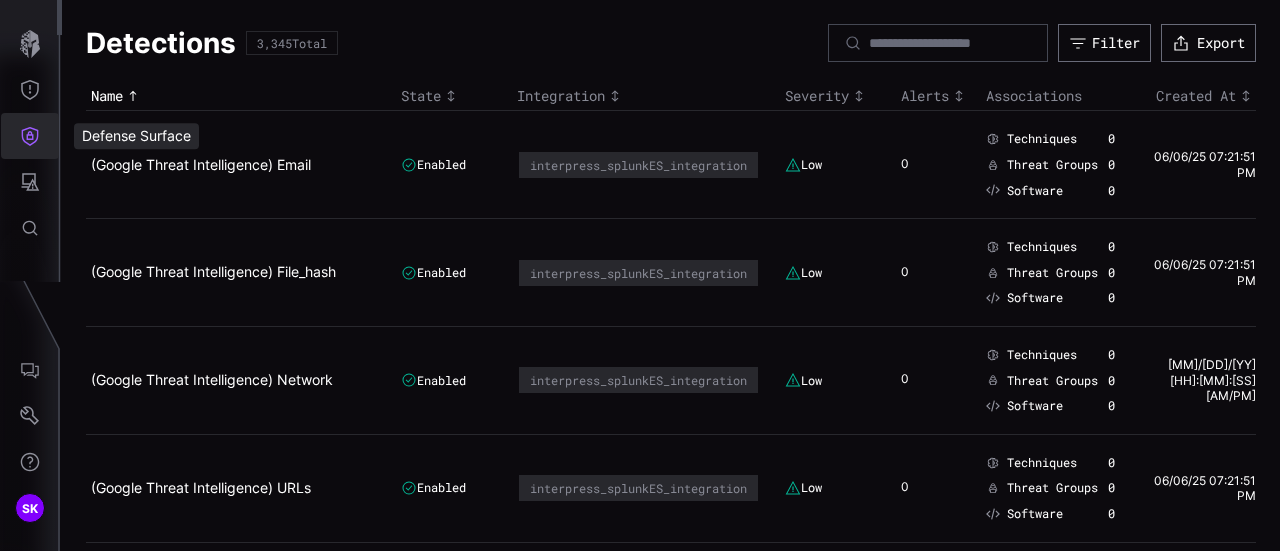click 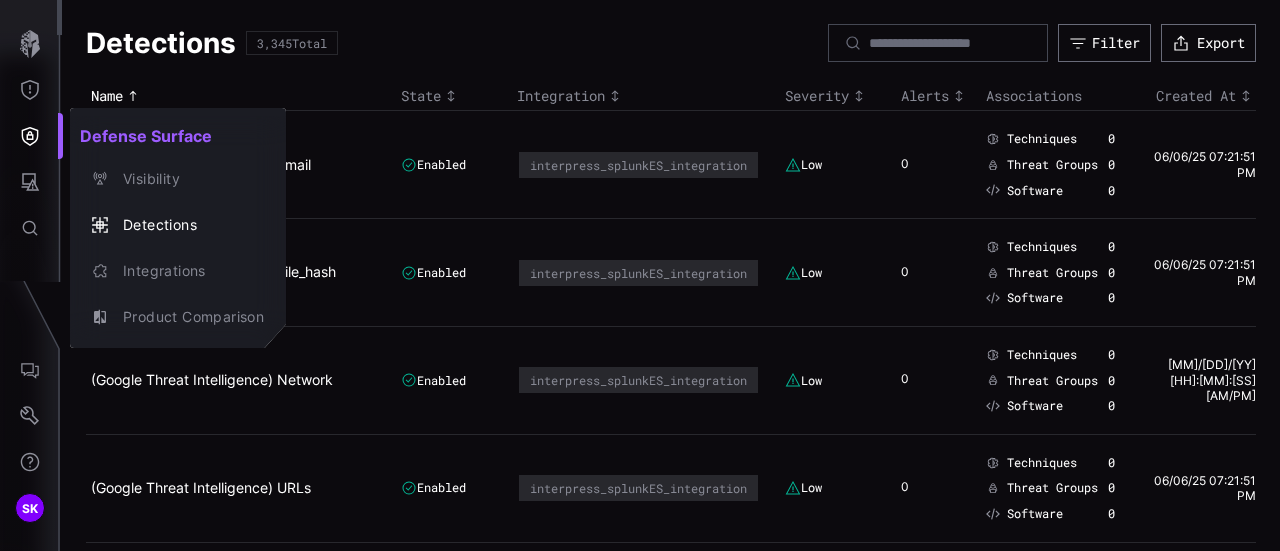 click at bounding box center [640, 275] 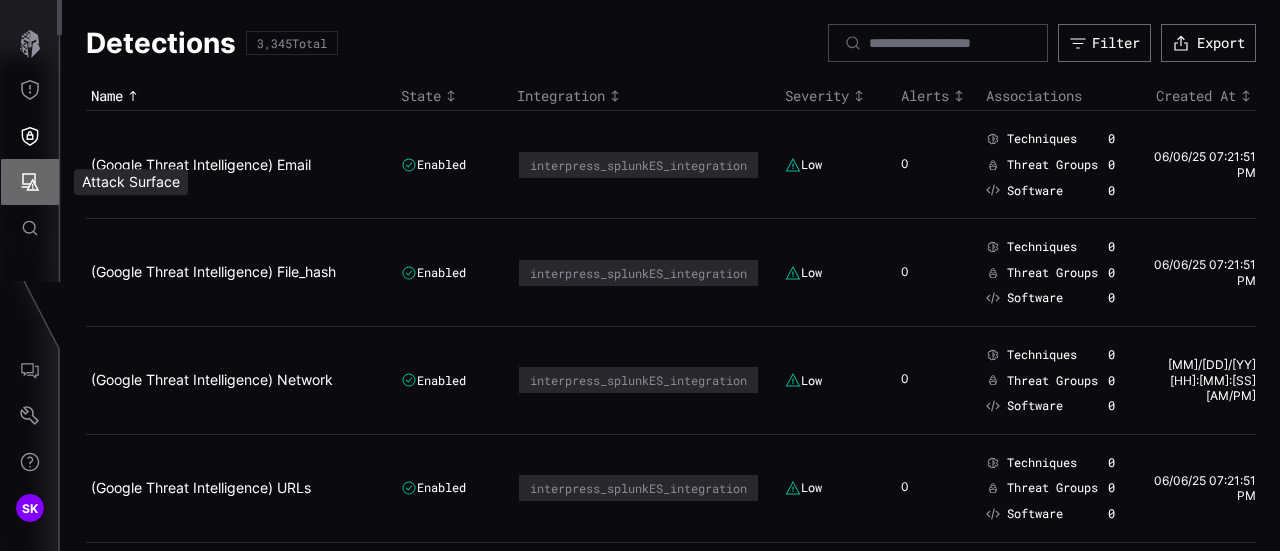 click at bounding box center (30, 182) 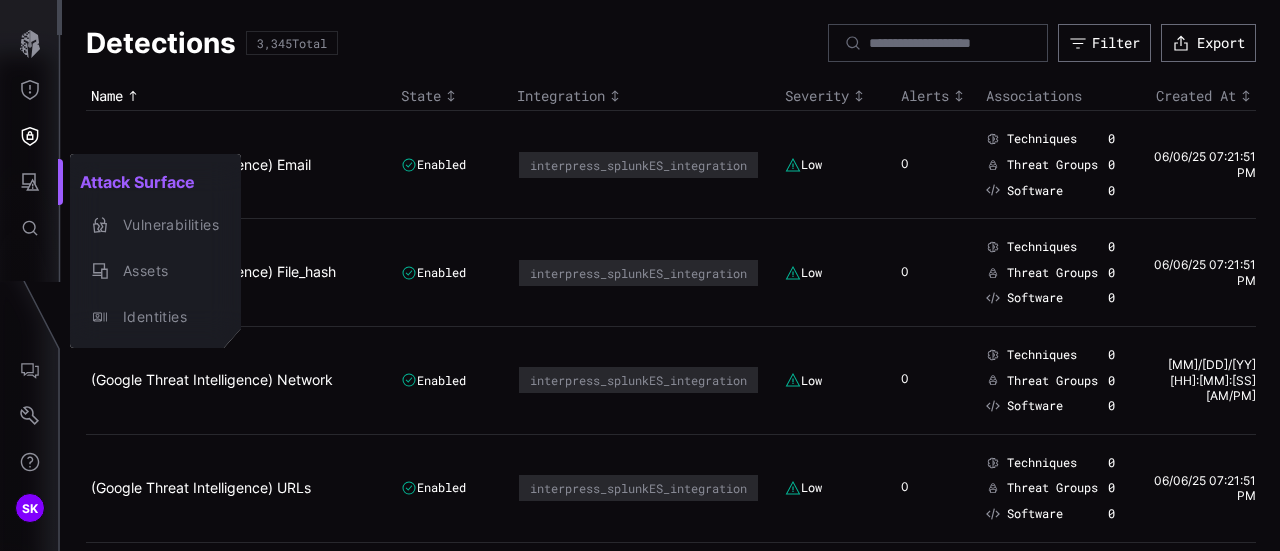 click at bounding box center [640, 275] 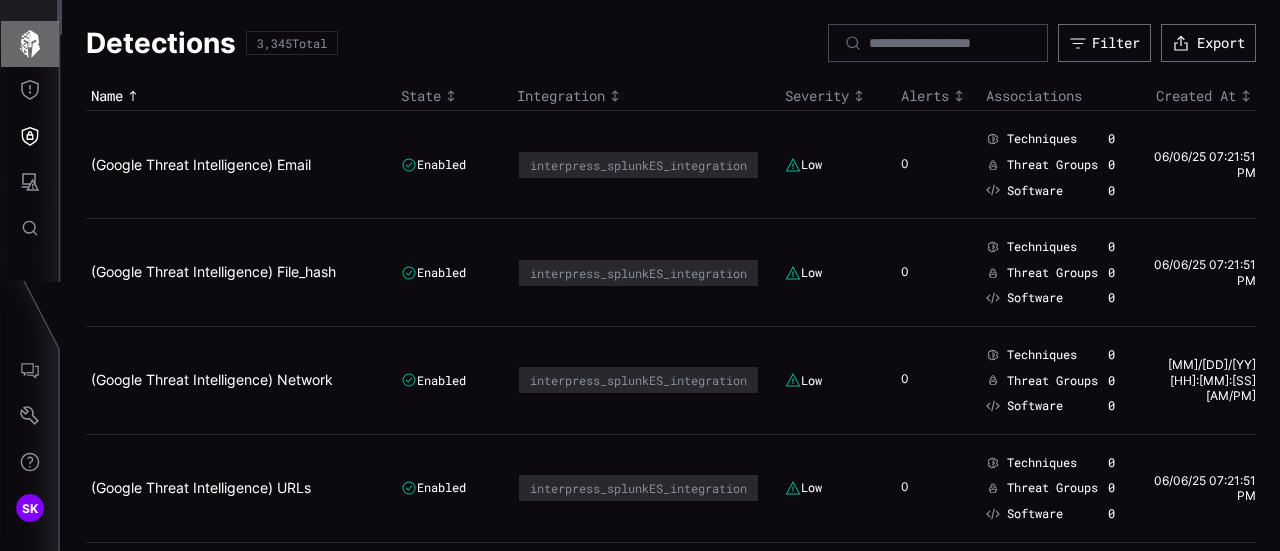 click 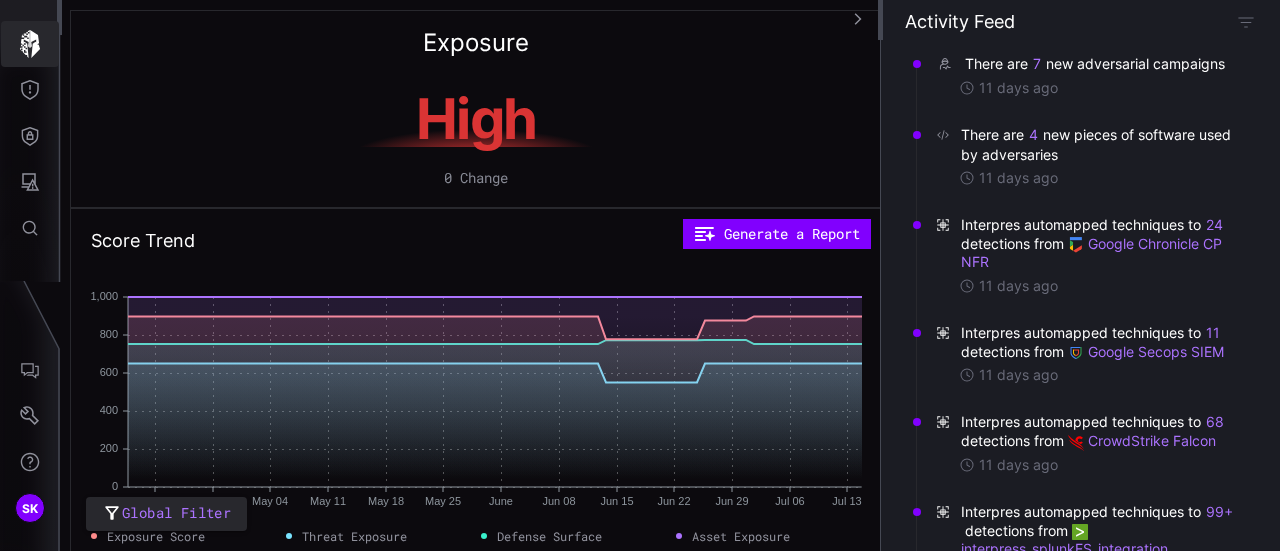 click 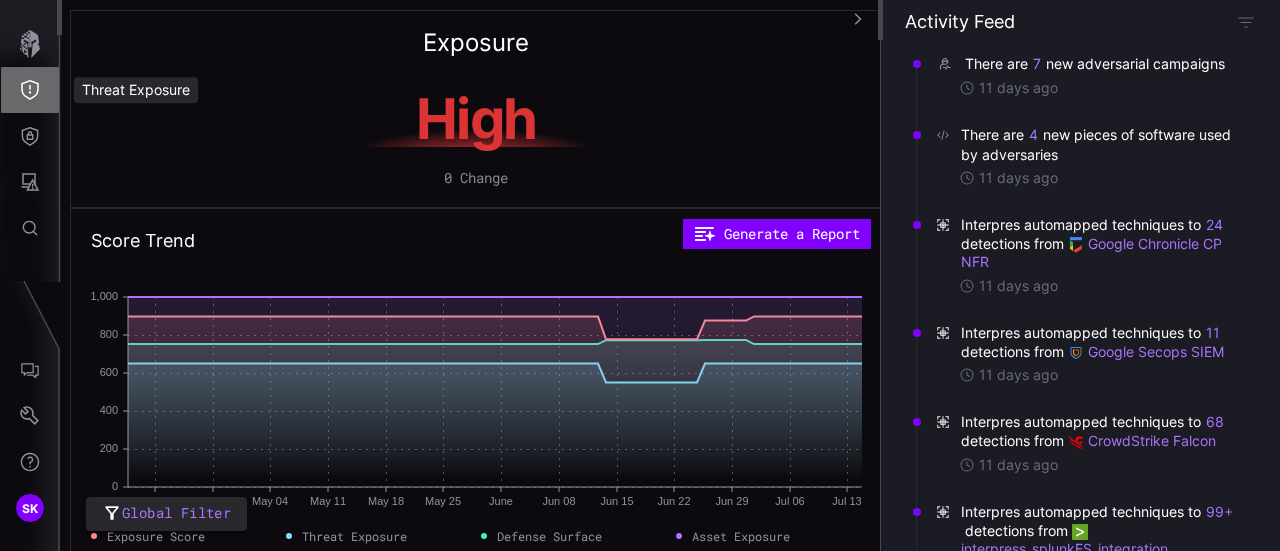 click 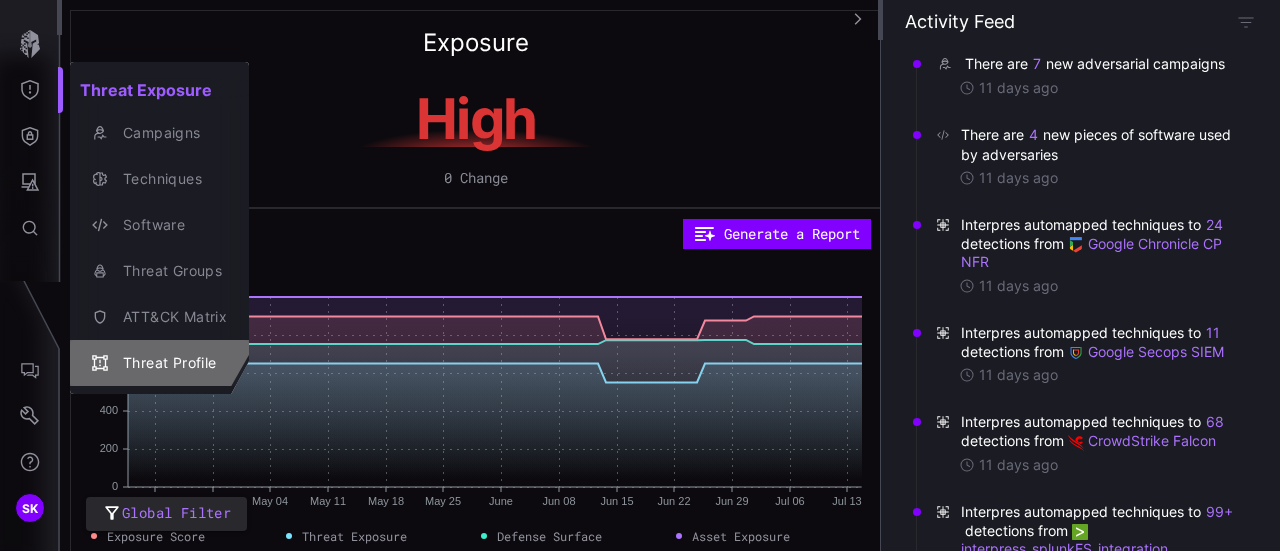 click on "Threat Profile" at bounding box center (170, 363) 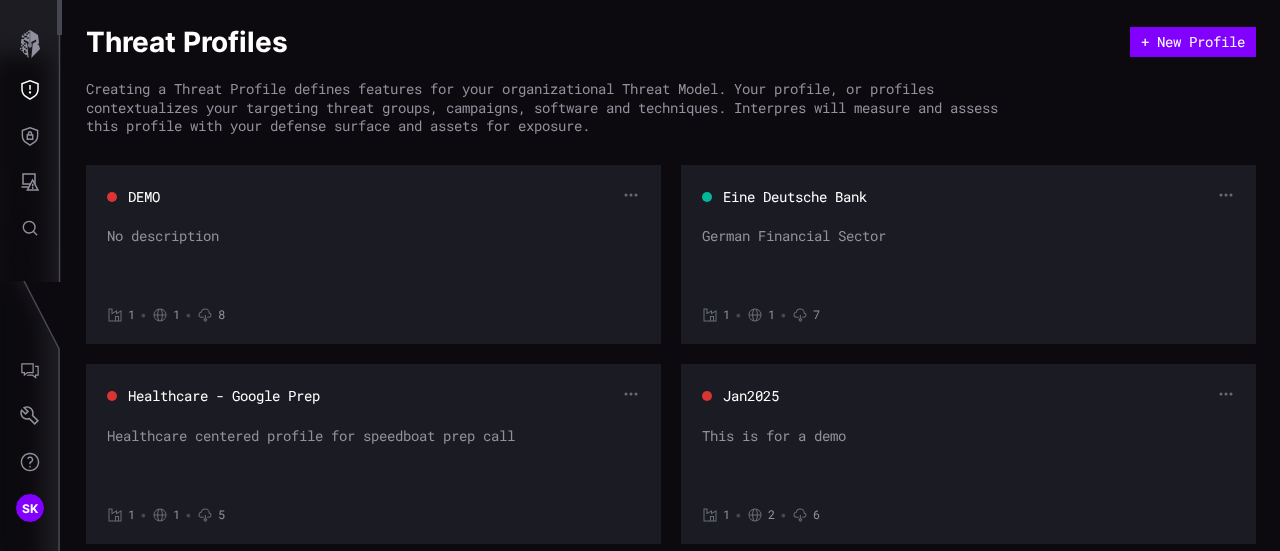 click on "No description" at bounding box center [373, 257] 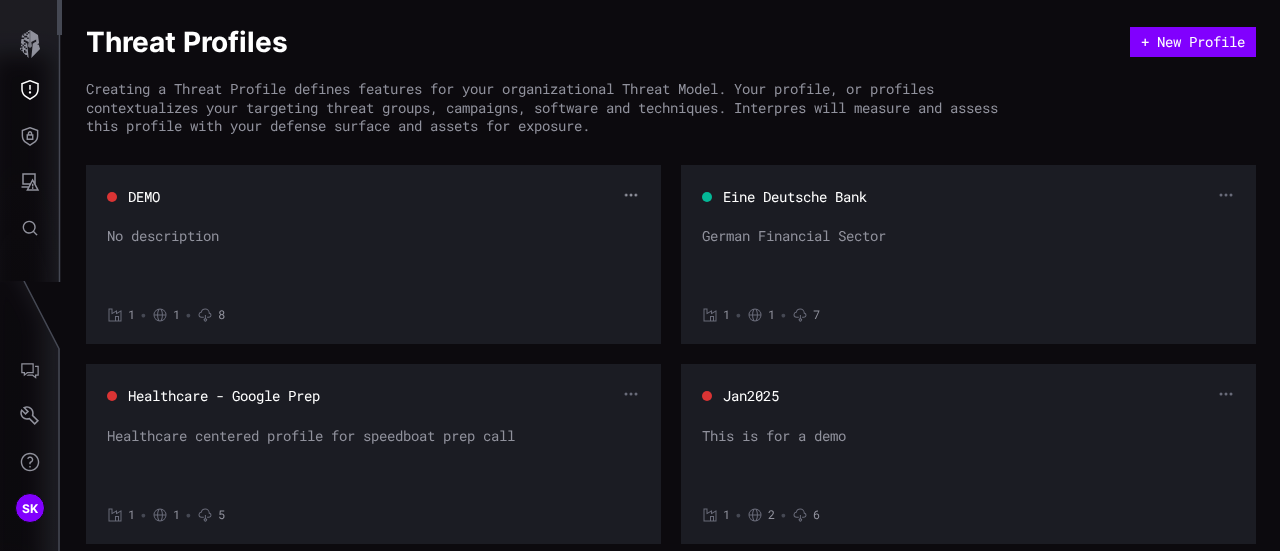 click 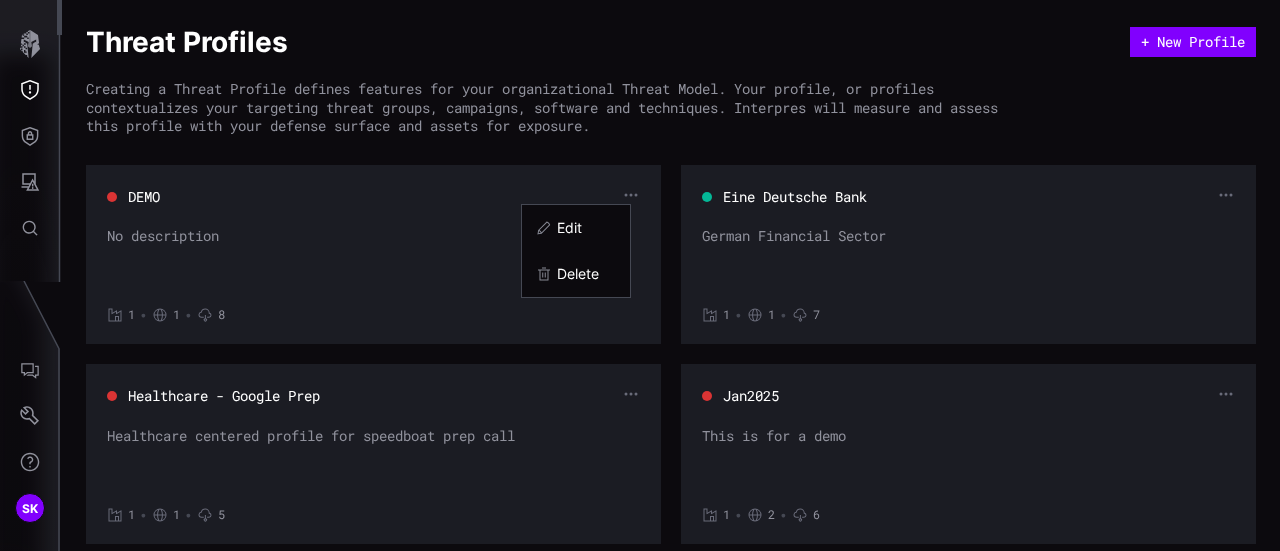 click on "Edit" at bounding box center [576, 228] 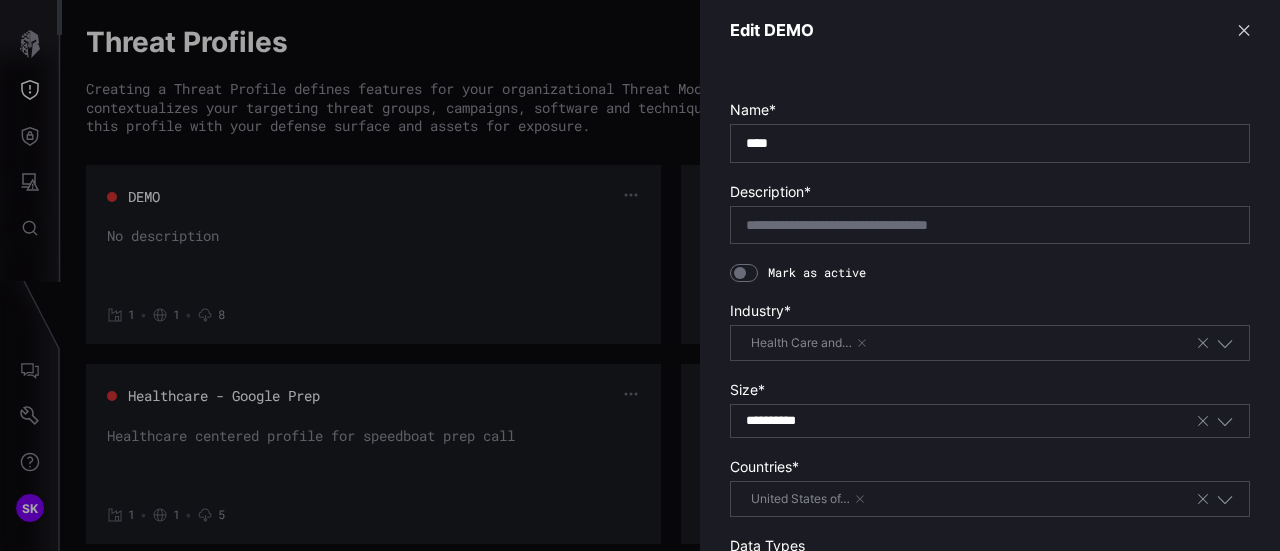 click at bounding box center (744, 273) 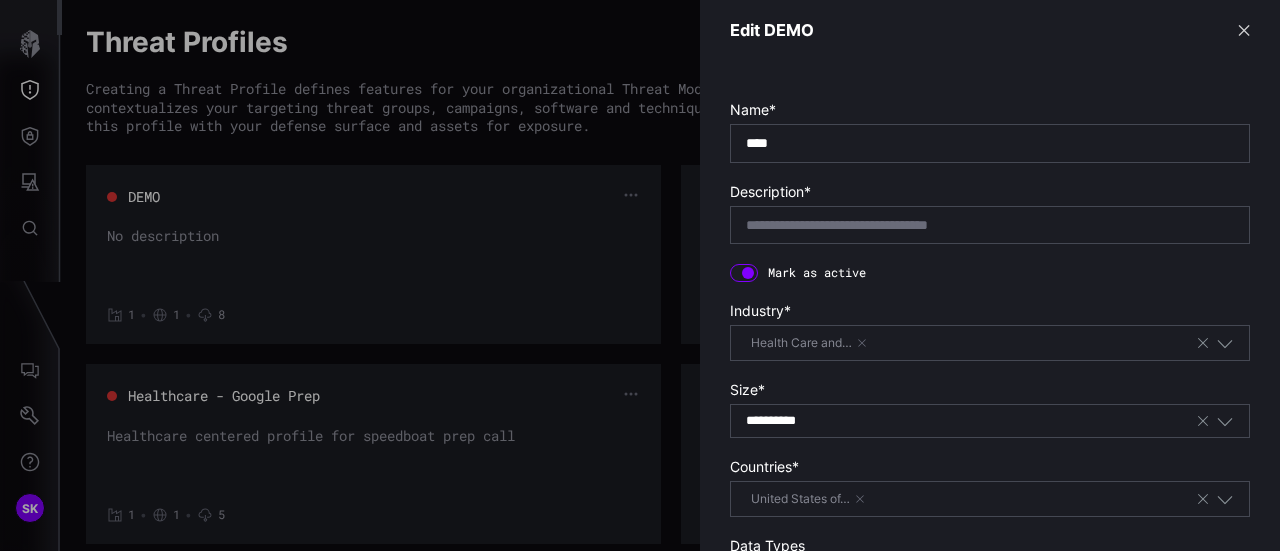 scroll, scrollTop: 419, scrollLeft: 0, axis: vertical 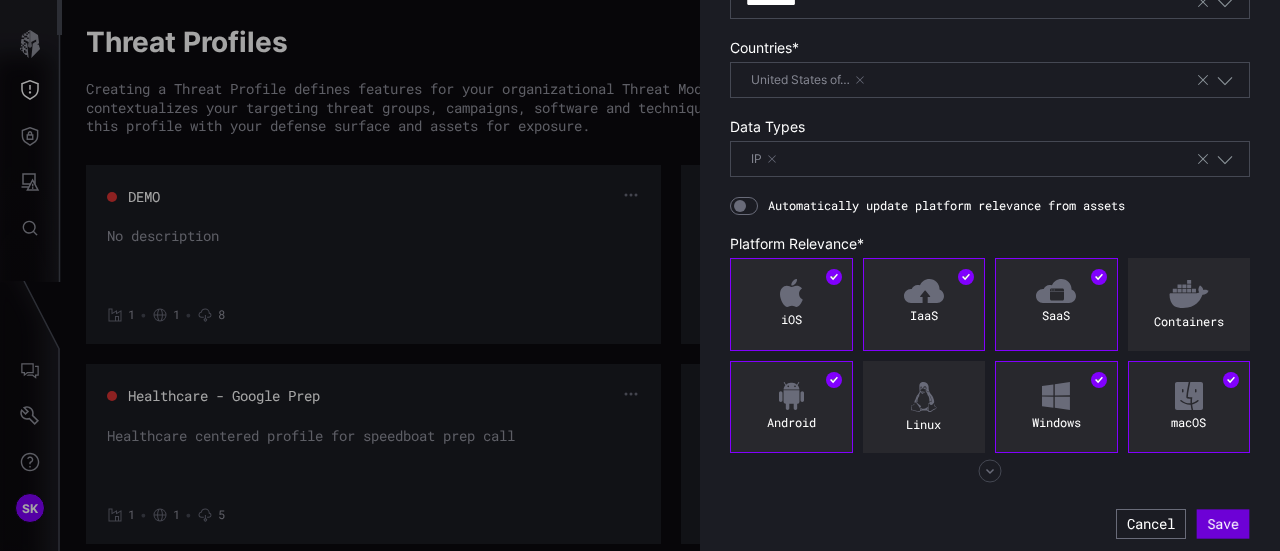 click on "Save" at bounding box center (1223, 524) 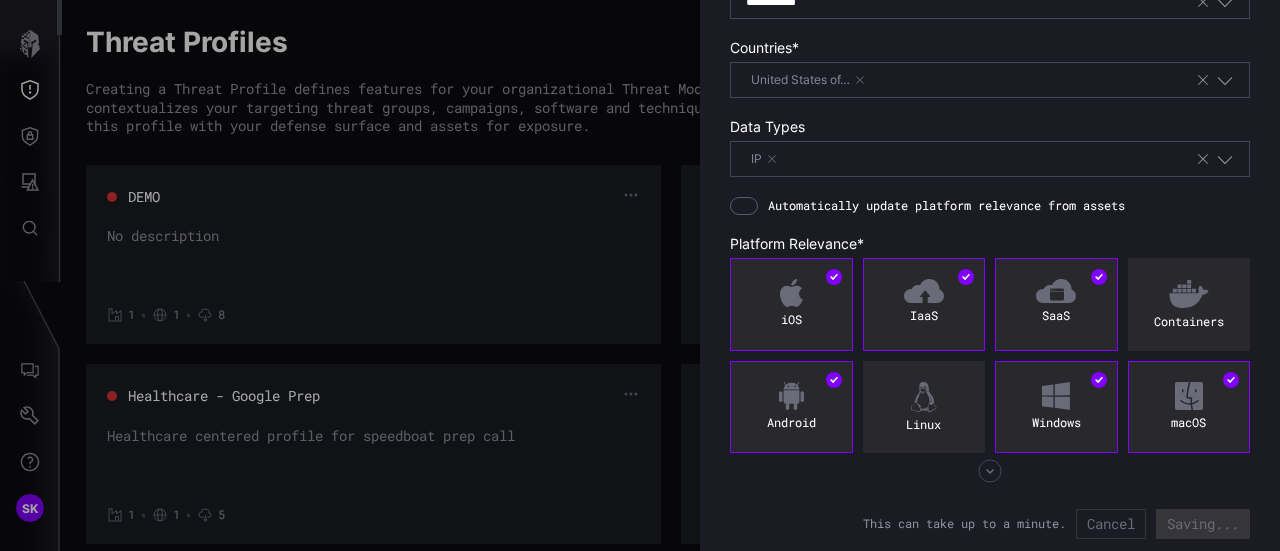 click at bounding box center (640, 275) 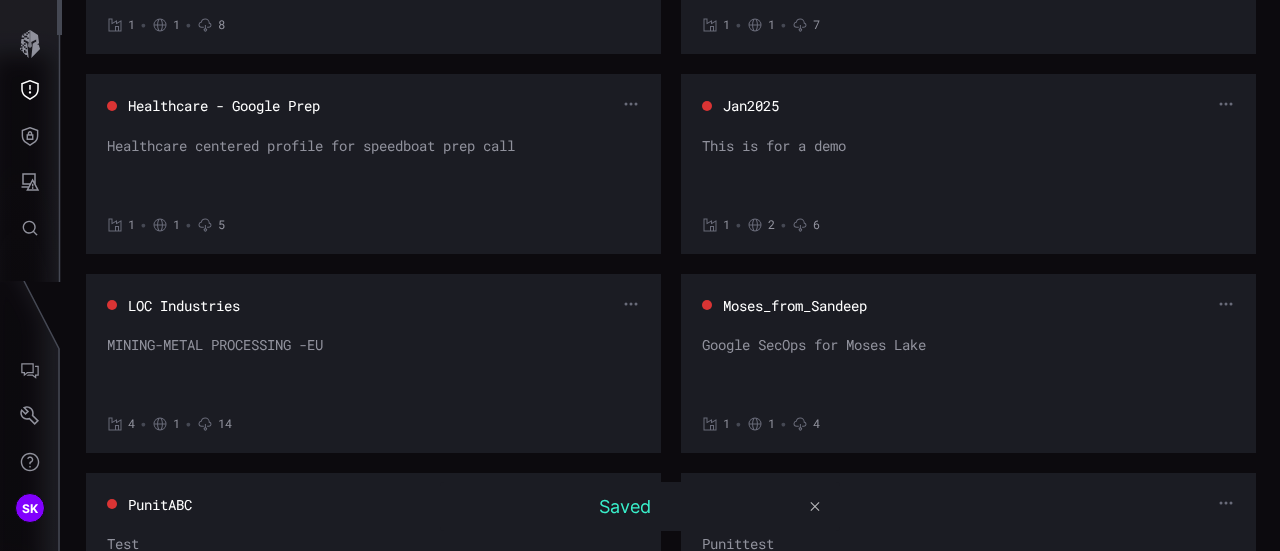 scroll, scrollTop: 0, scrollLeft: 0, axis: both 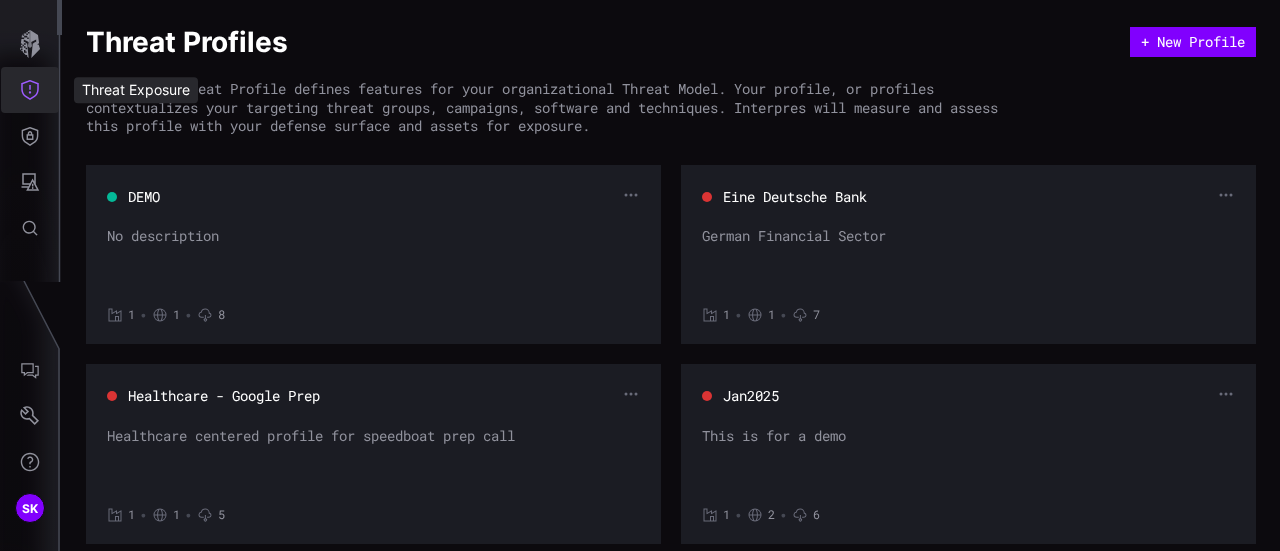 click 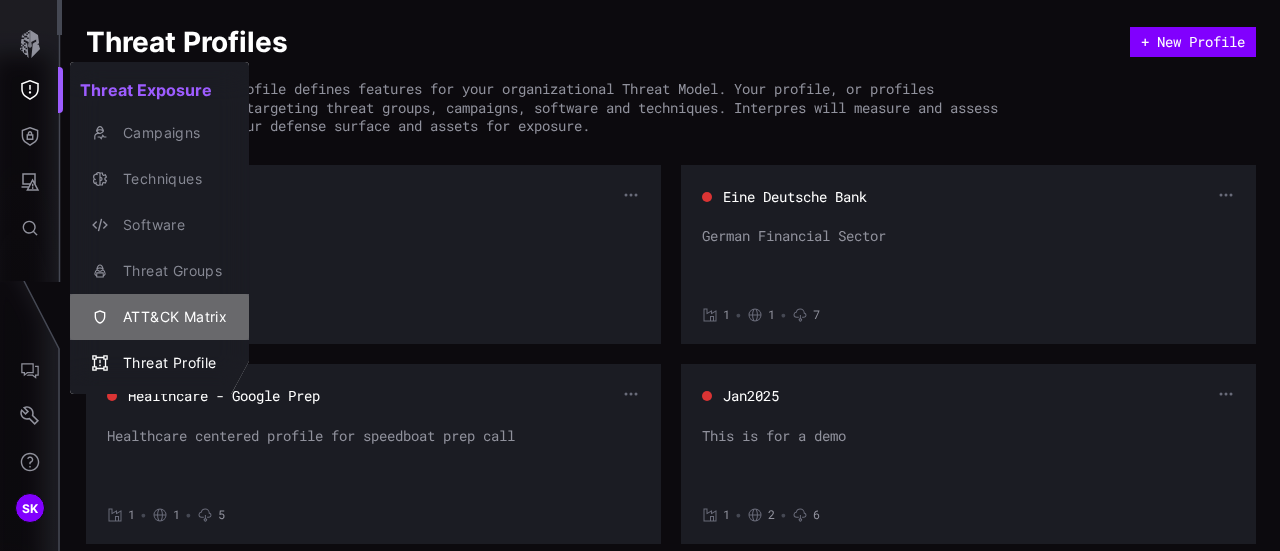 click on "ATT&CK Matrix" at bounding box center (170, 317) 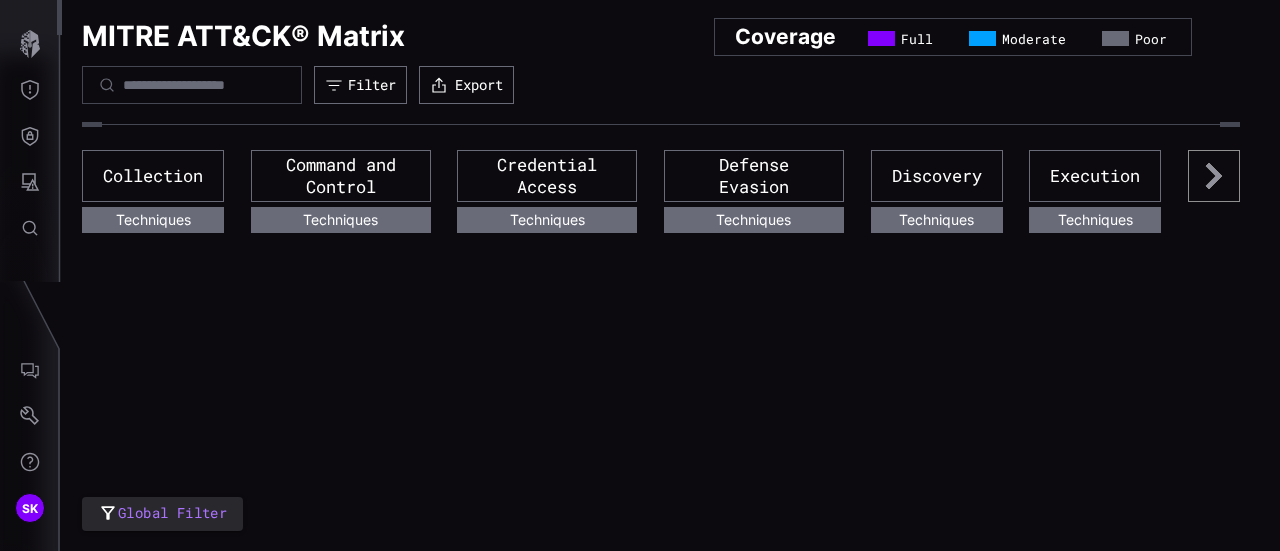 click on "Global Filter MITRE ATT&CK® Matrix Coverage Full Moderate Poor Filter Export Collection  Techniques Command and Control  Techniques Credential Access  Techniques Defense Evasion  Techniques Discovery  Techniques Execution  Techniques" at bounding box center [671, 275] 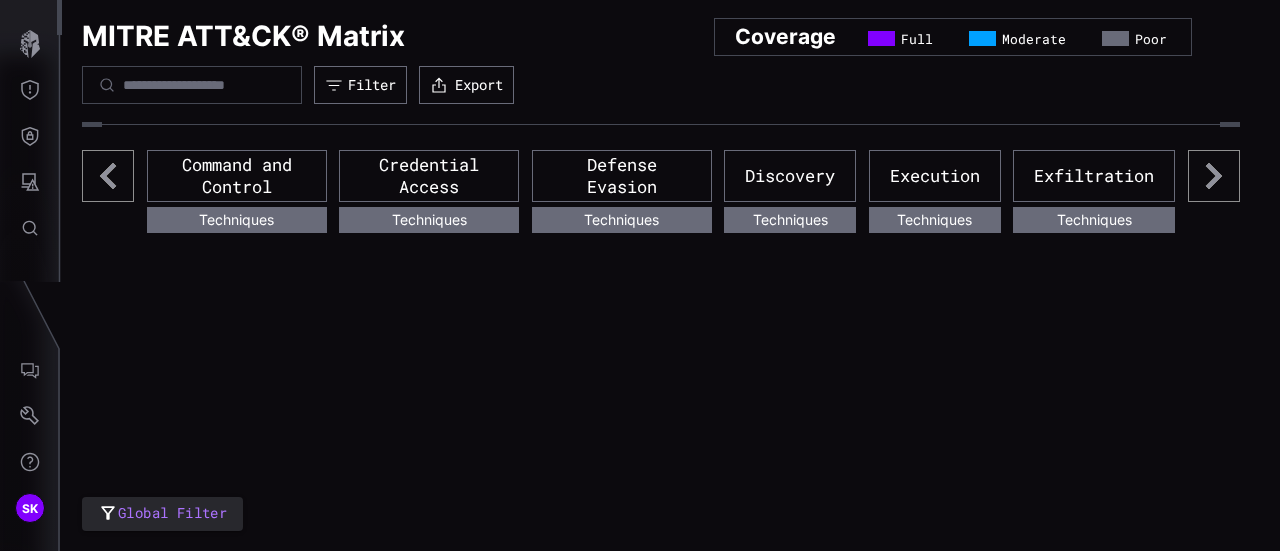 click 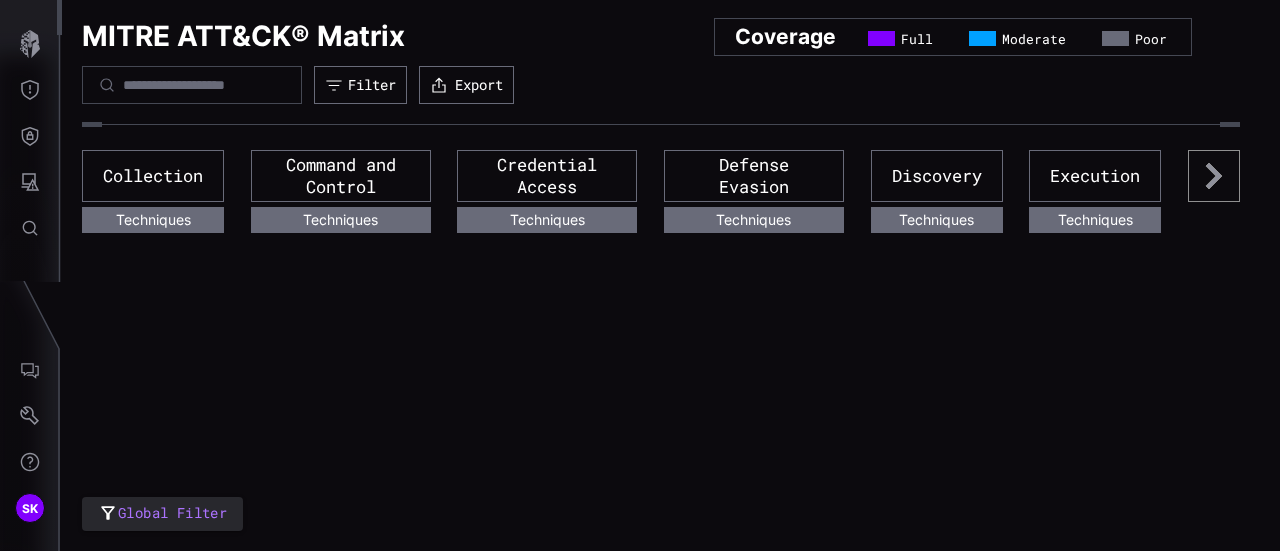 click on "Global Filter MITRE ATT&CK® Matrix Coverage Full Moderate Poor Filter Export Collection  Techniques Command and Control  Techniques Credential Access  Techniques Defense Evasion  Techniques Discovery  Techniques Execution  Techniques" at bounding box center (671, 275) 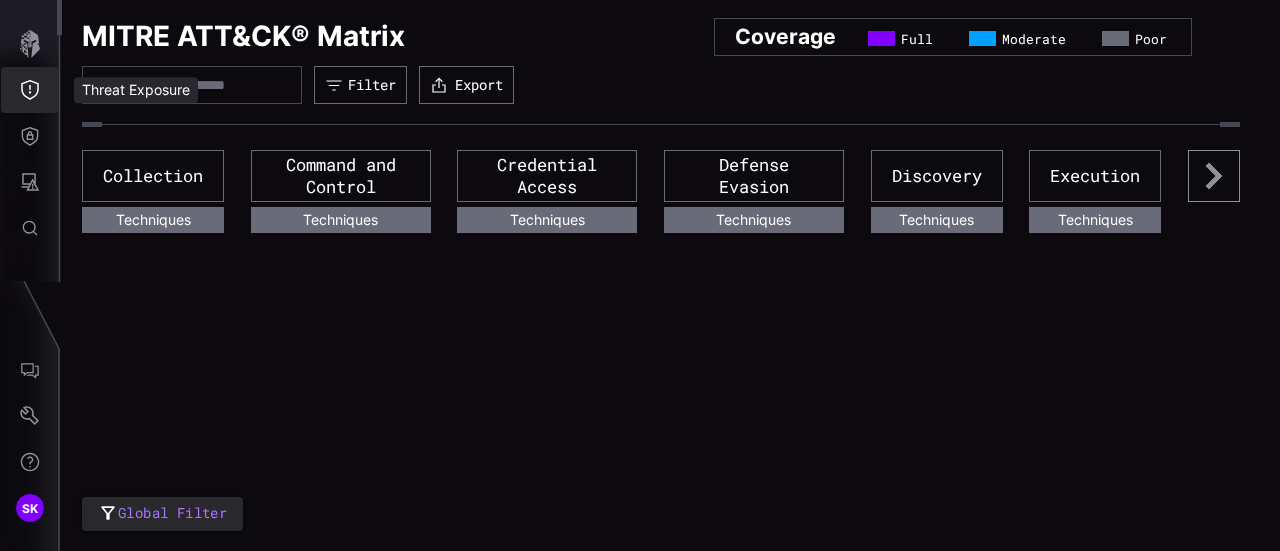 click 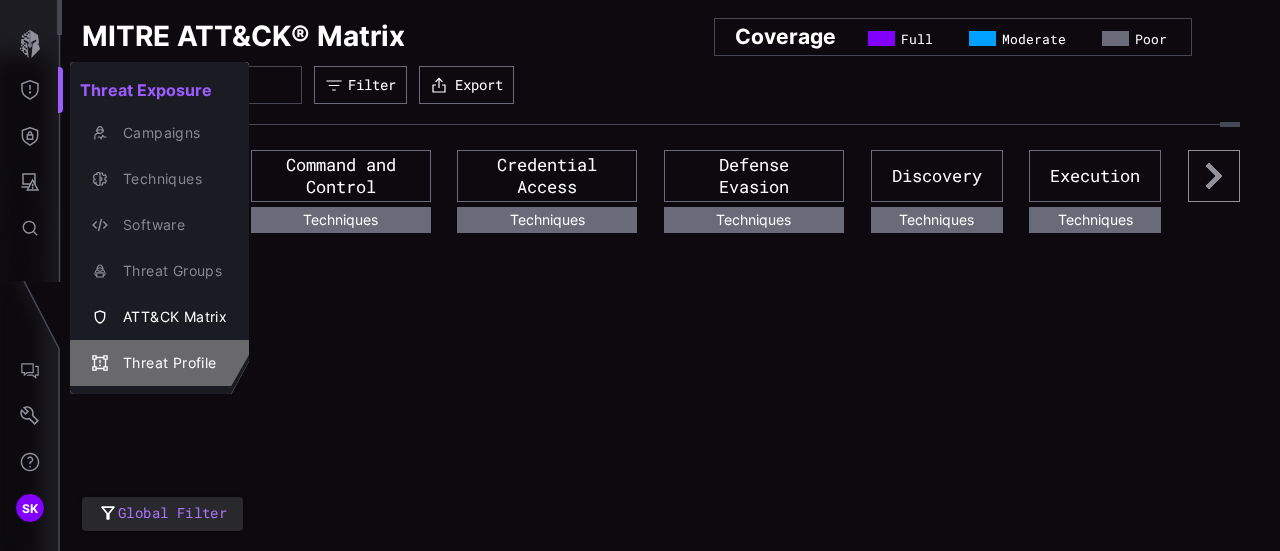 click on "Threat Profile" at bounding box center (170, 363) 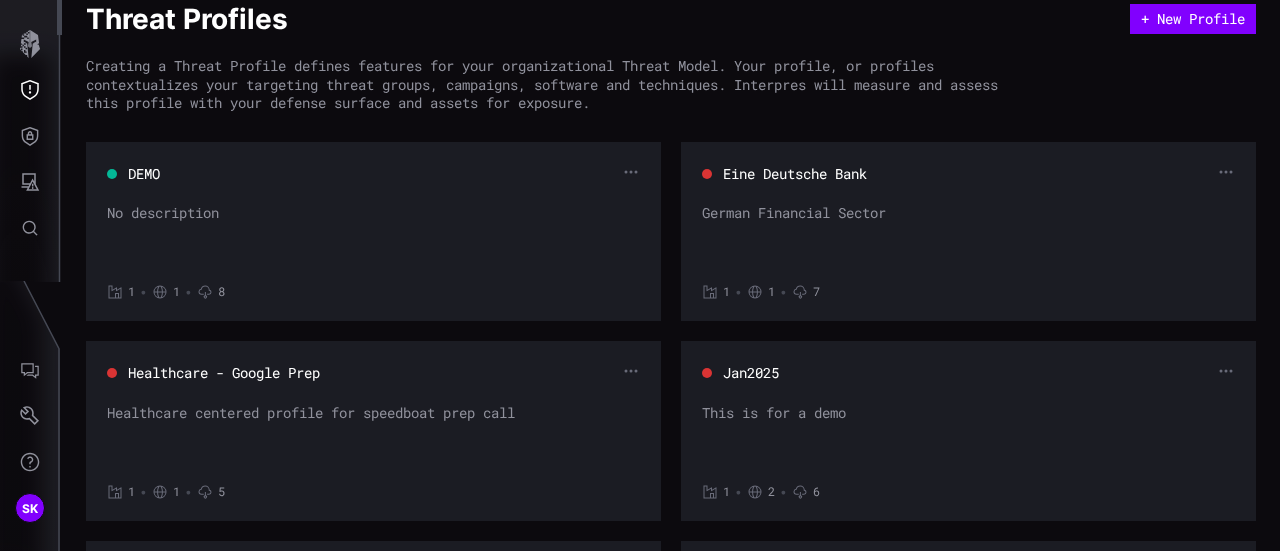 scroll, scrollTop: 0, scrollLeft: 0, axis: both 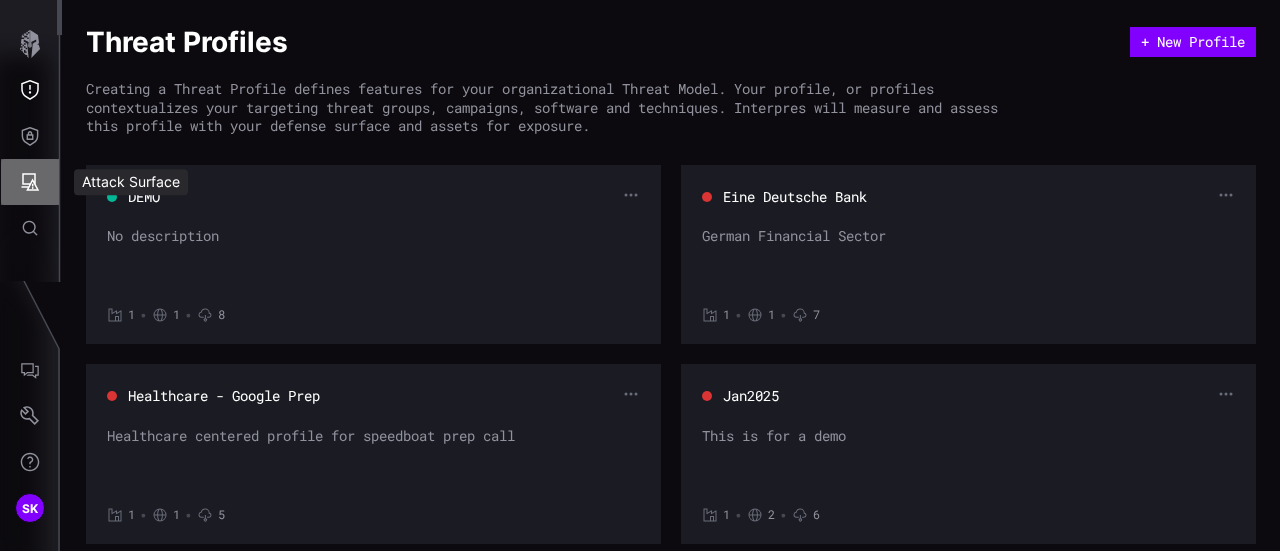 click at bounding box center [30, 182] 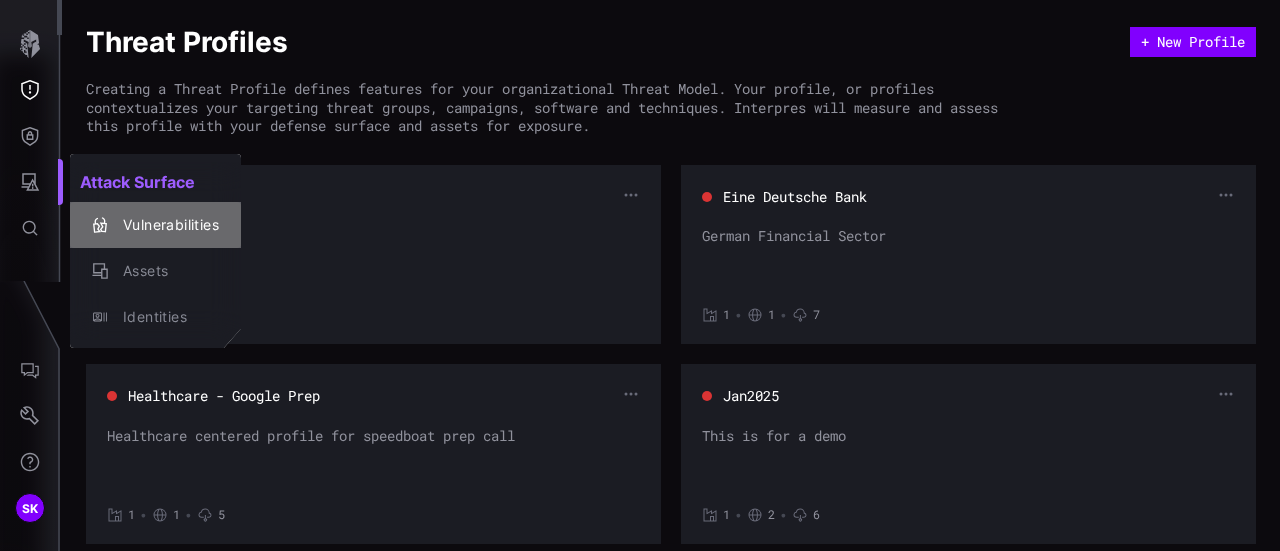 click on "Vulnerabilities" at bounding box center [166, 225] 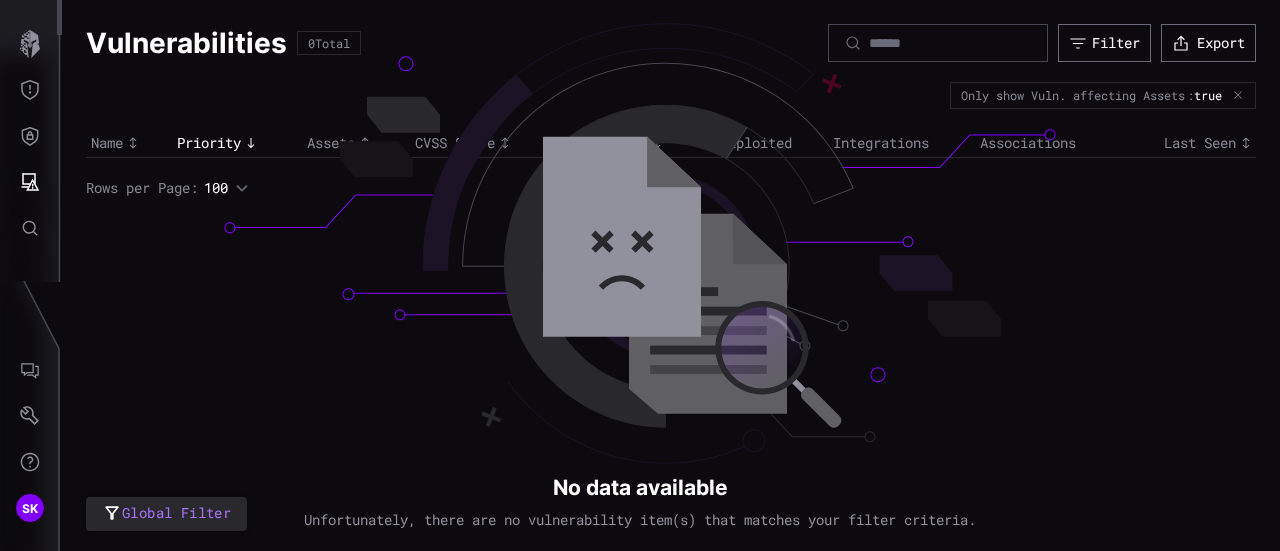 click on "Global Filter Vulnerabilities [NUMBER]  Total Filter Export Only show Vuln. affecting Assets :  true   Name Priority Assets CVSS Score EPSS Score Exploited Integrations Associations Last Seen No data available Unfortunately, there are no vulnerability item(s) that matches your filter criteria. Rows per Page: [NUMBER]" at bounding box center (671, 275) 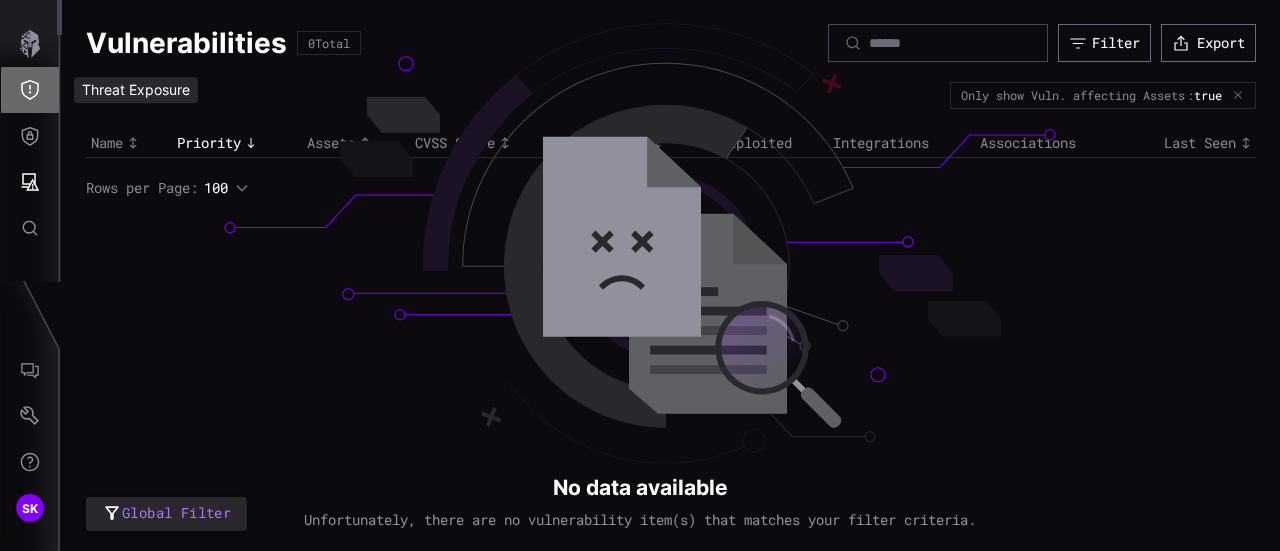 click 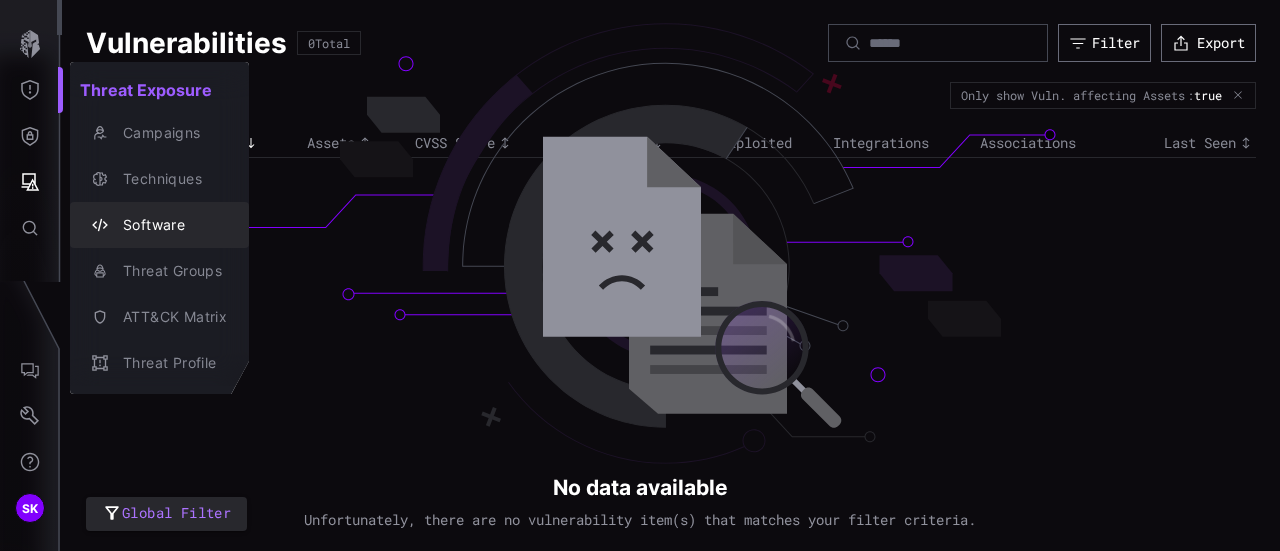 click on "Software" at bounding box center (170, 225) 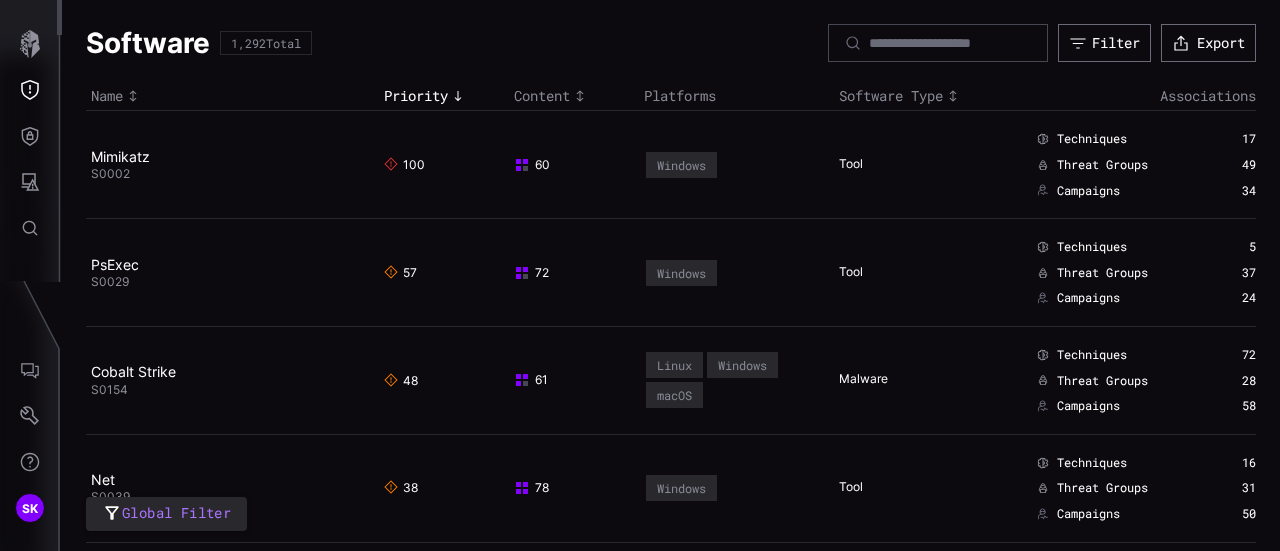 click on "PsExec S0029" at bounding box center [232, 273] 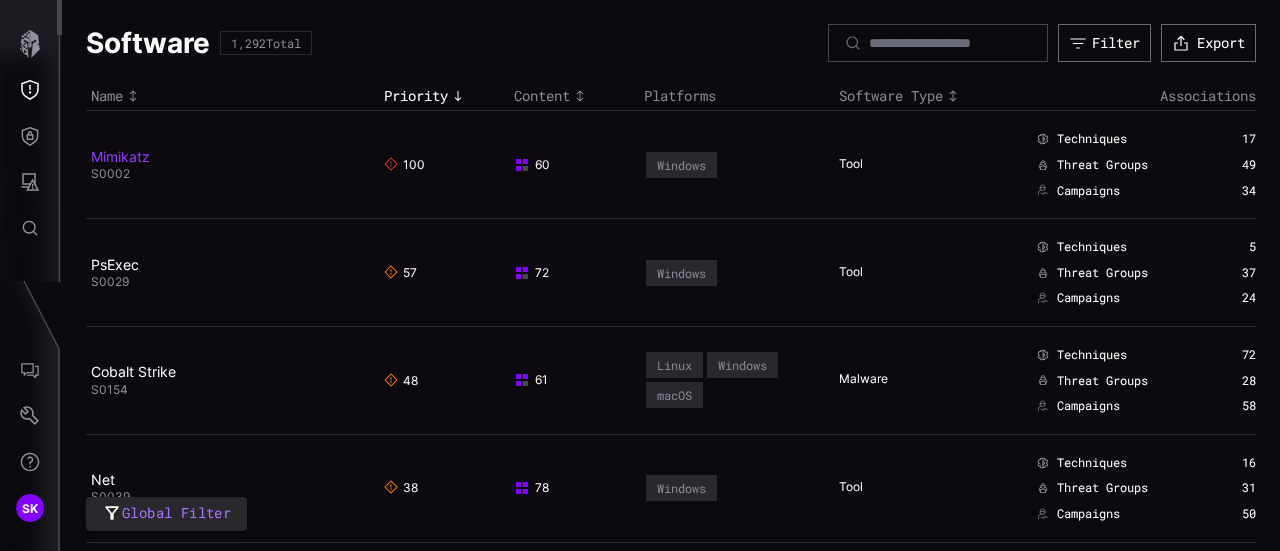click on "Mimikatz" at bounding box center (120, 156) 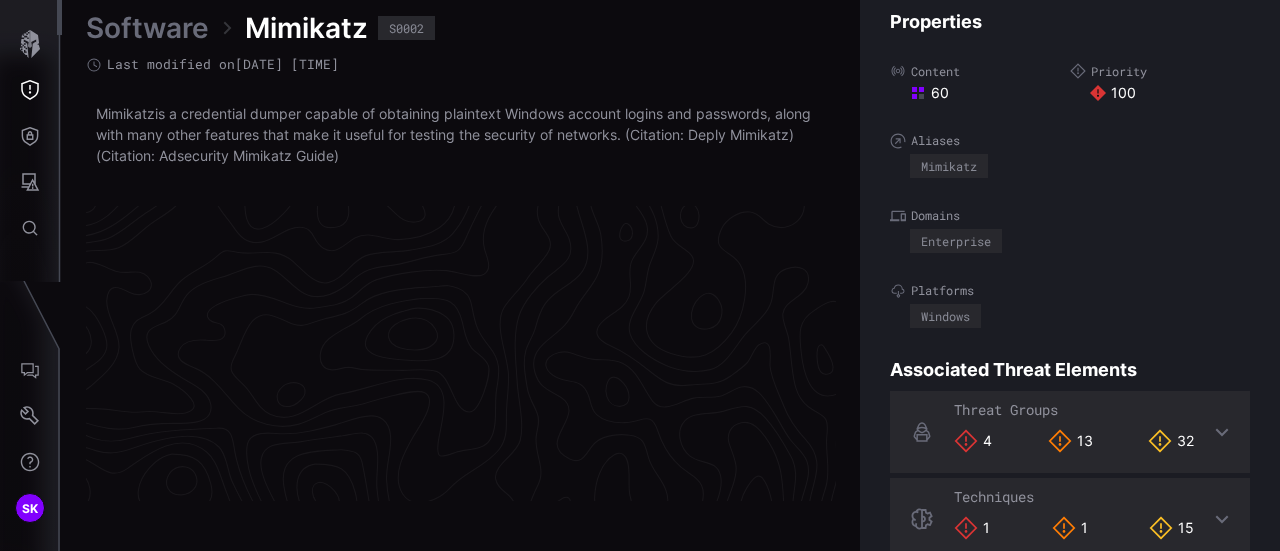 scroll, scrollTop: 4360, scrollLeft: 1132, axis: both 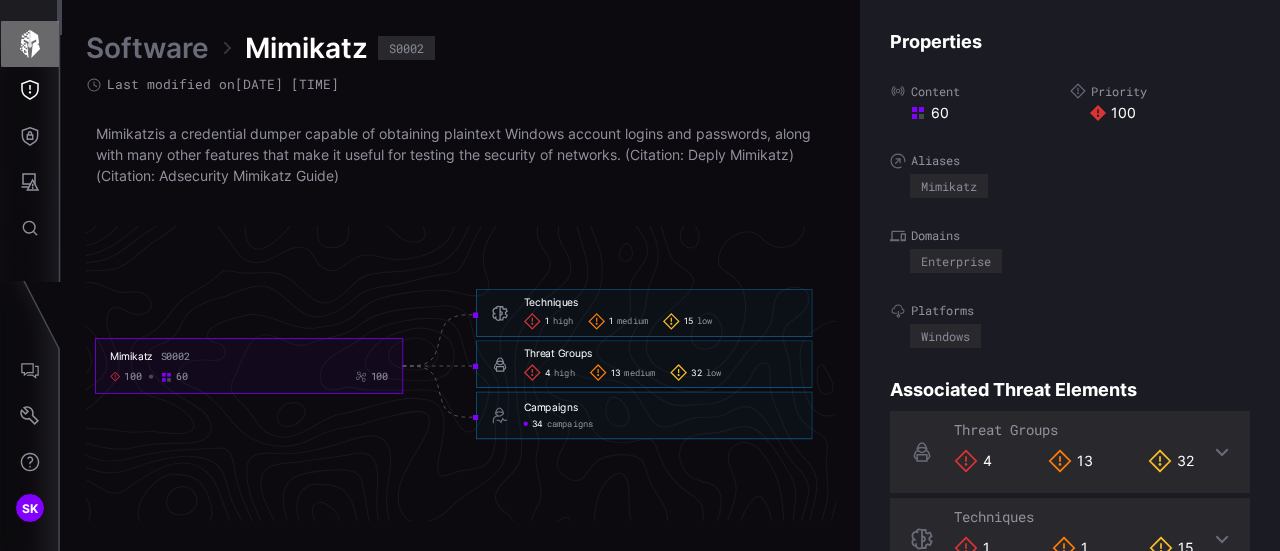 click 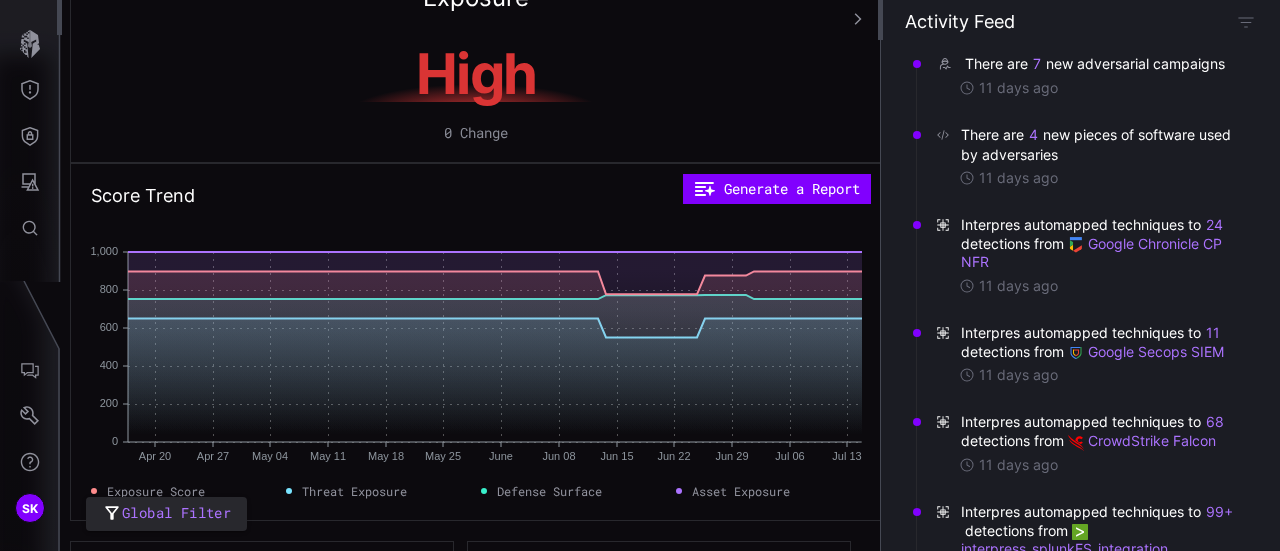 scroll, scrollTop: 0, scrollLeft: 0, axis: both 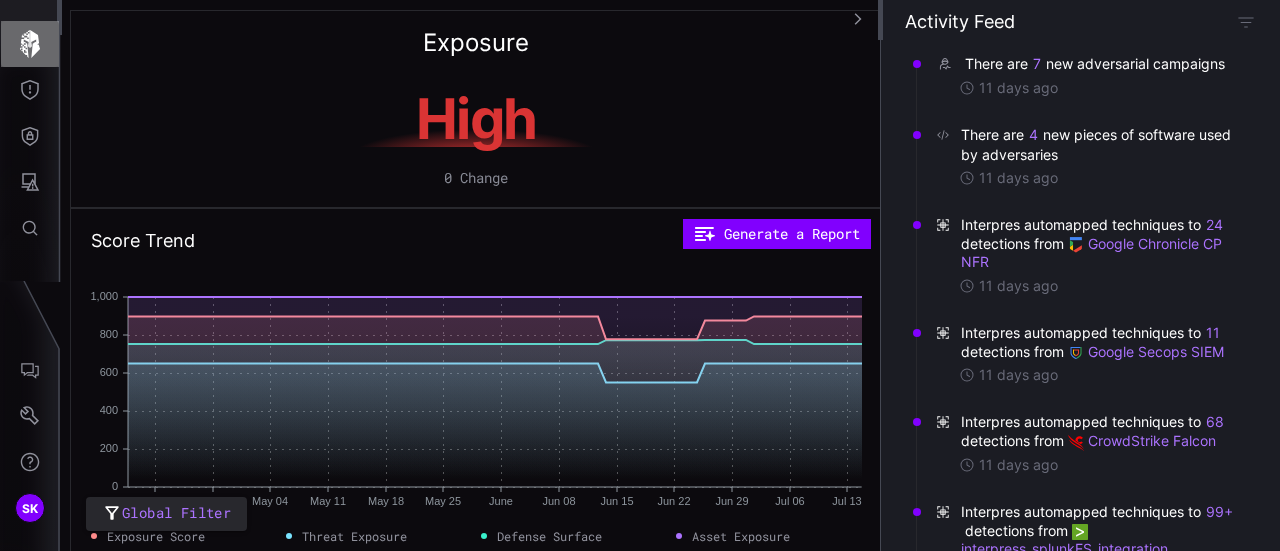 click 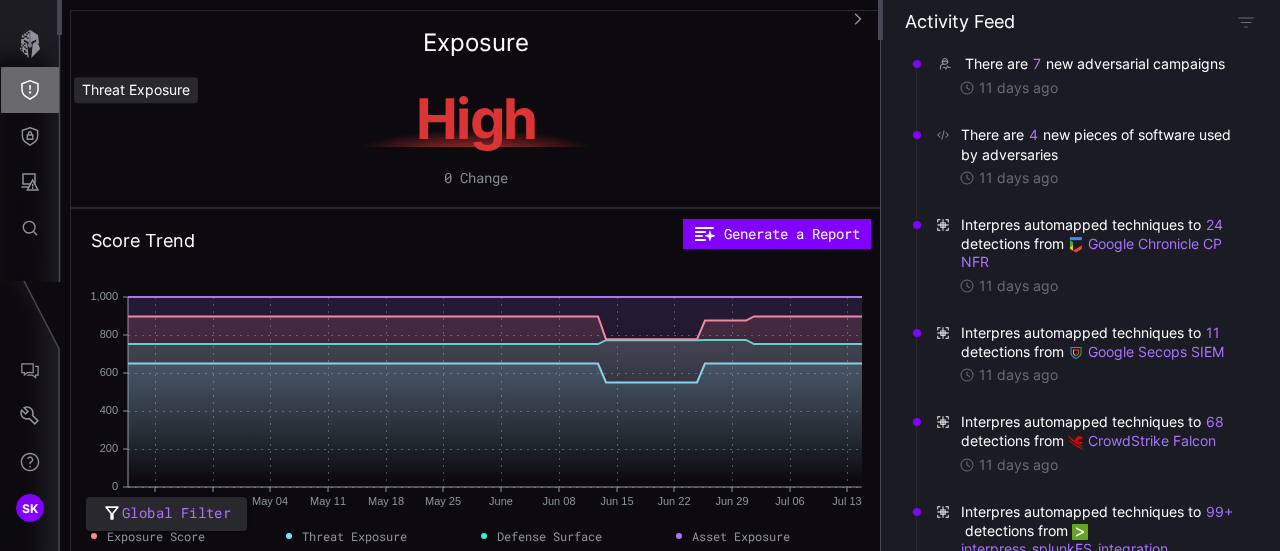 click 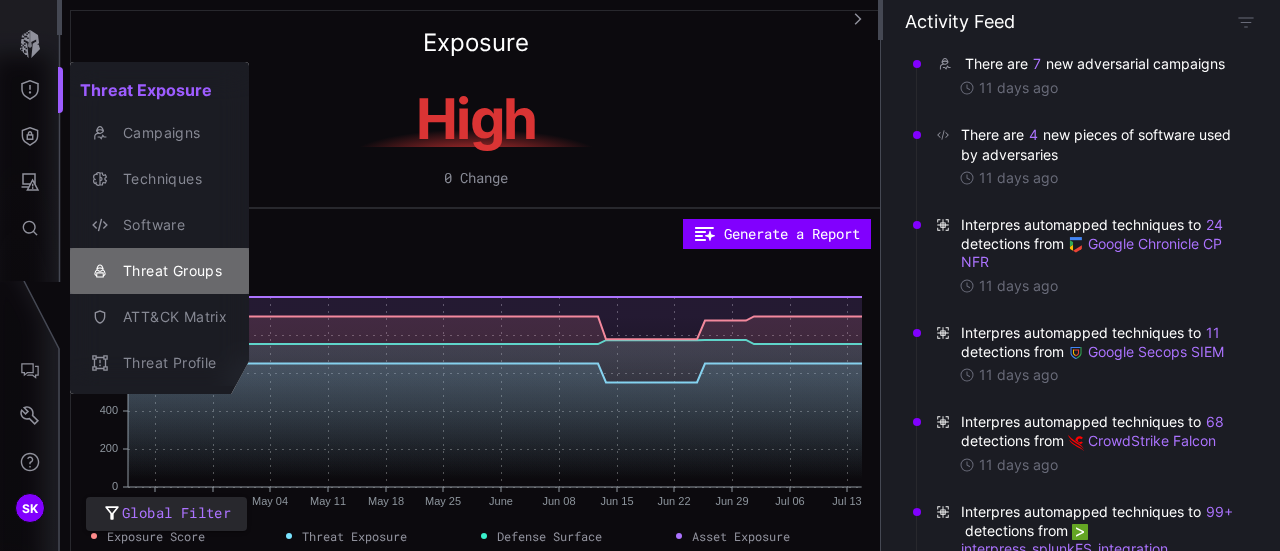 click on "Threat Groups" at bounding box center (170, 271) 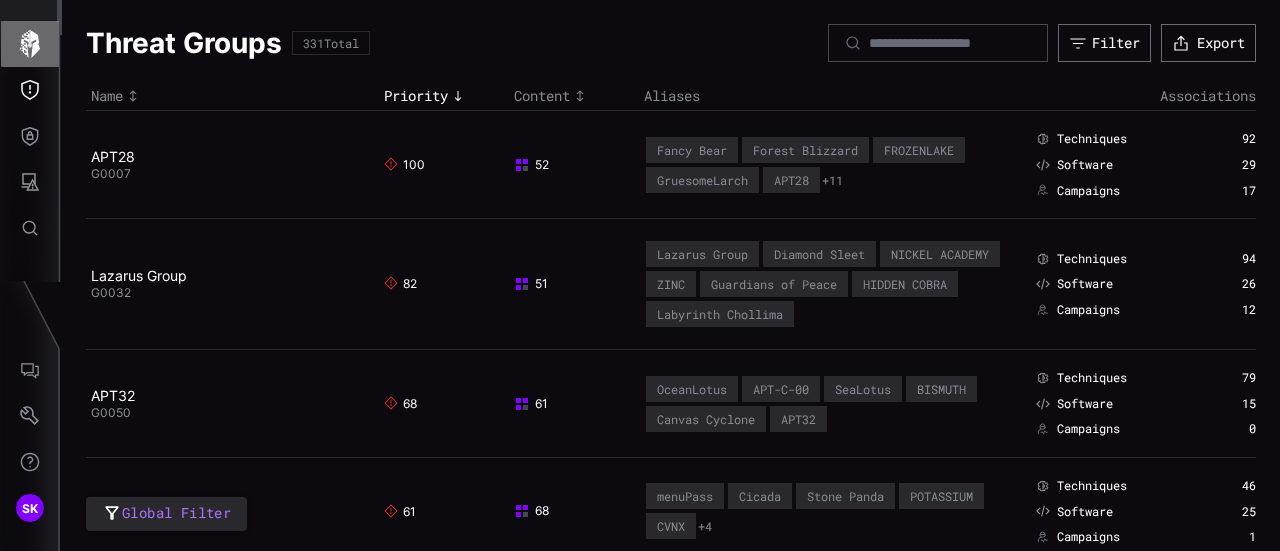 click 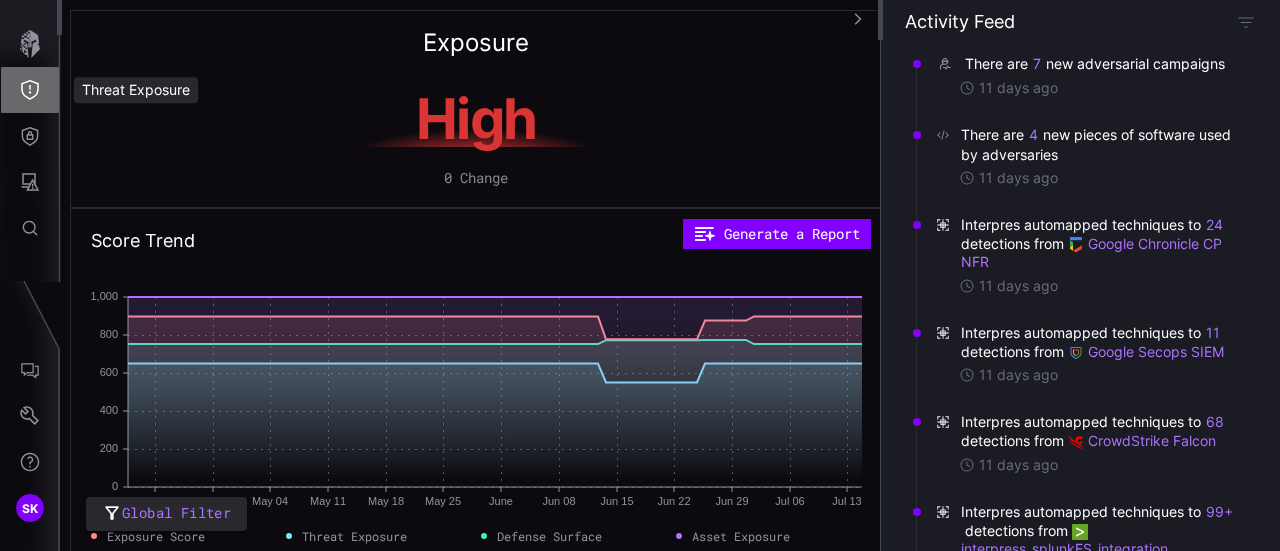 click 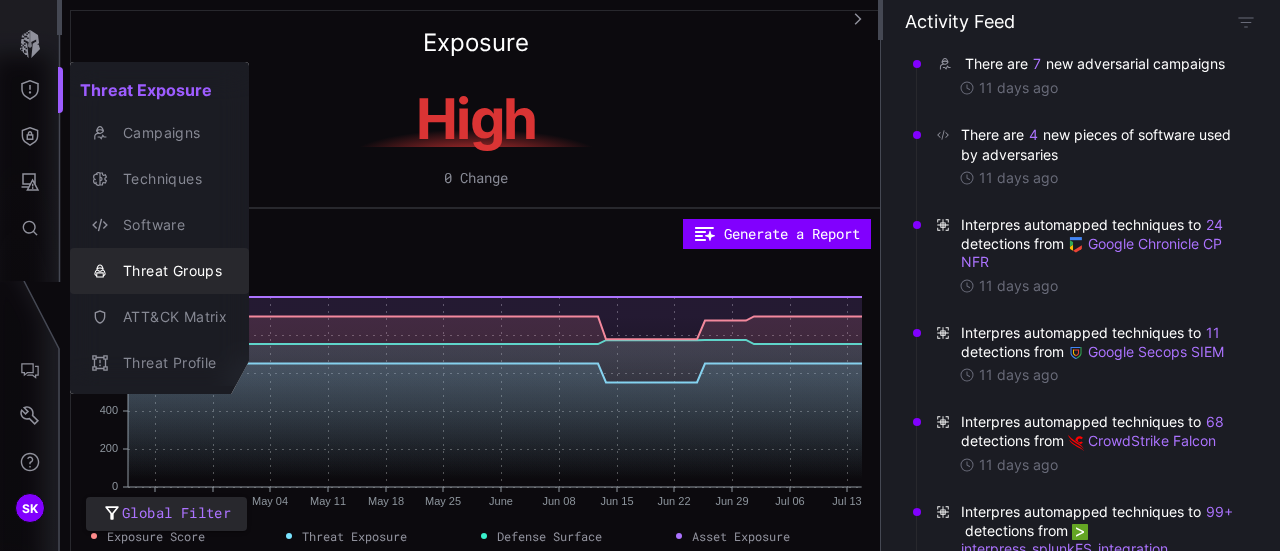 click on "Threat Groups" at bounding box center (170, 271) 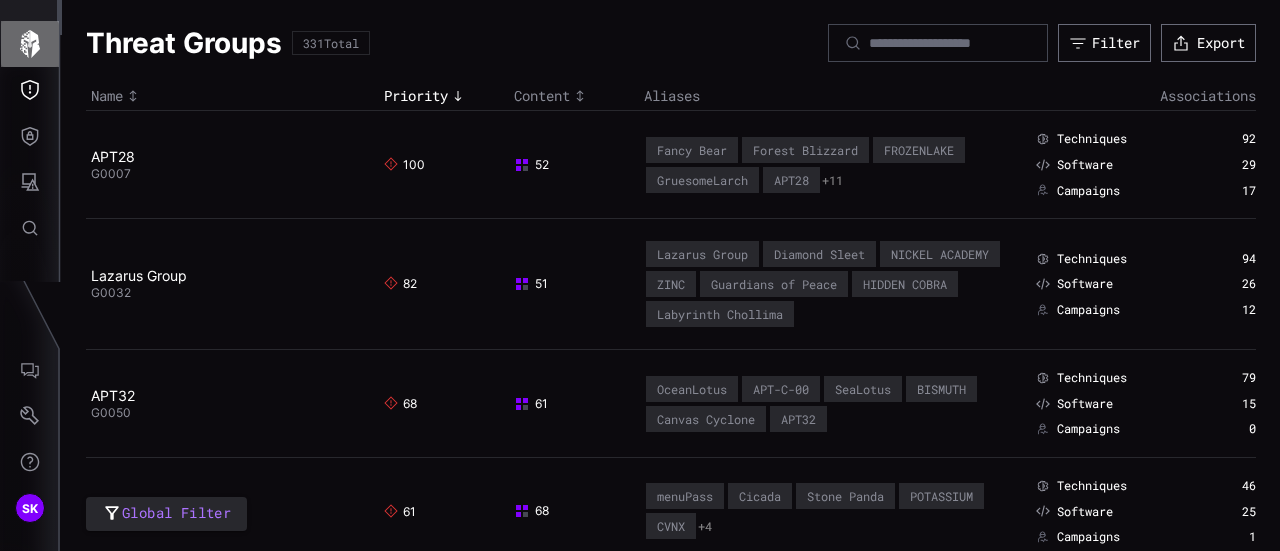 click 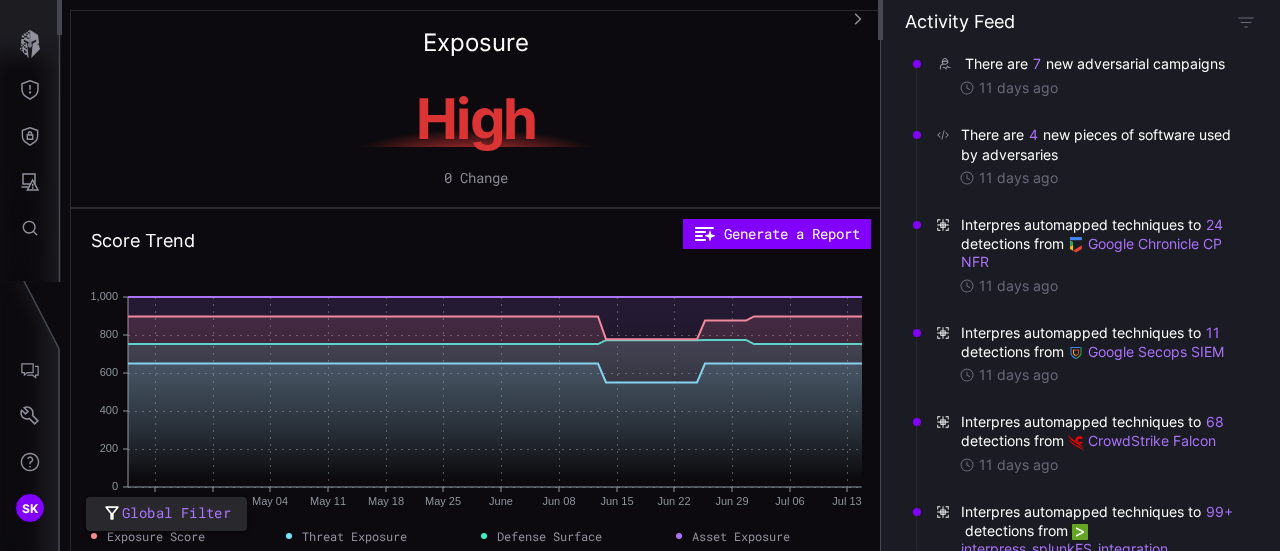 click on "High 0 Change" at bounding box center (476, 133) 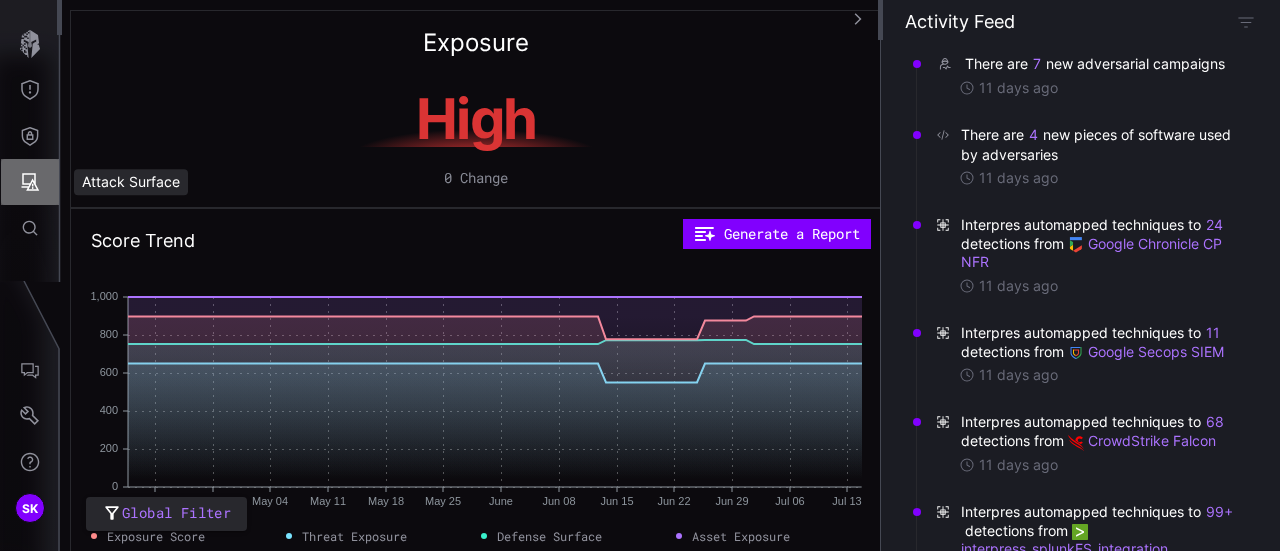 click 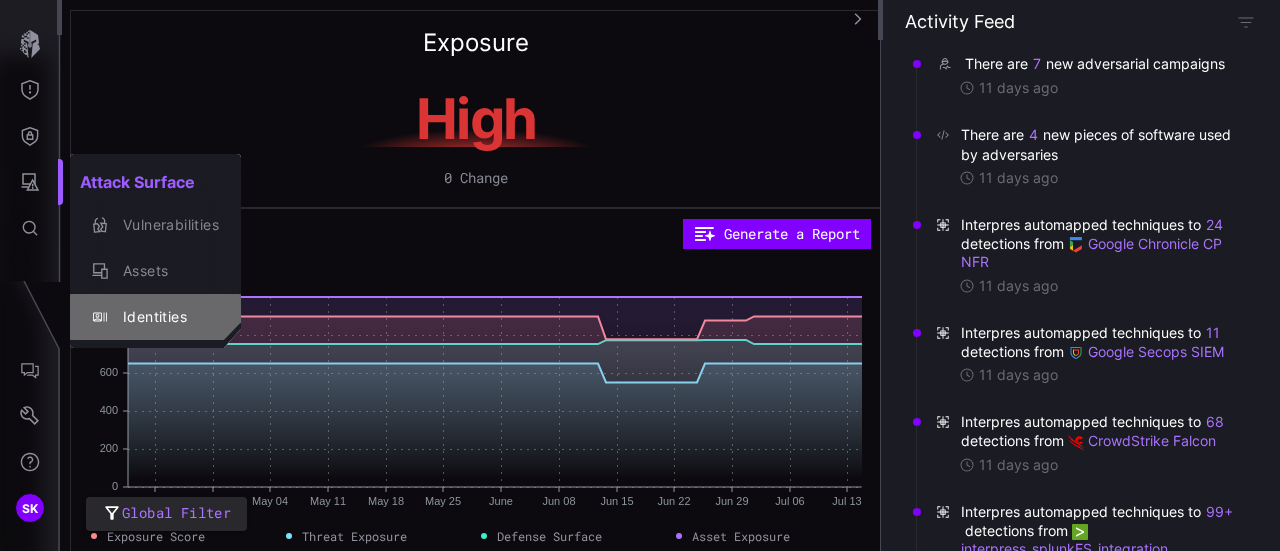 click on "Identities" at bounding box center (155, 317) 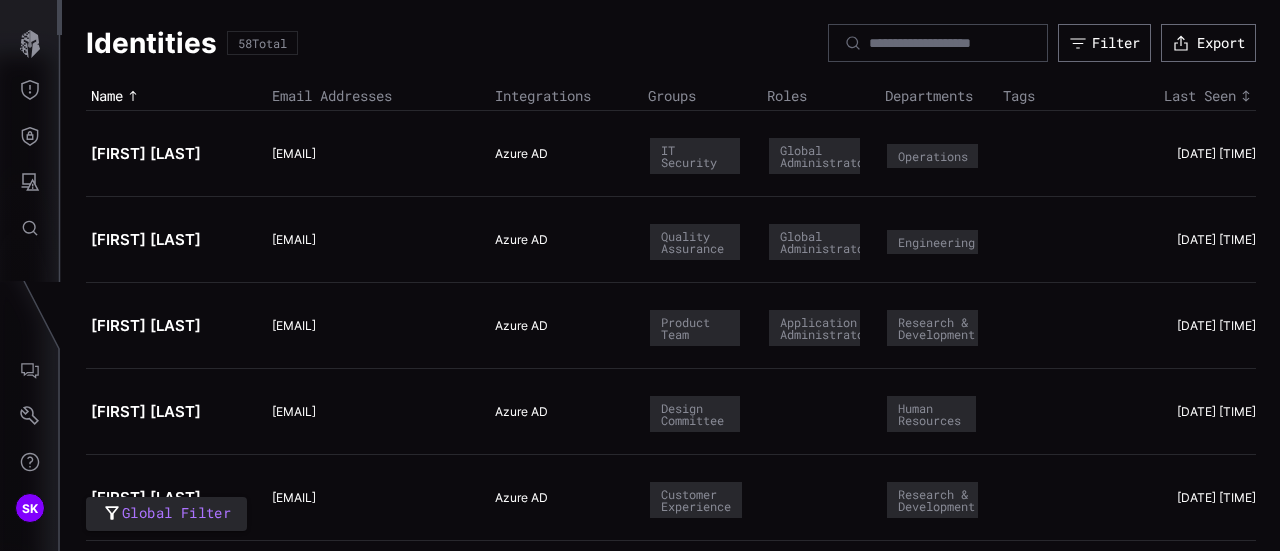 type 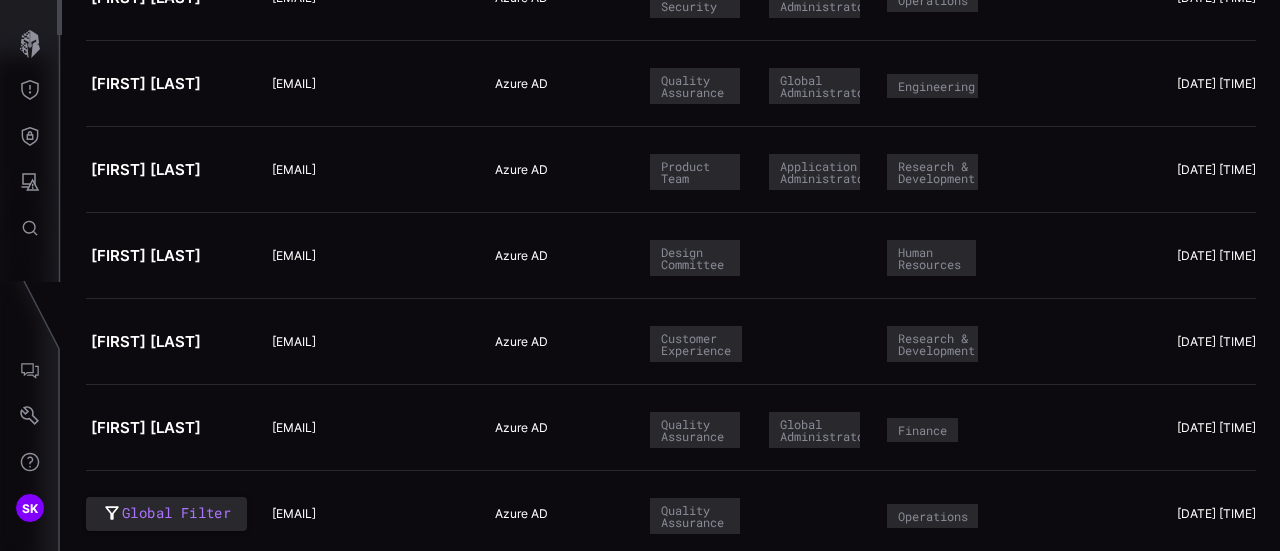 scroll, scrollTop: 0, scrollLeft: 0, axis: both 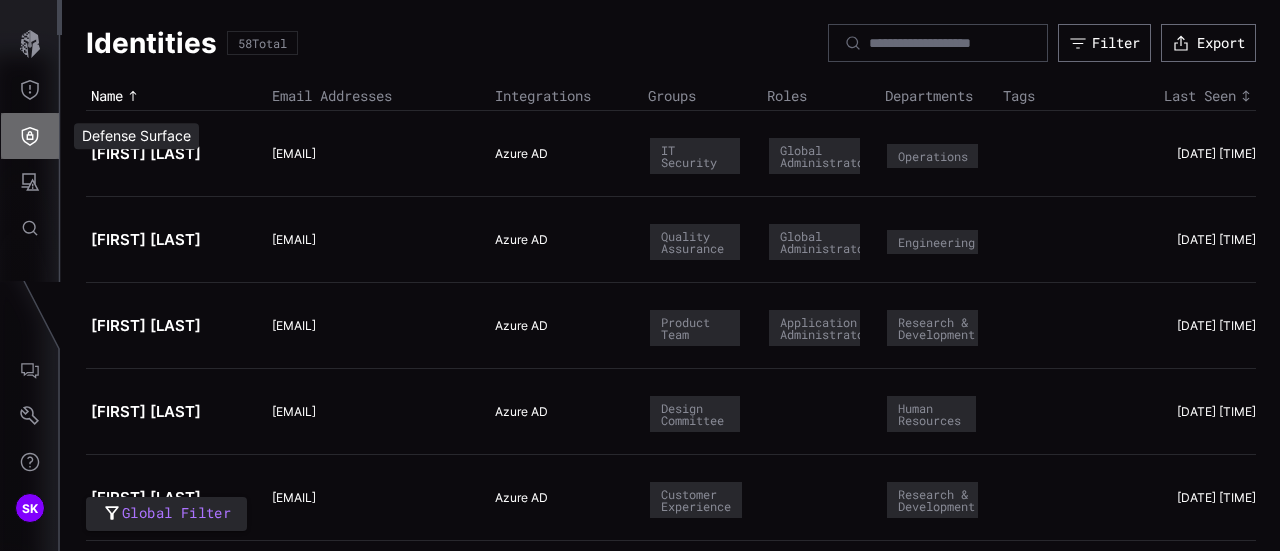 click 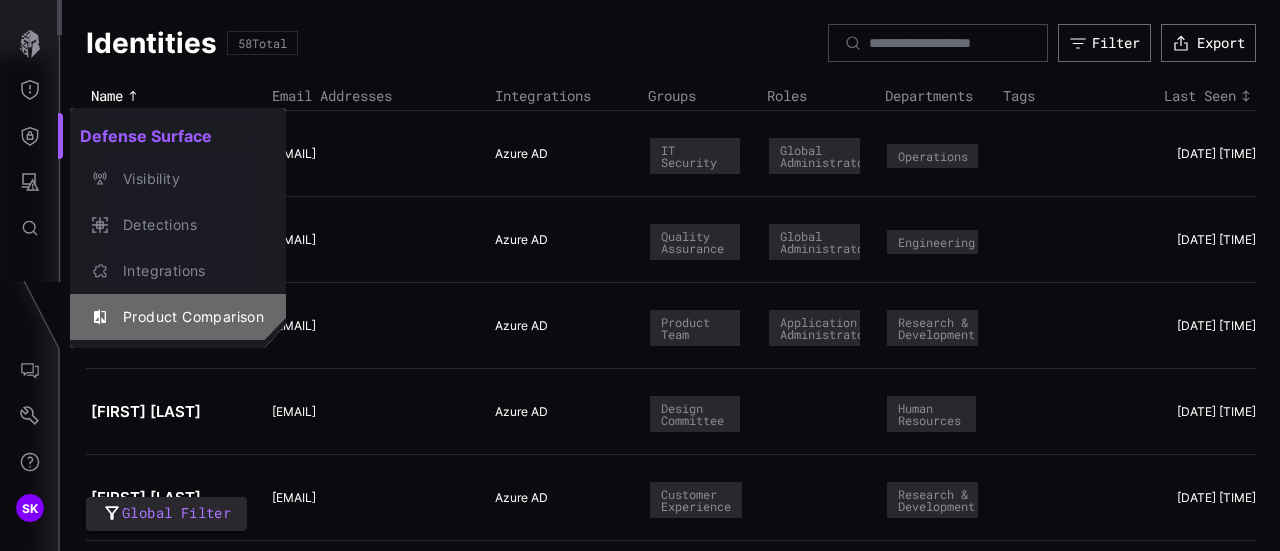 click on "Product Comparison" at bounding box center (188, 317) 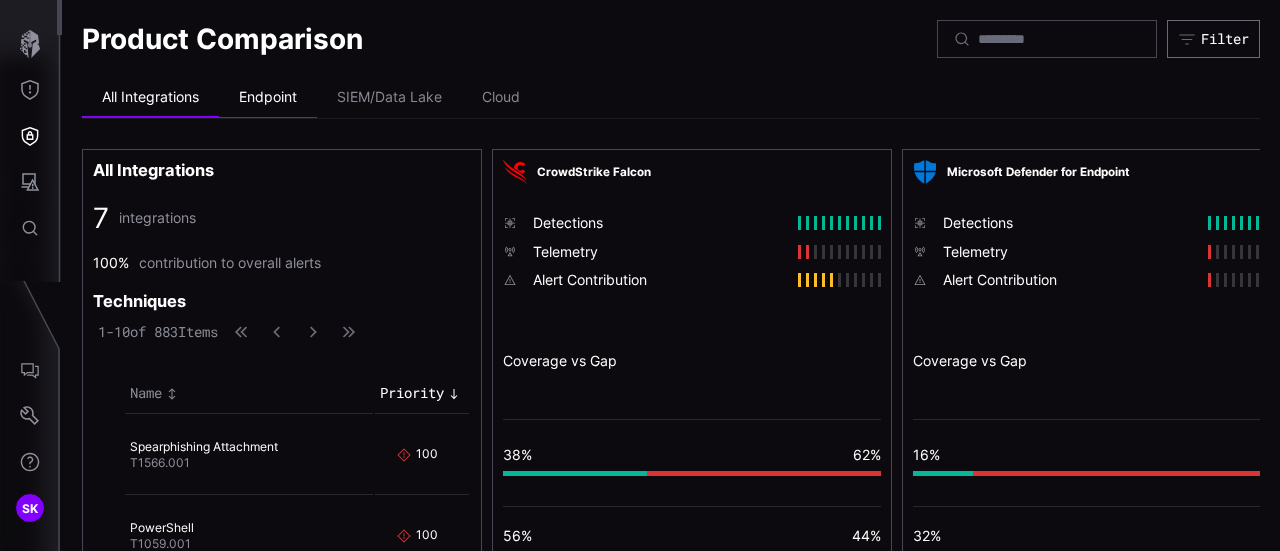 click on "Endpoint" at bounding box center [268, 98] 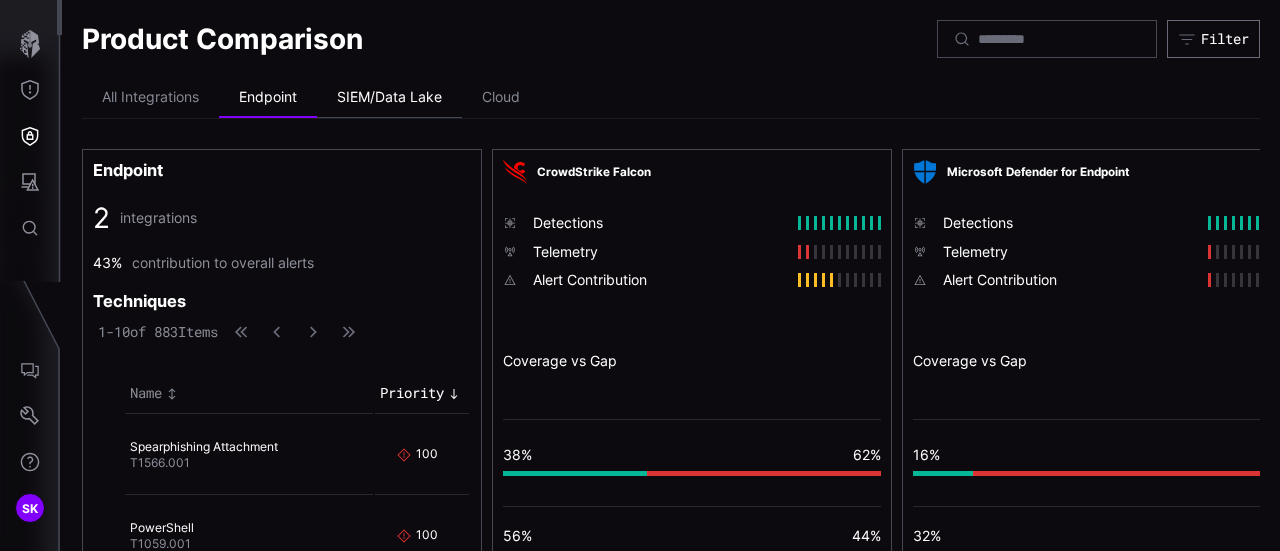 click on "SIEM/Data Lake" at bounding box center (389, 98) 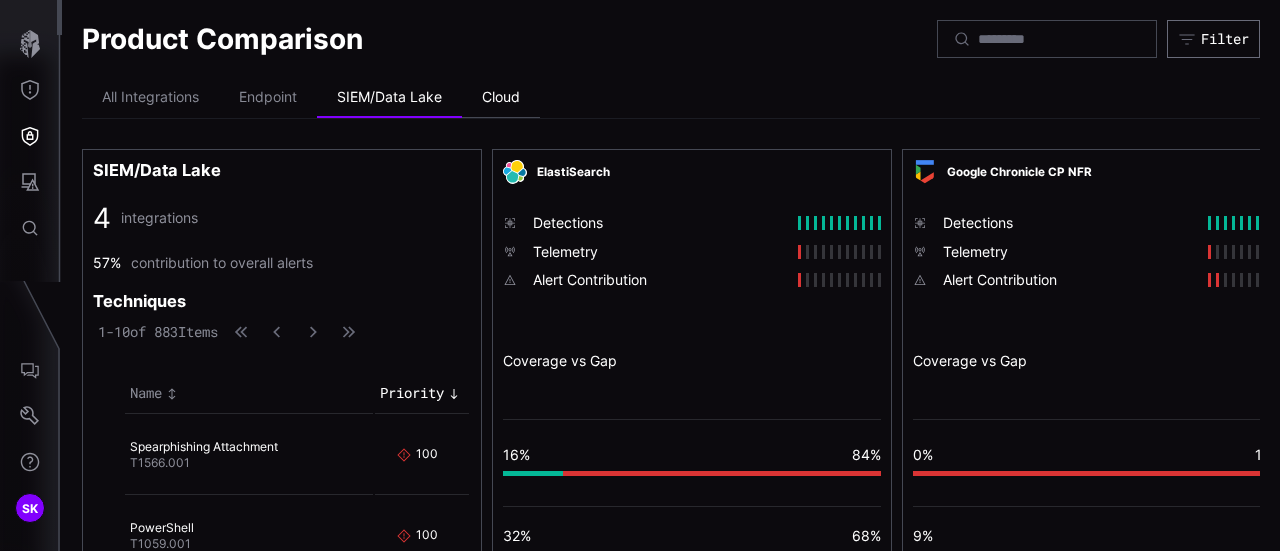 click on "Cloud" at bounding box center [501, 98] 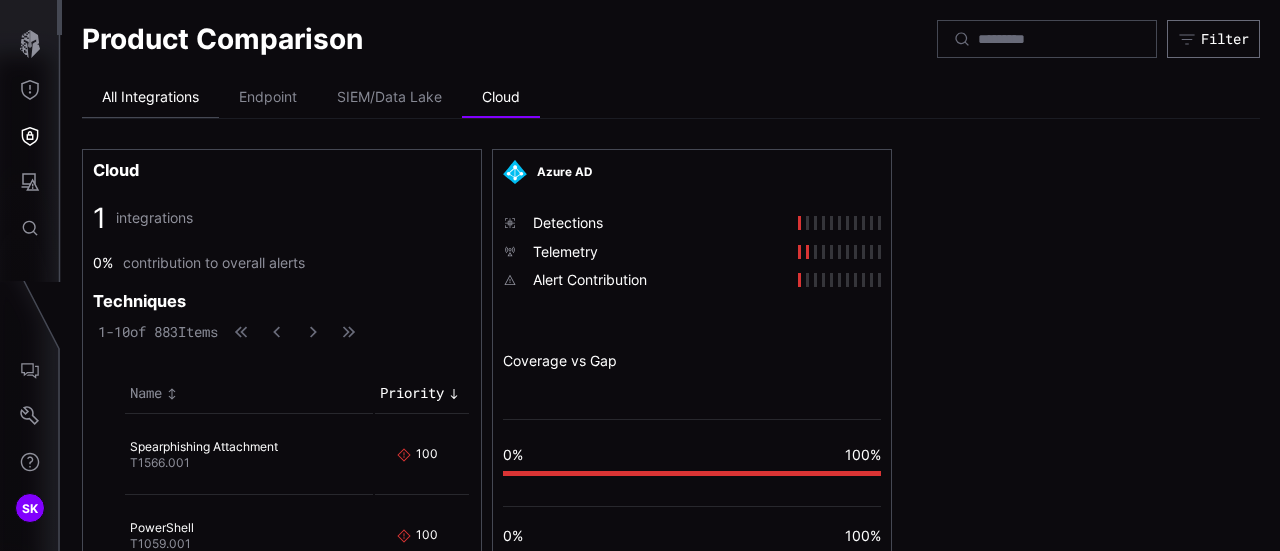 click on "All Integrations" at bounding box center (150, 98) 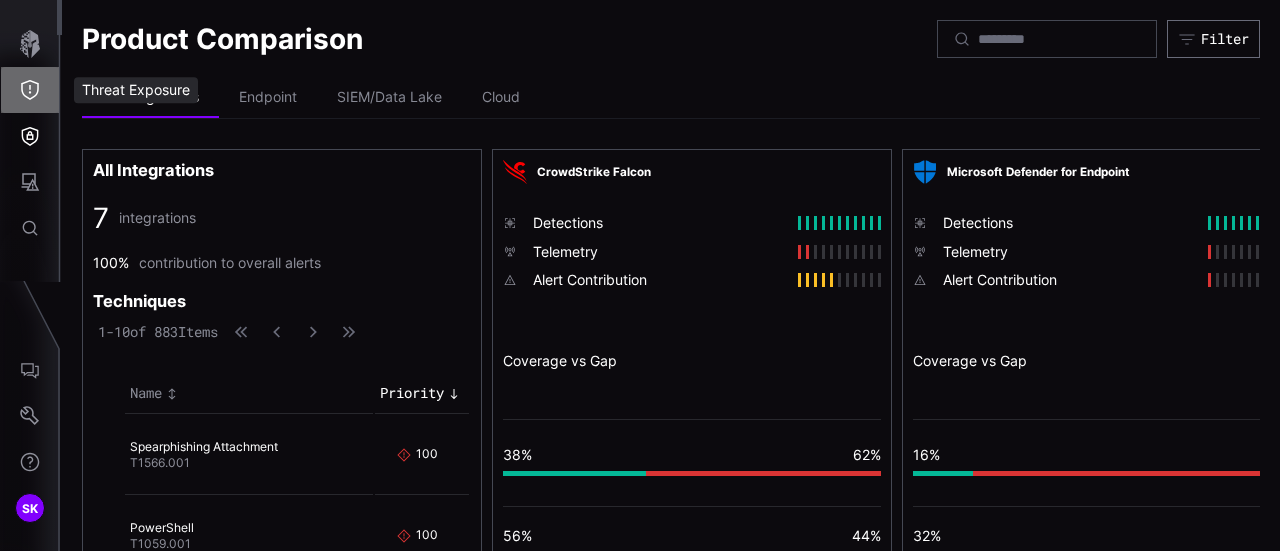 click 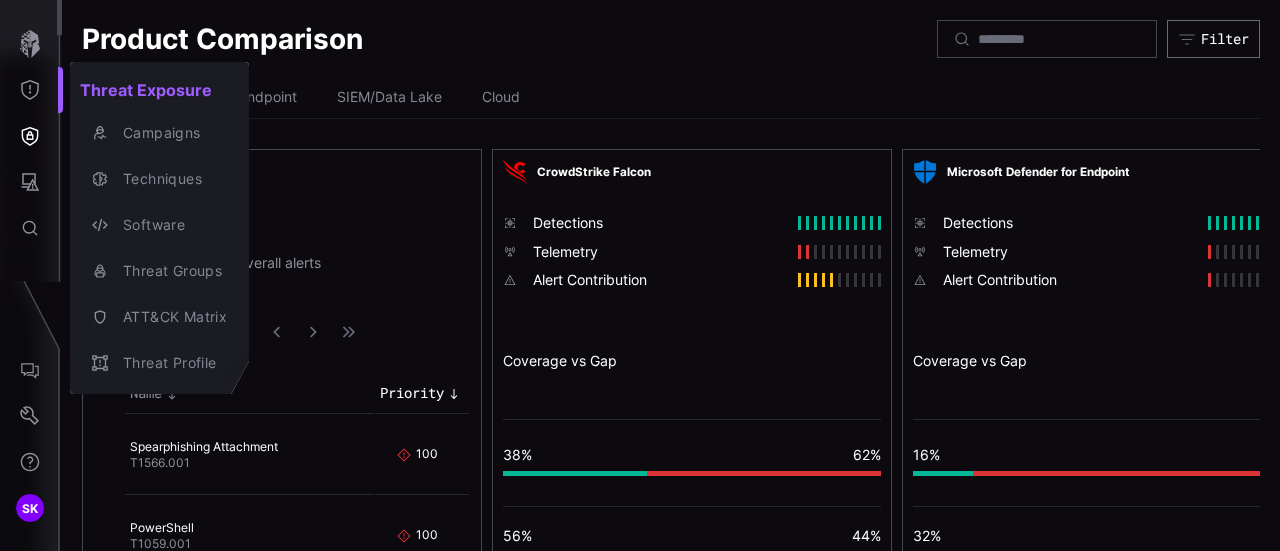 click at bounding box center [640, 275] 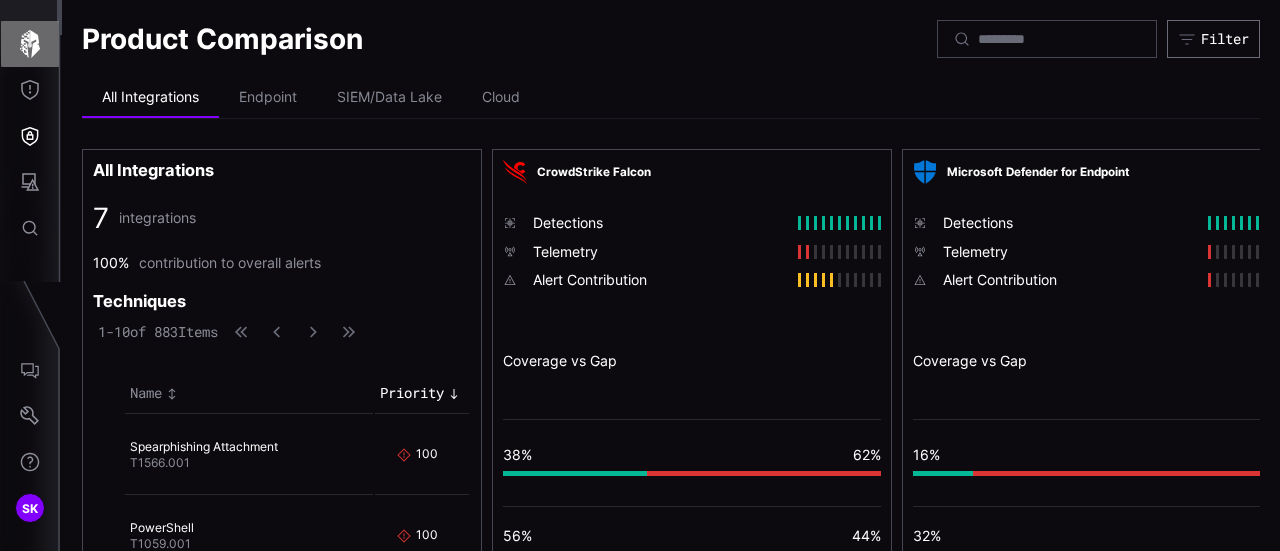 click 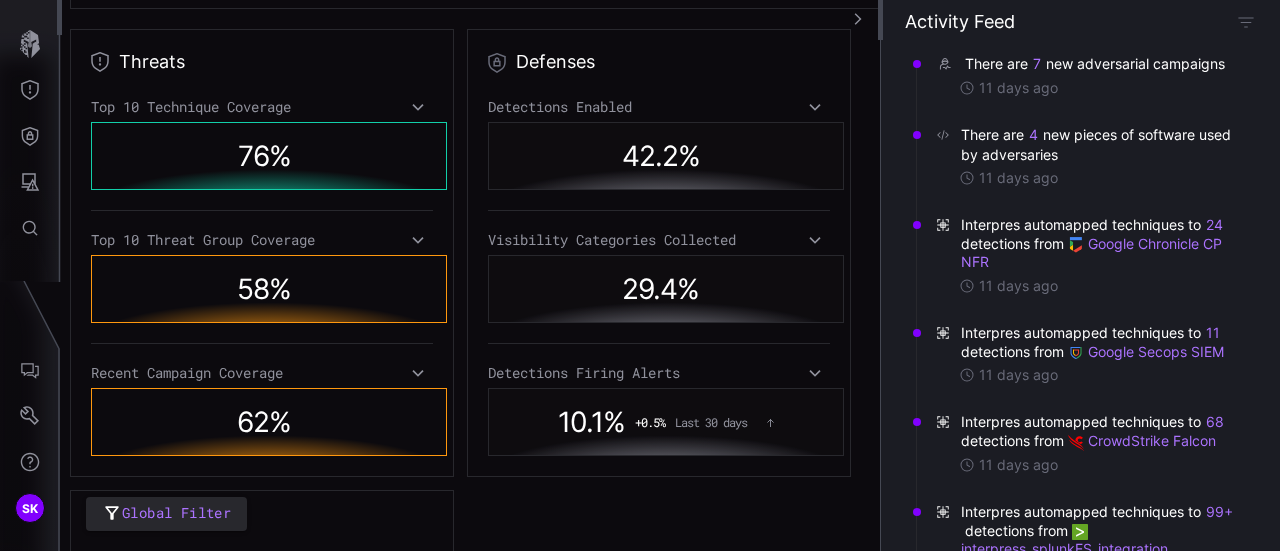 scroll, scrollTop: 544, scrollLeft: 0, axis: vertical 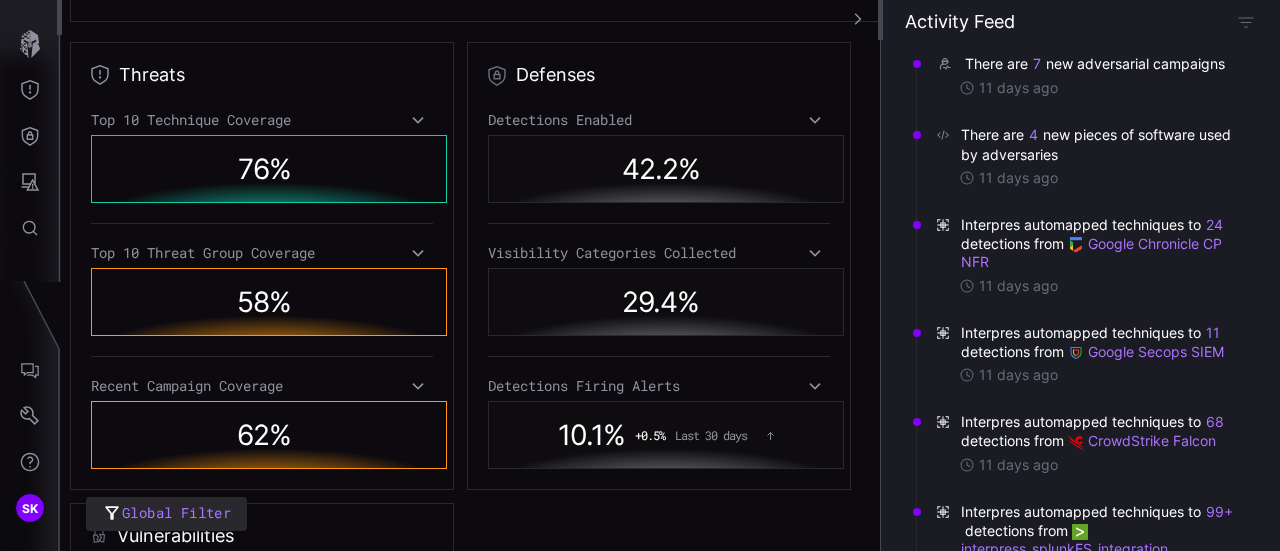 click 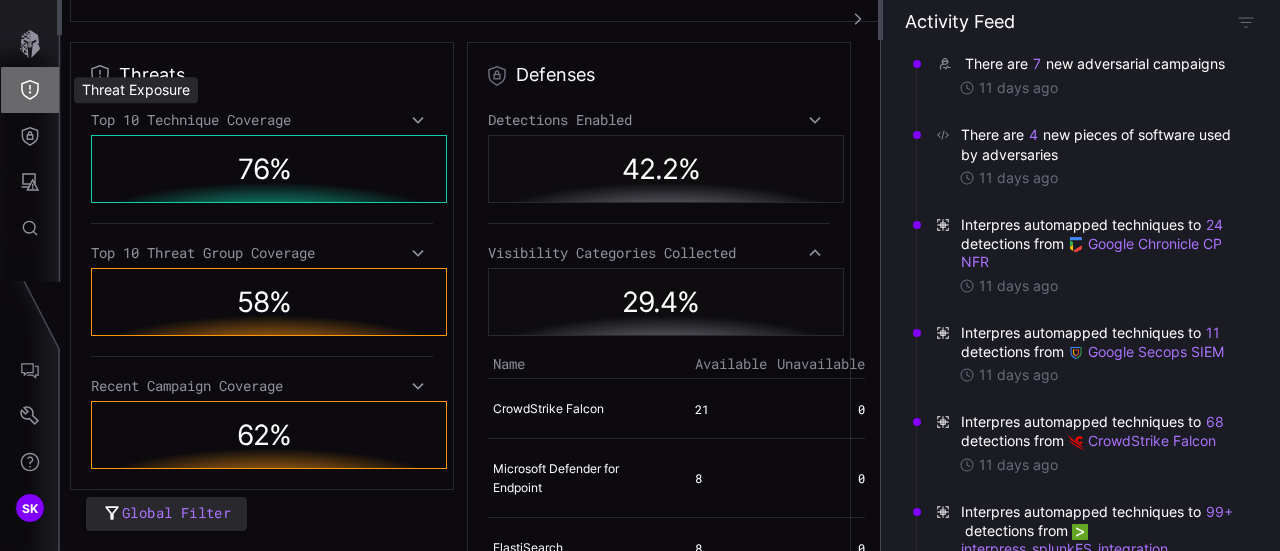click 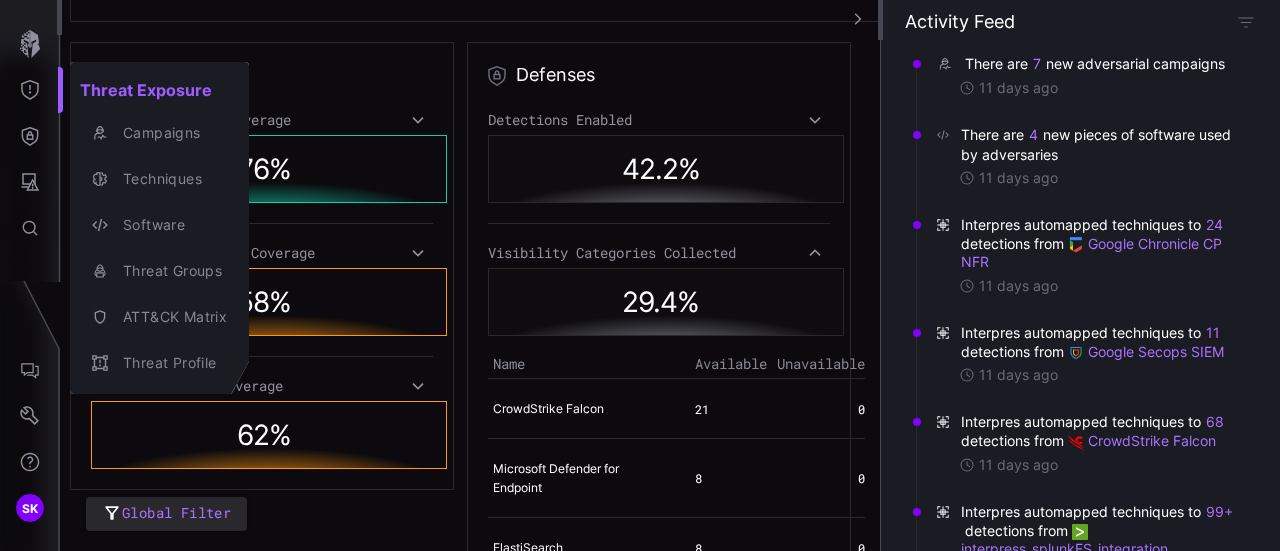 click at bounding box center [640, 275] 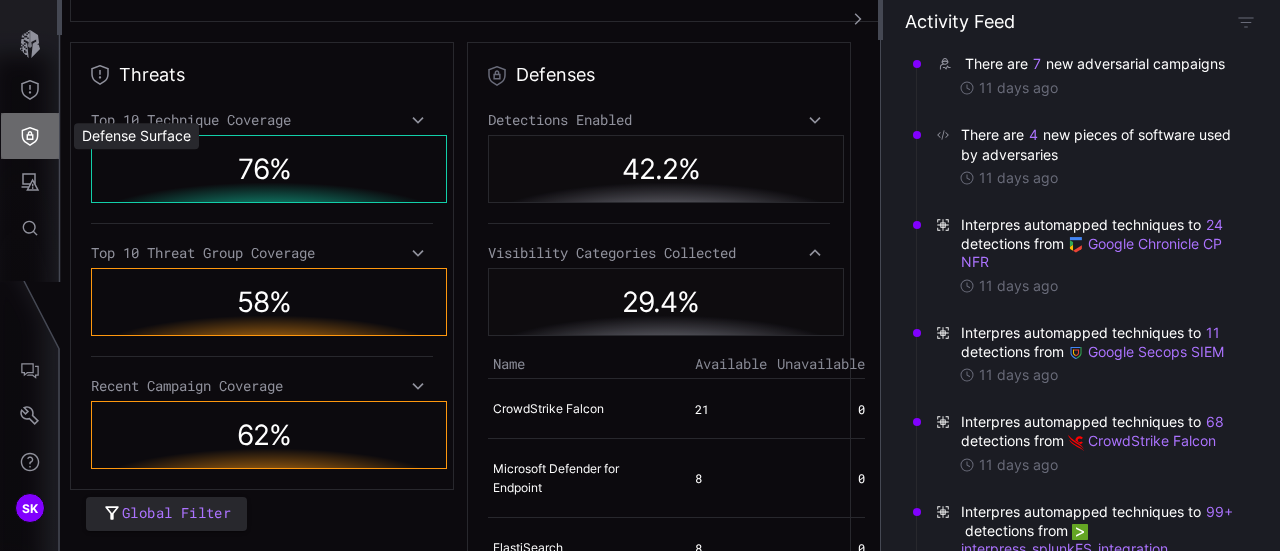 click 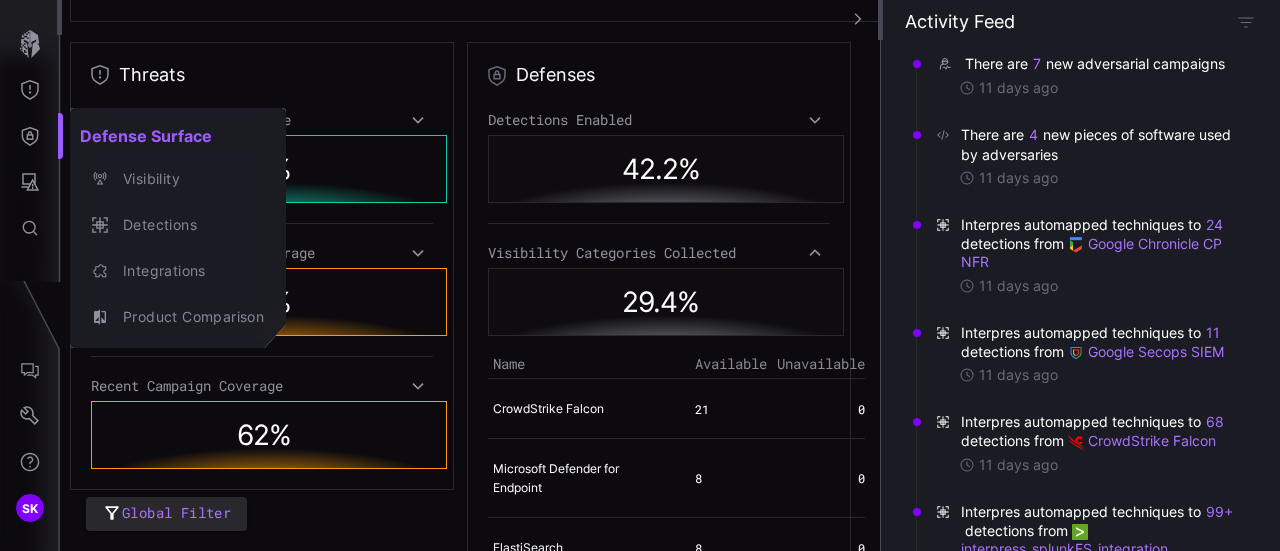 click at bounding box center (640, 275) 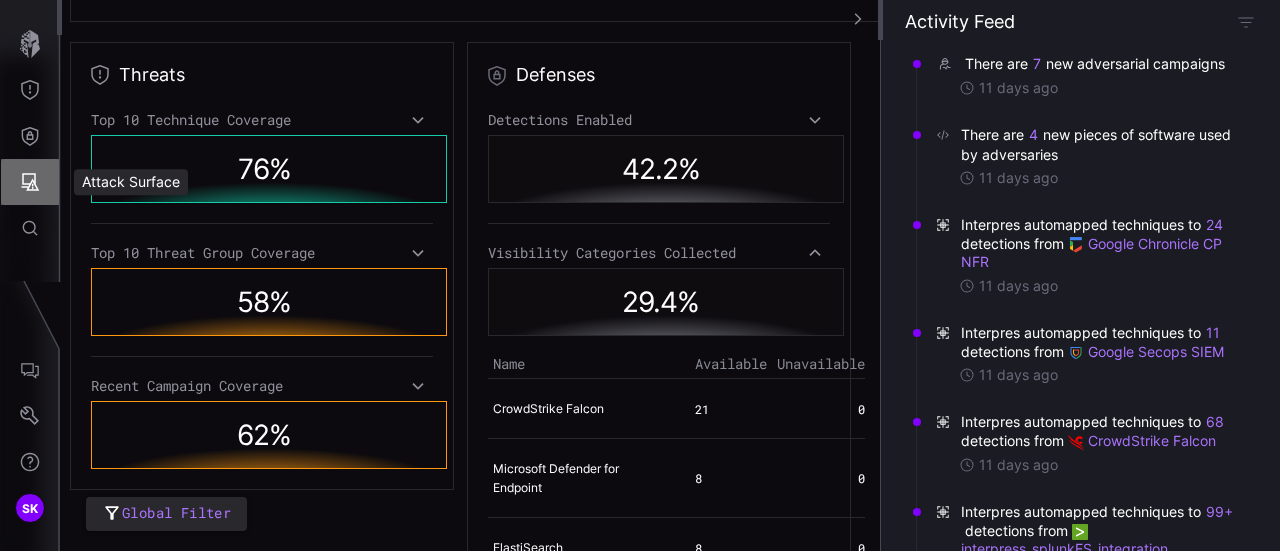 click 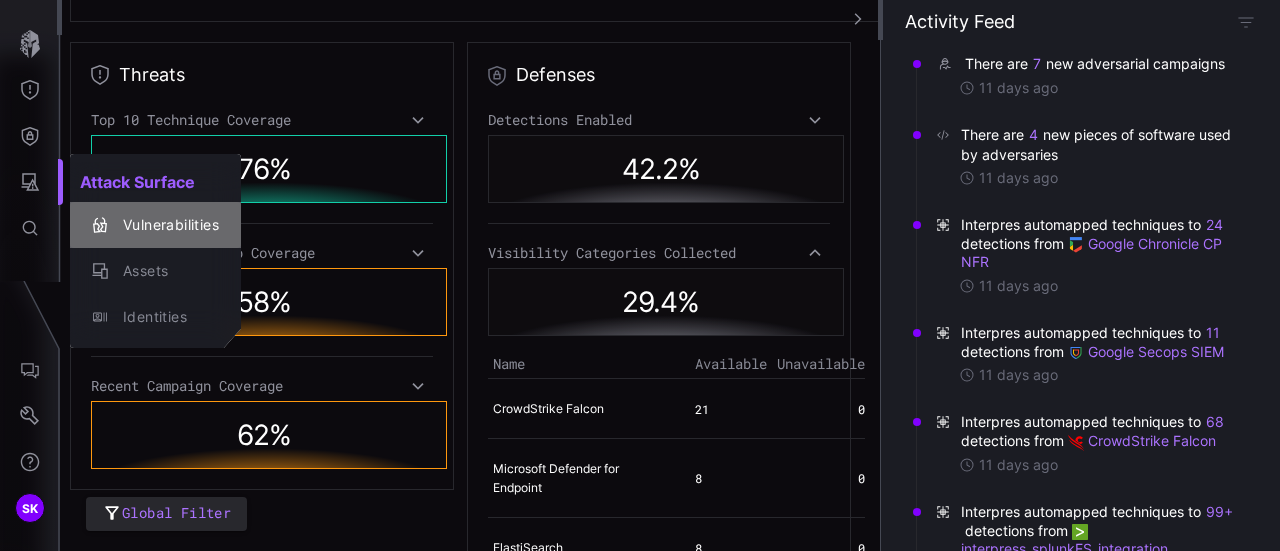 click on "Vulnerabilities" at bounding box center [166, 225] 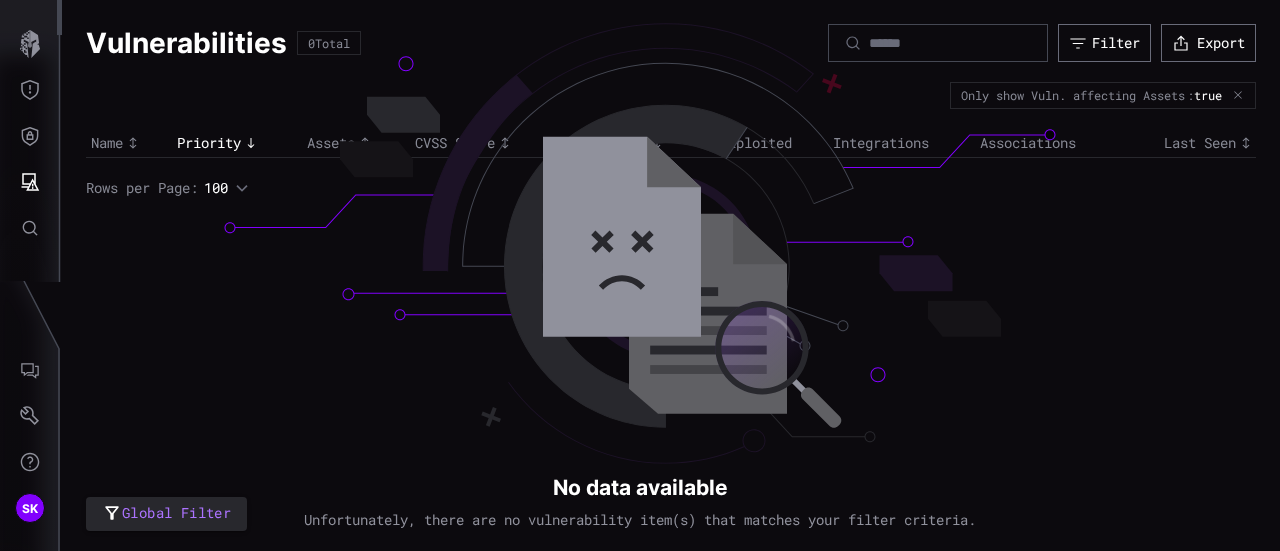 click on "Global Filter Vulnerabilities [NUMBER]  Total Filter Export Only show Vuln. affecting Assets :  true   Name Priority Assets CVSS Score EPSS Score Exploited Integrations Associations Last Seen No data available Unfortunately, there are no vulnerability item(s) that matches your filter criteria. Rows per Page: [NUMBER]" at bounding box center [671, 275] 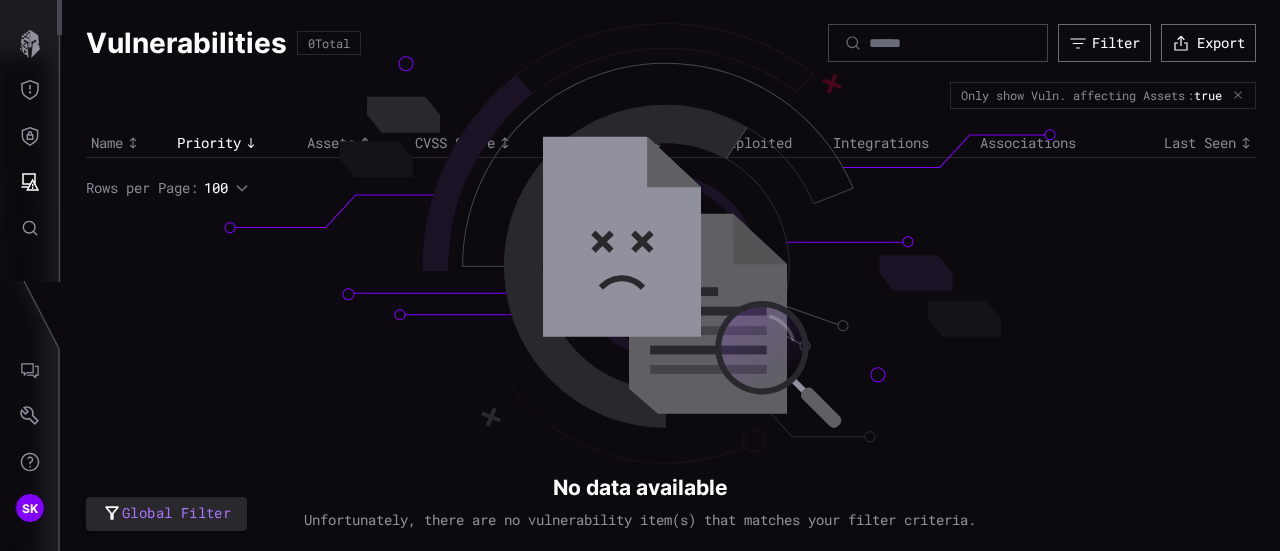 click on "Global Filter Vulnerabilities [NUMBER]  Total Filter Export Only show Vuln. affecting Assets :  true   Name Priority Assets CVSS Score EPSS Score Exploited Integrations Associations Last Seen No data available Unfortunately, there are no vulnerability item(s) that matches your filter criteria. Rows per Page: [NUMBER]" at bounding box center (671, 275) 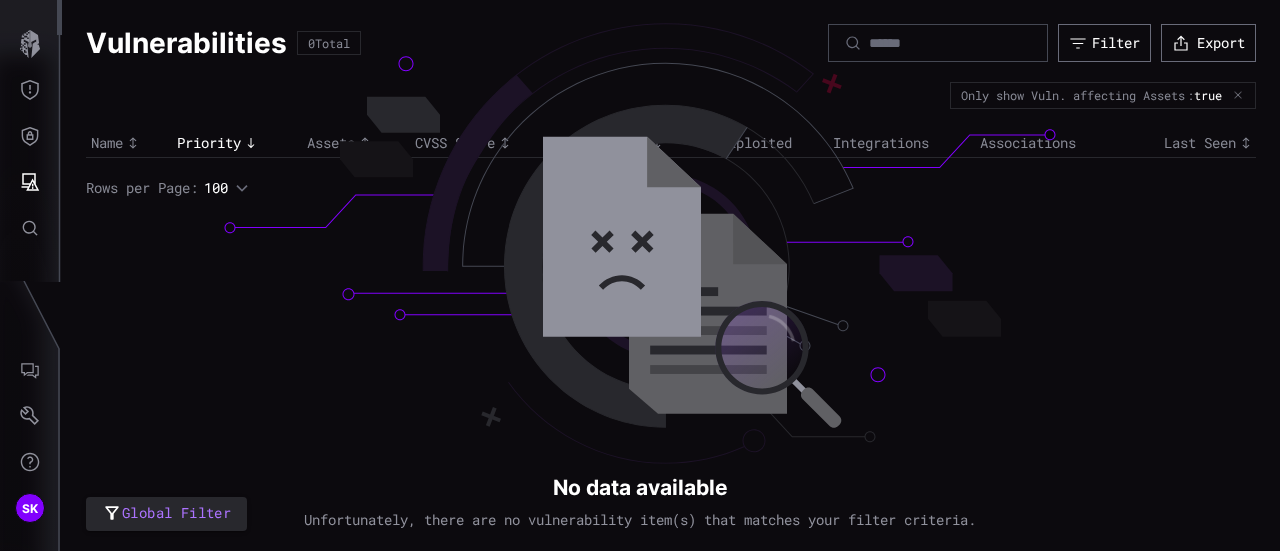click at bounding box center (1237, 95) 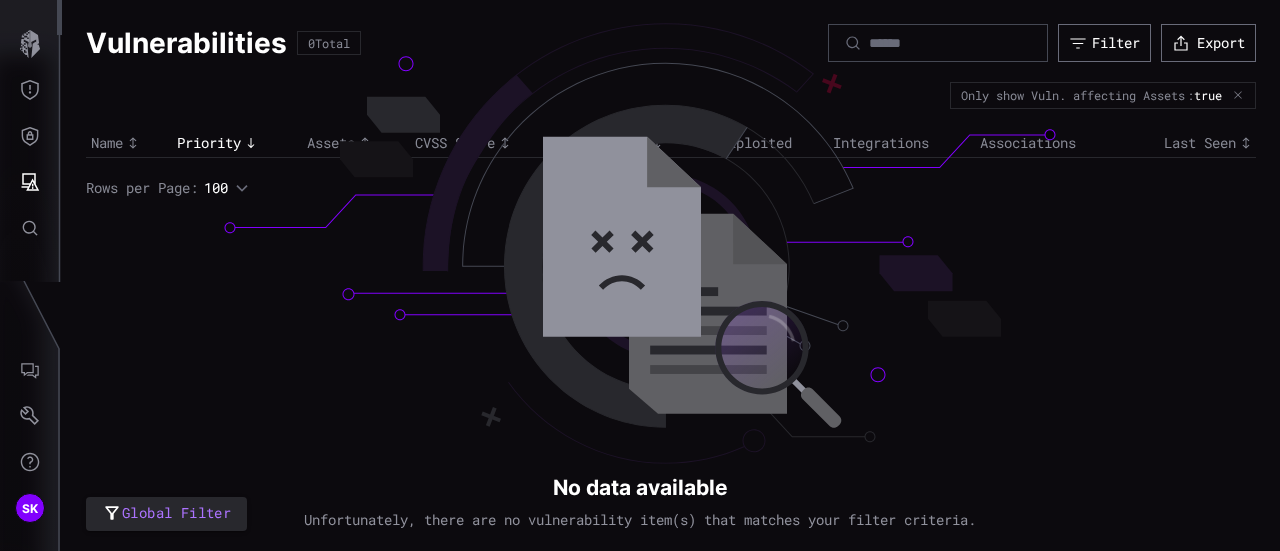 click 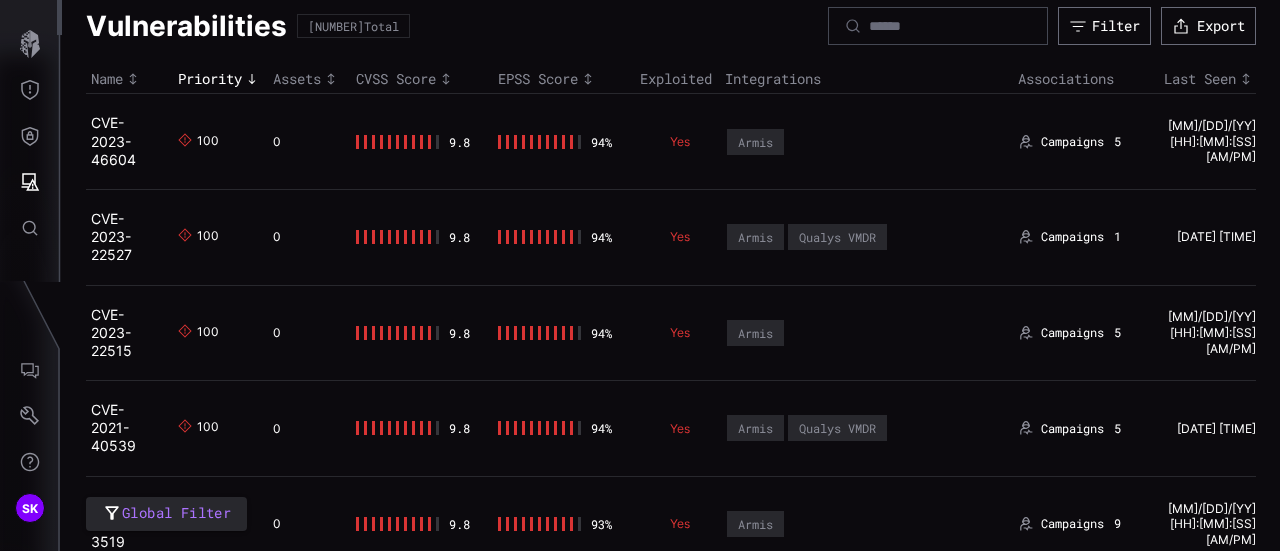 scroll, scrollTop: 0, scrollLeft: 0, axis: both 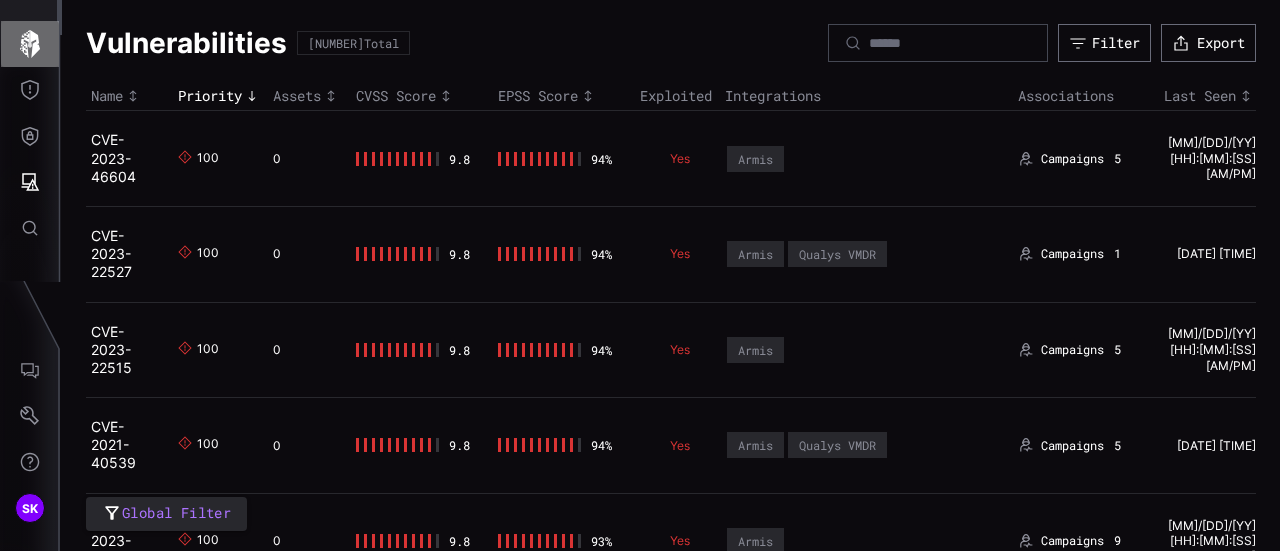 click 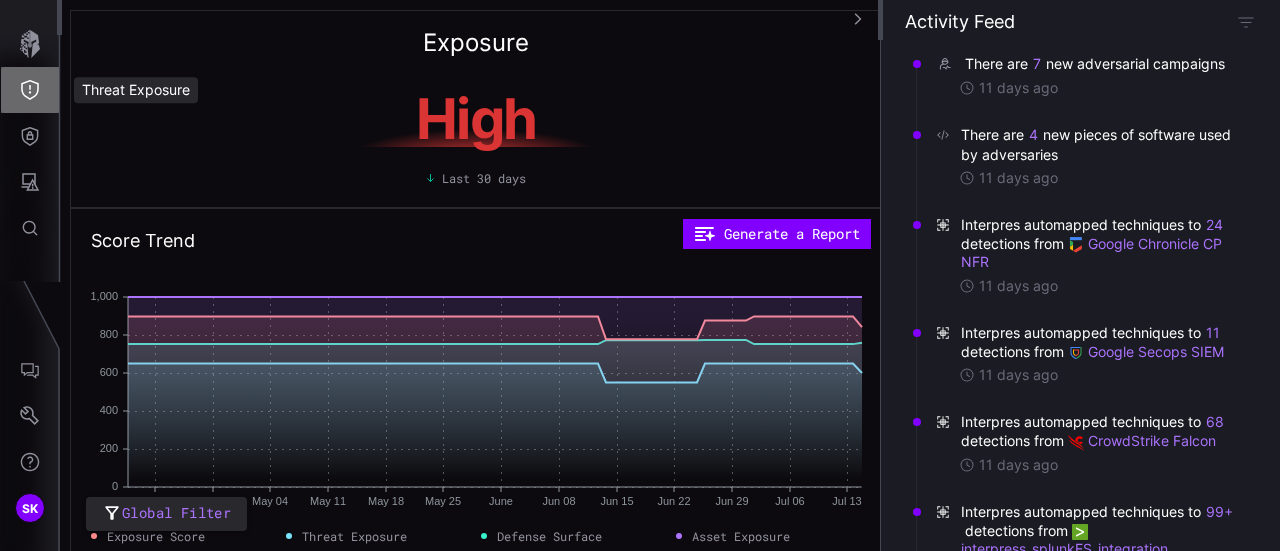 click 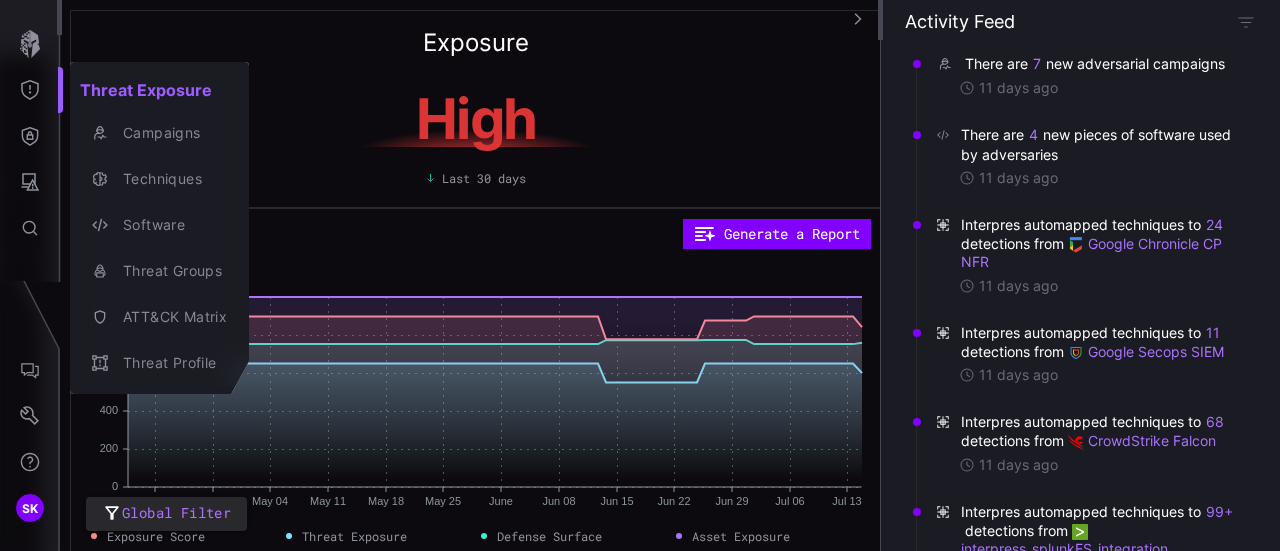 click at bounding box center (640, 275) 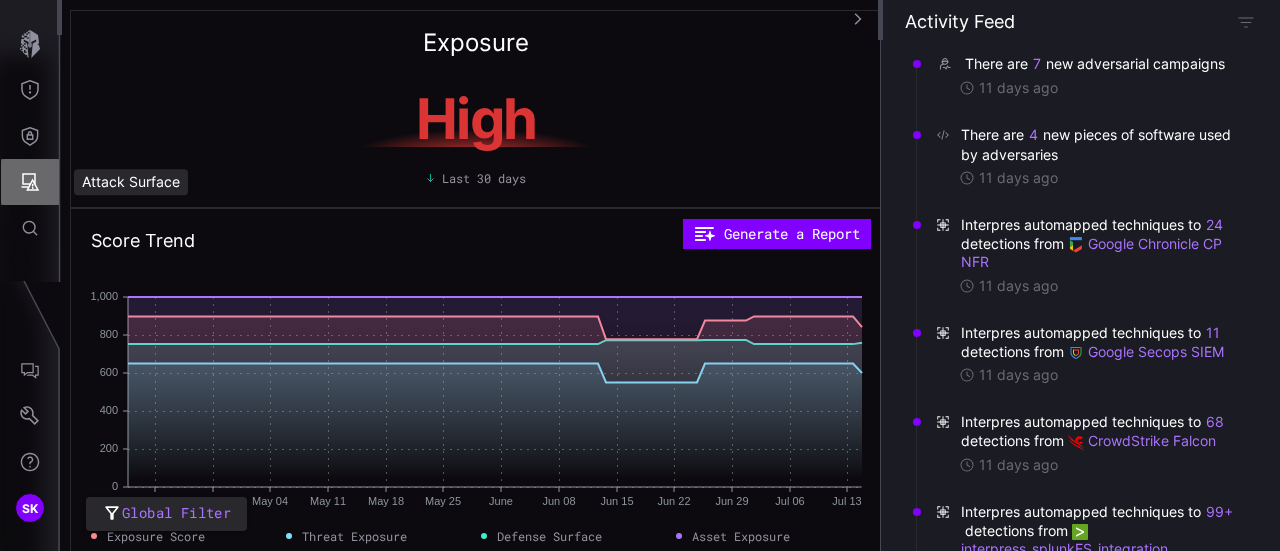 click at bounding box center (30, 182) 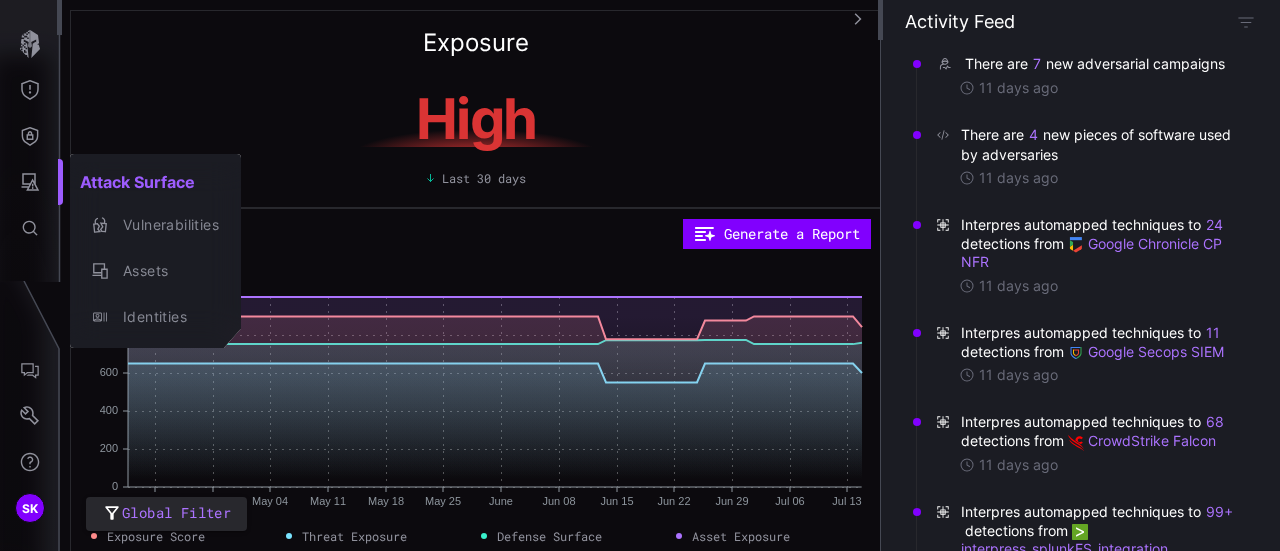 click at bounding box center (640, 275) 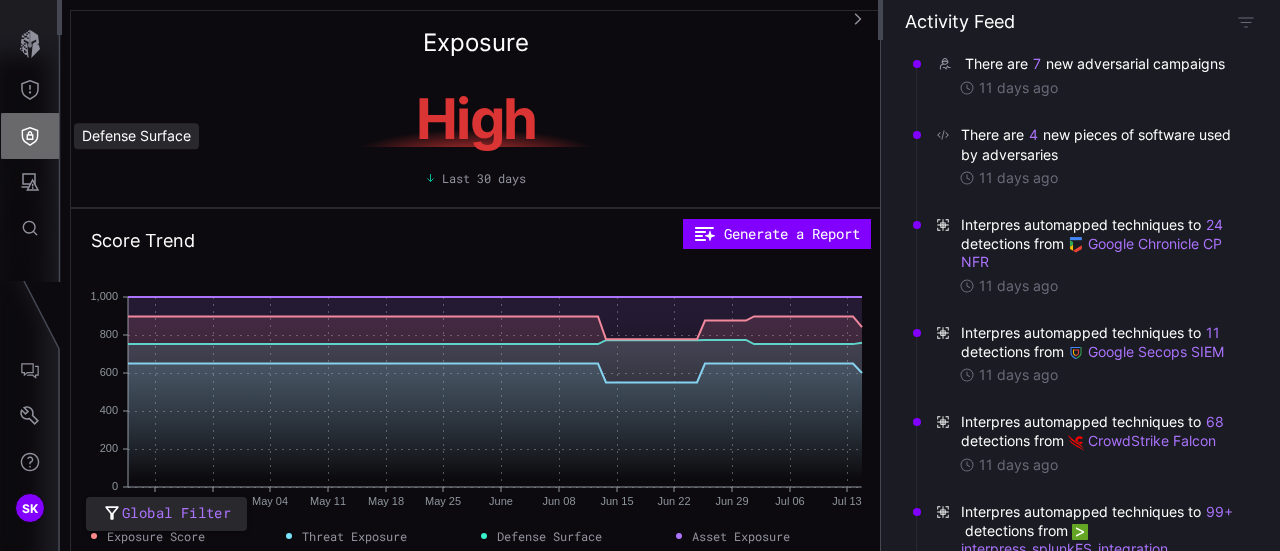 click 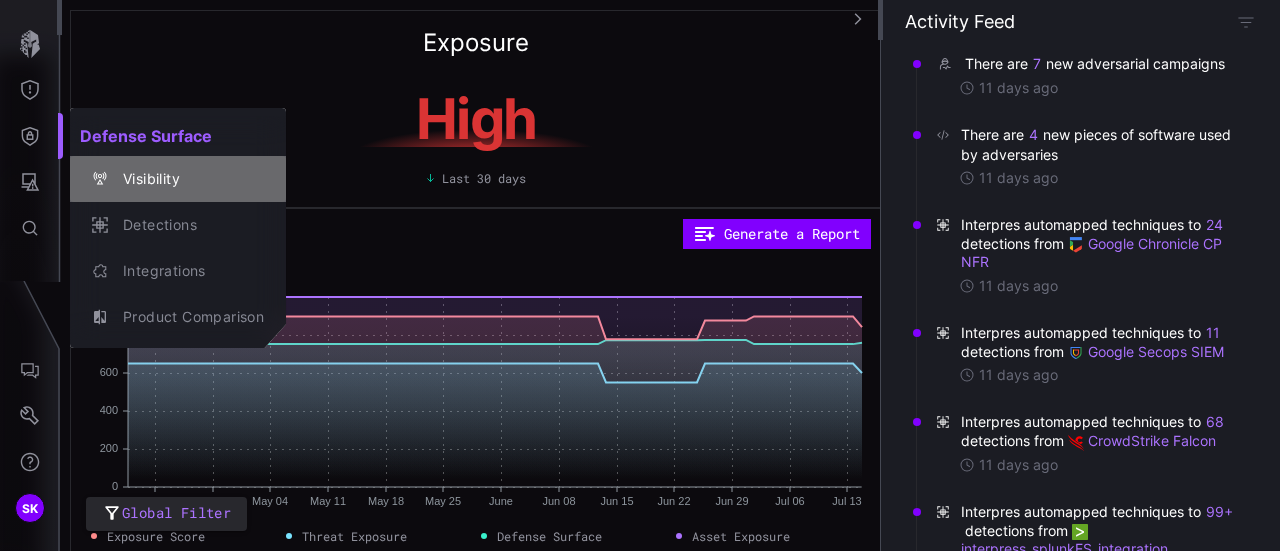 click on "Visibility" at bounding box center (188, 179) 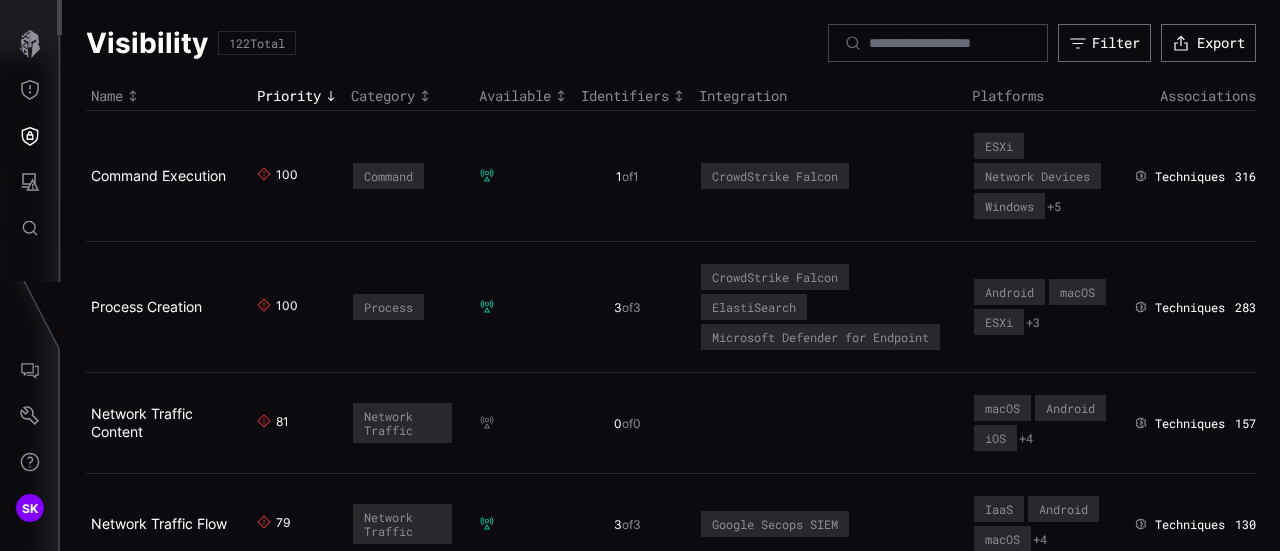 type 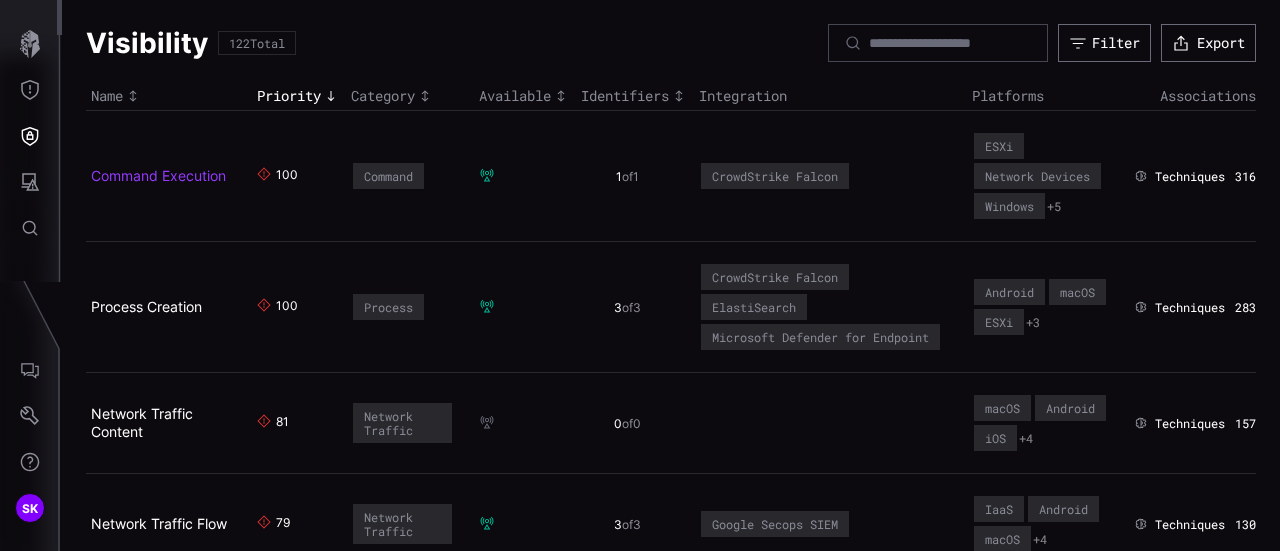 click on "Command Execution" at bounding box center (158, 175) 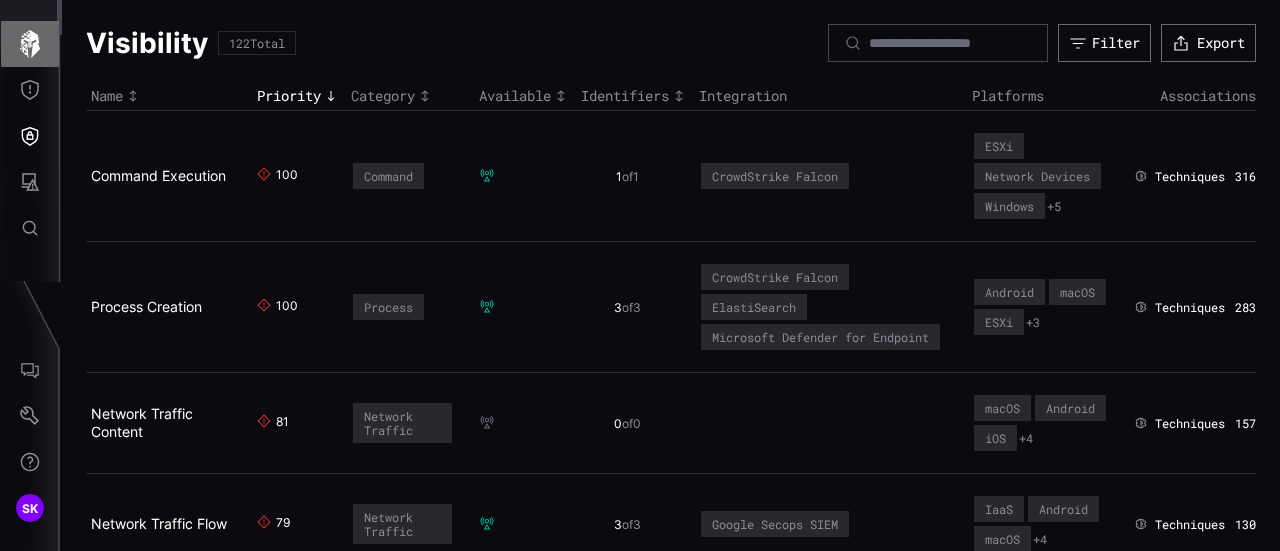 click 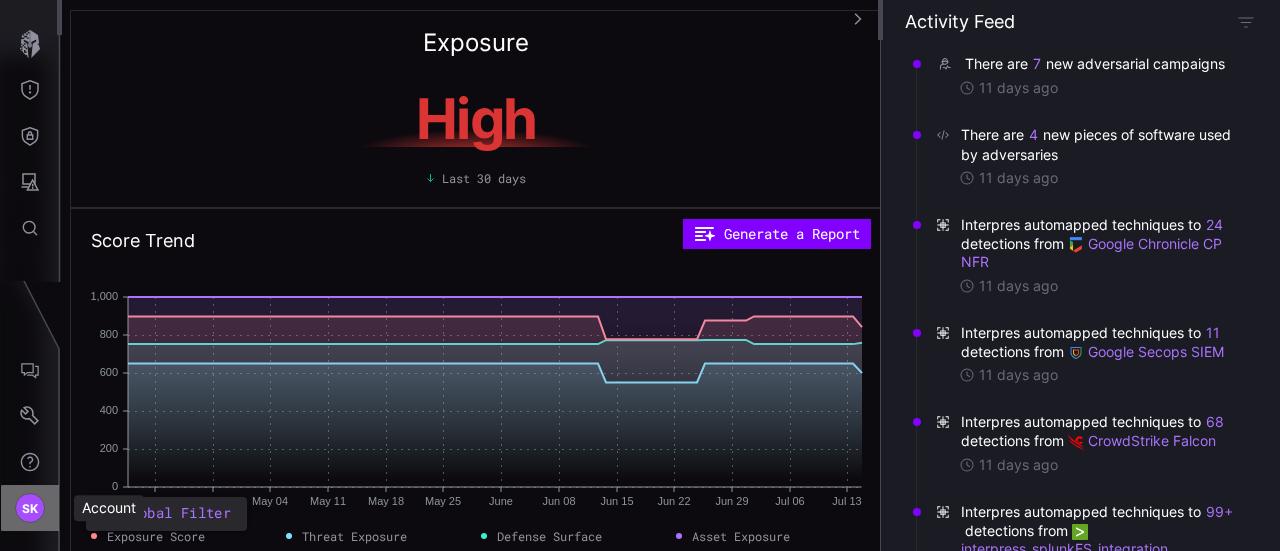 click on "SK" at bounding box center (30, 508) 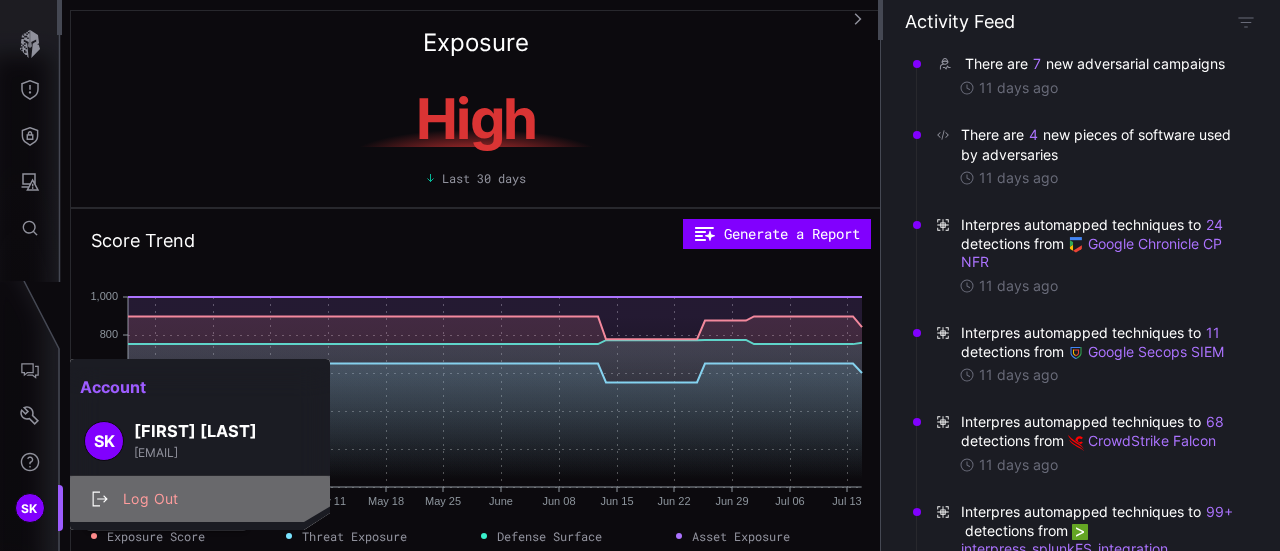 click on "Log Out" at bounding box center [210, 499] 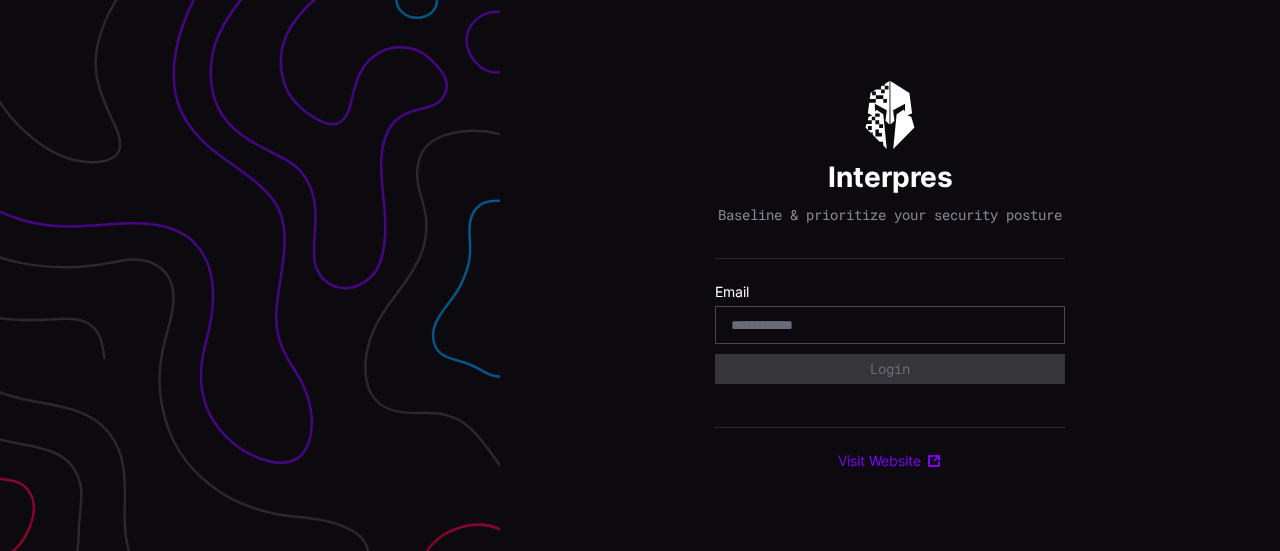 scroll, scrollTop: 0, scrollLeft: 0, axis: both 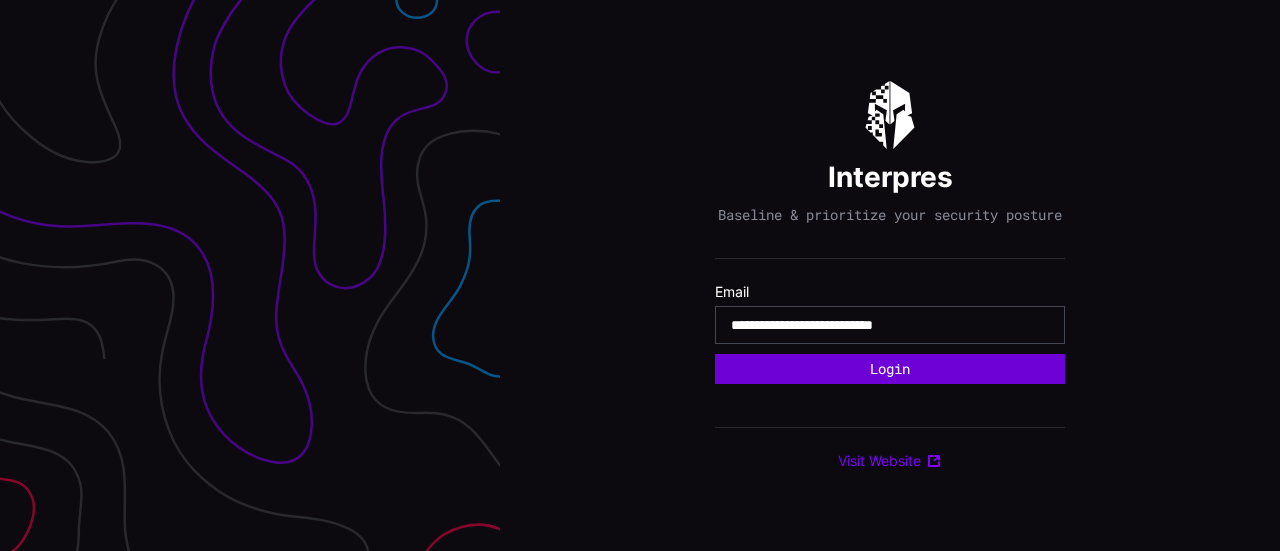 type on "**********" 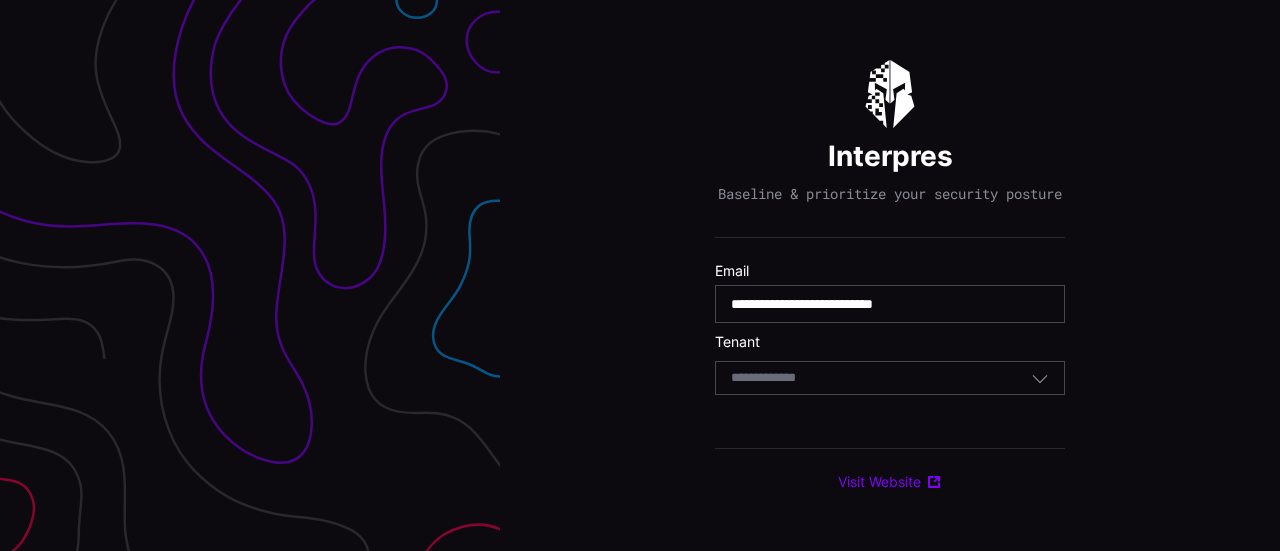 click on "Select Tenant" at bounding box center [881, 378] 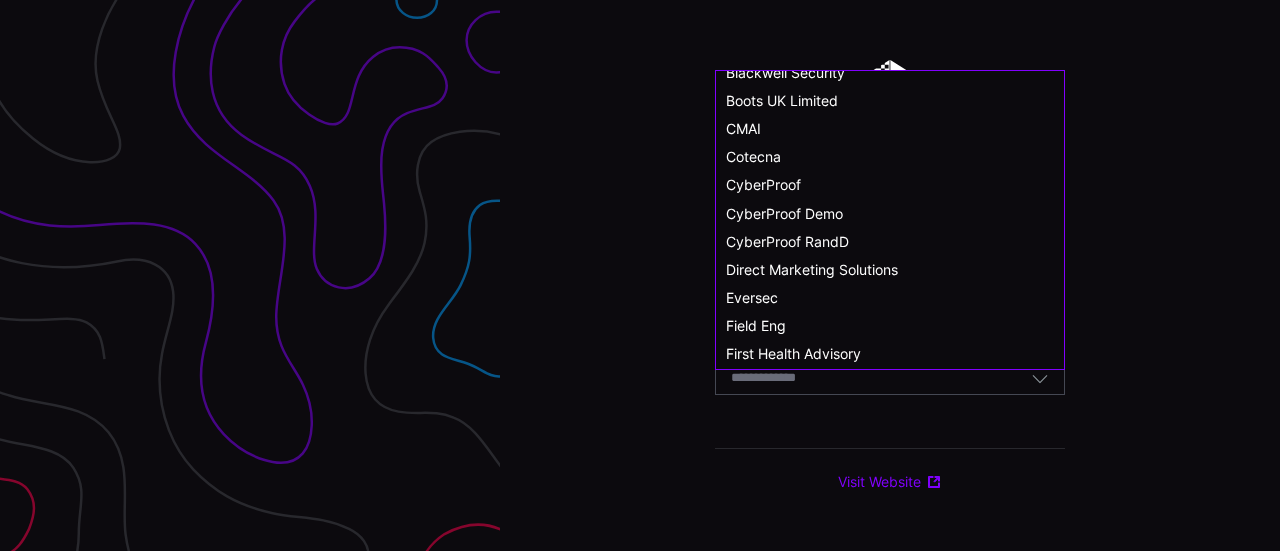 scroll, scrollTop: 94, scrollLeft: 0, axis: vertical 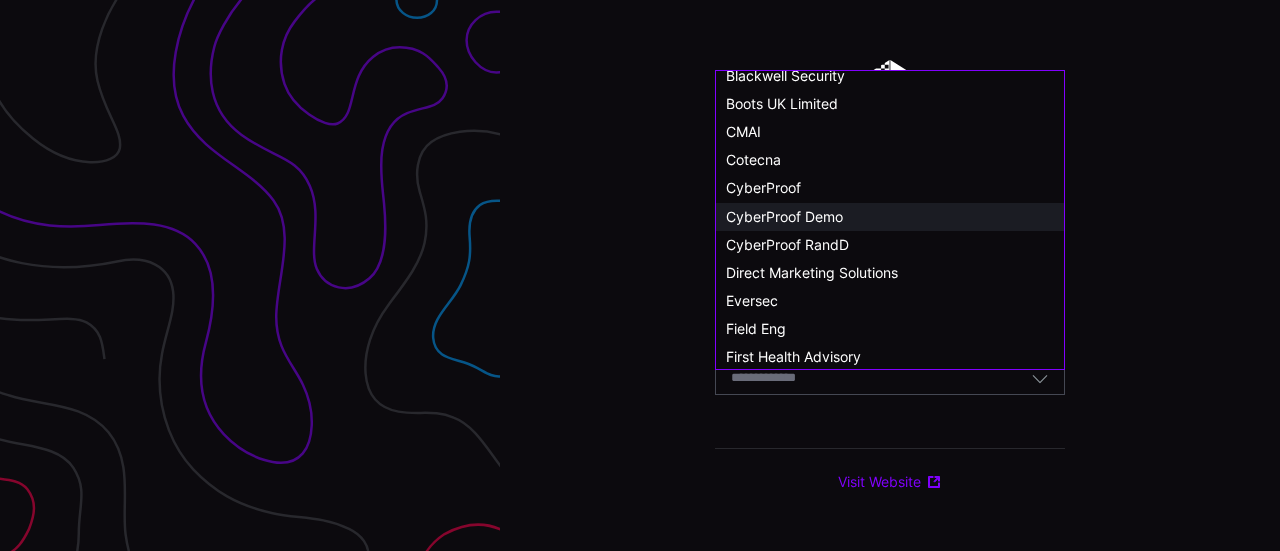 click on "CyberProof Demo" at bounding box center [890, 217] 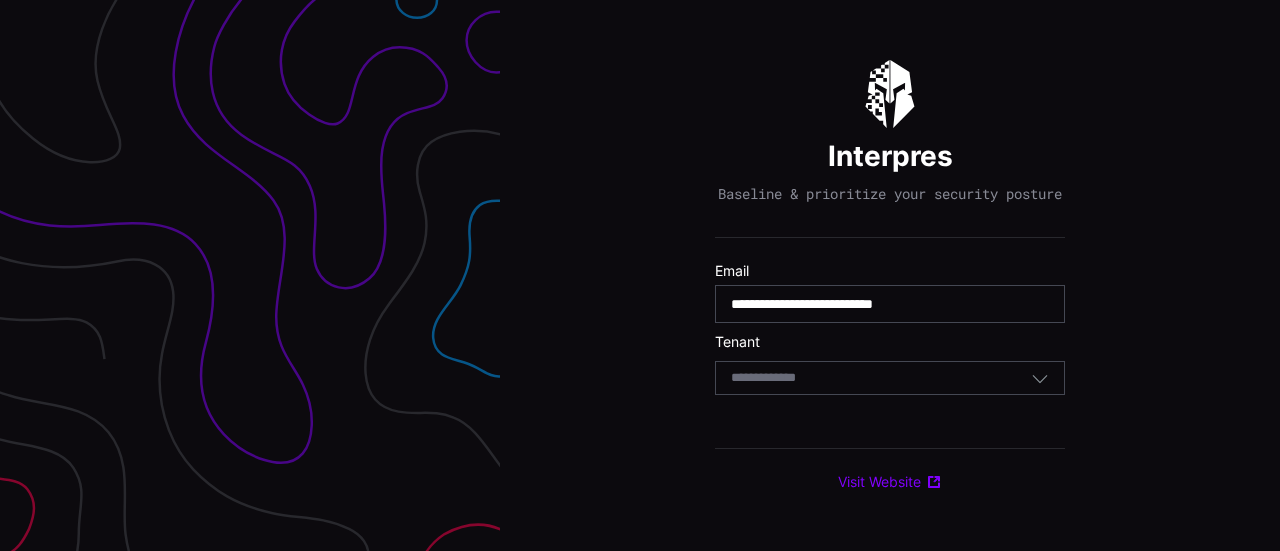 type 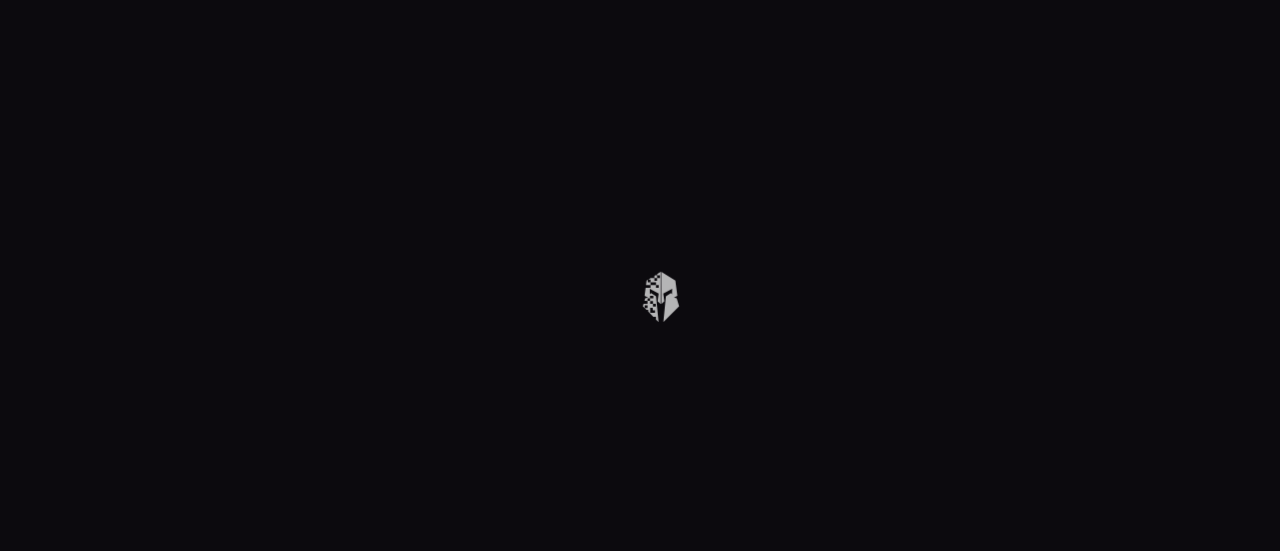 scroll, scrollTop: 0, scrollLeft: 0, axis: both 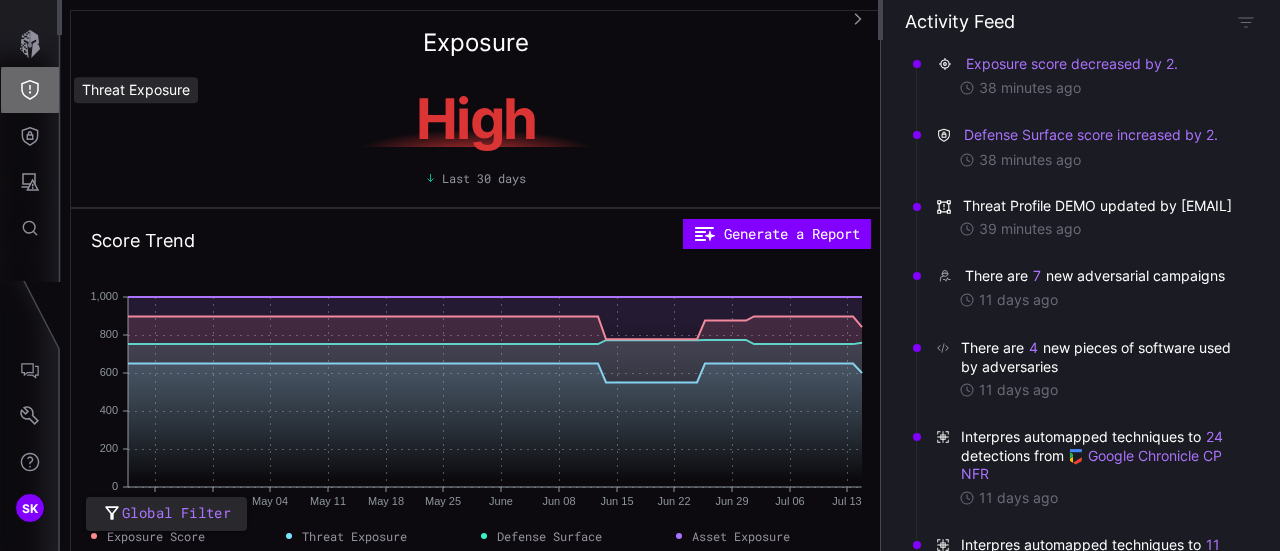 click 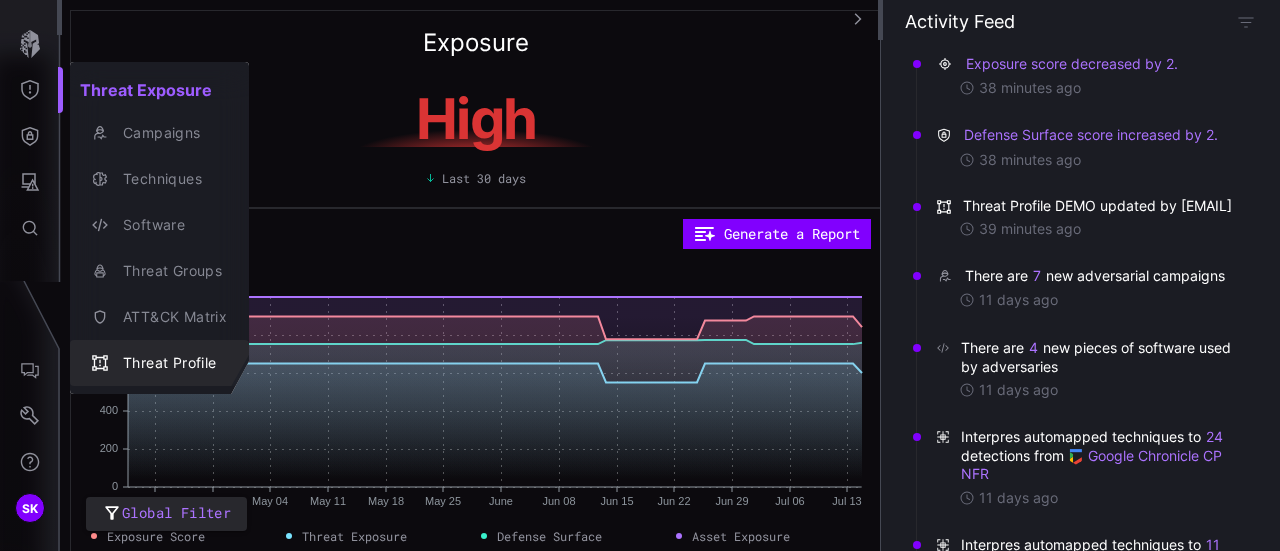 click on "Threat Profile" at bounding box center (170, 363) 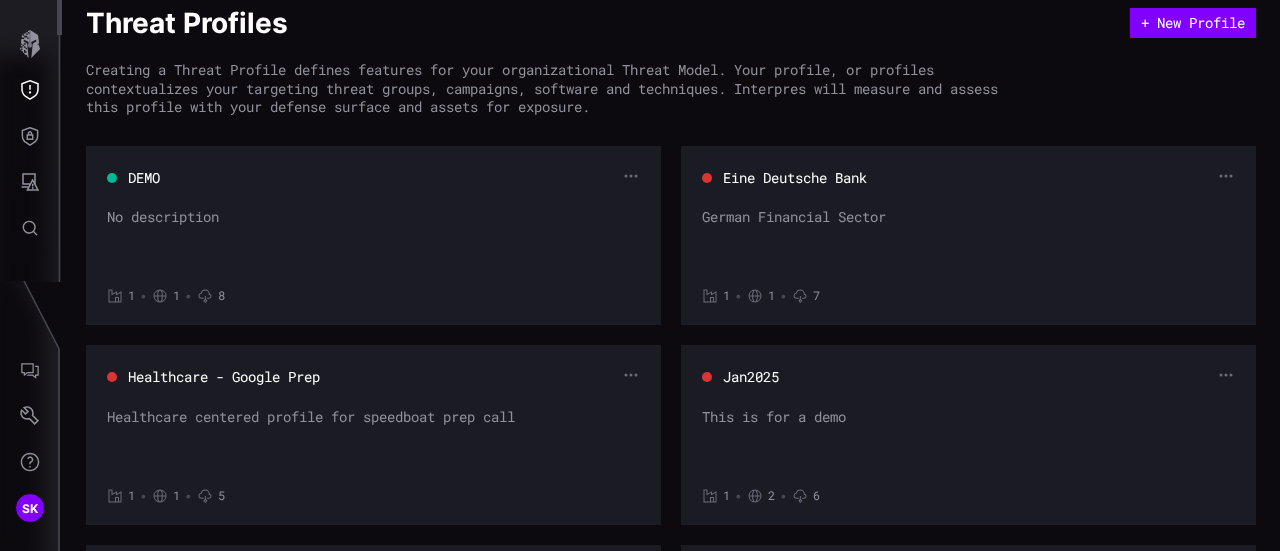 scroll, scrollTop: 11, scrollLeft: 0, axis: vertical 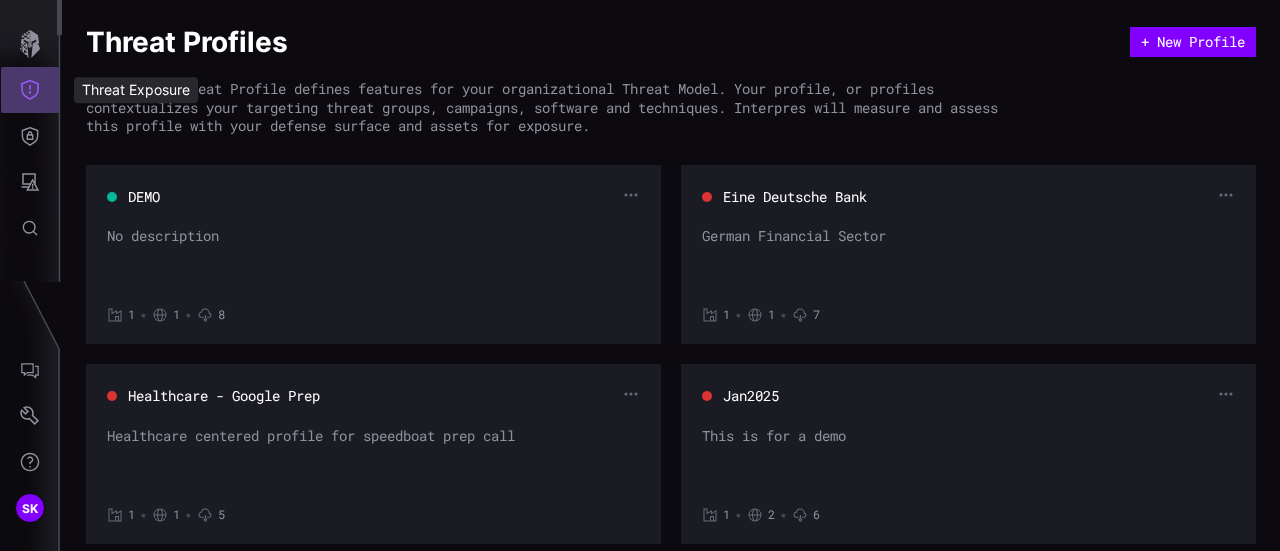 click 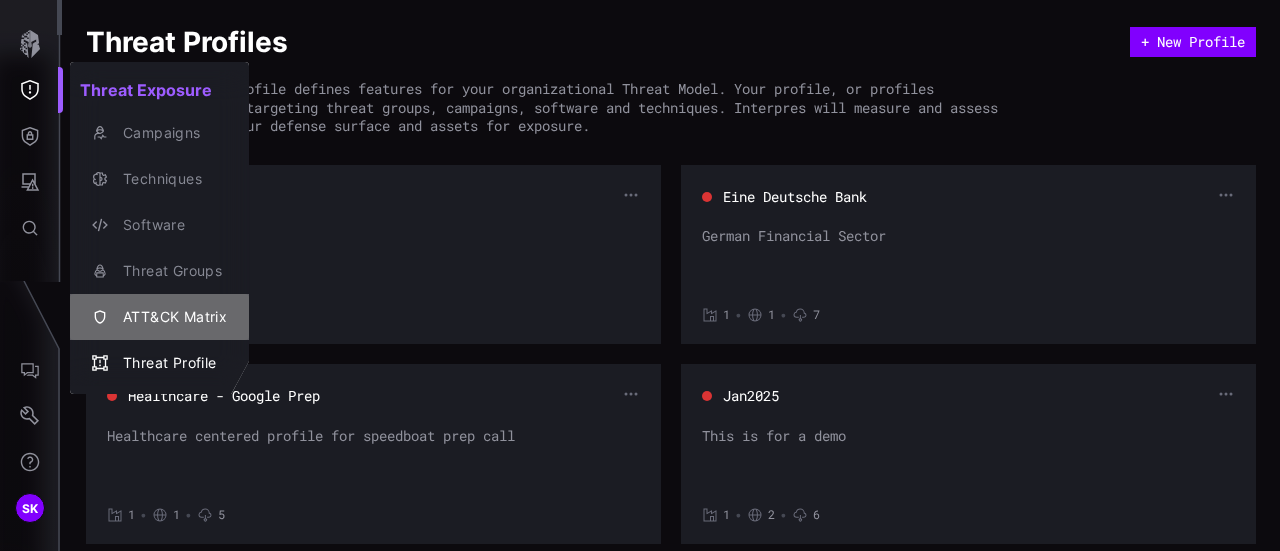 click on "ATT&CK Matrix" at bounding box center [170, 317] 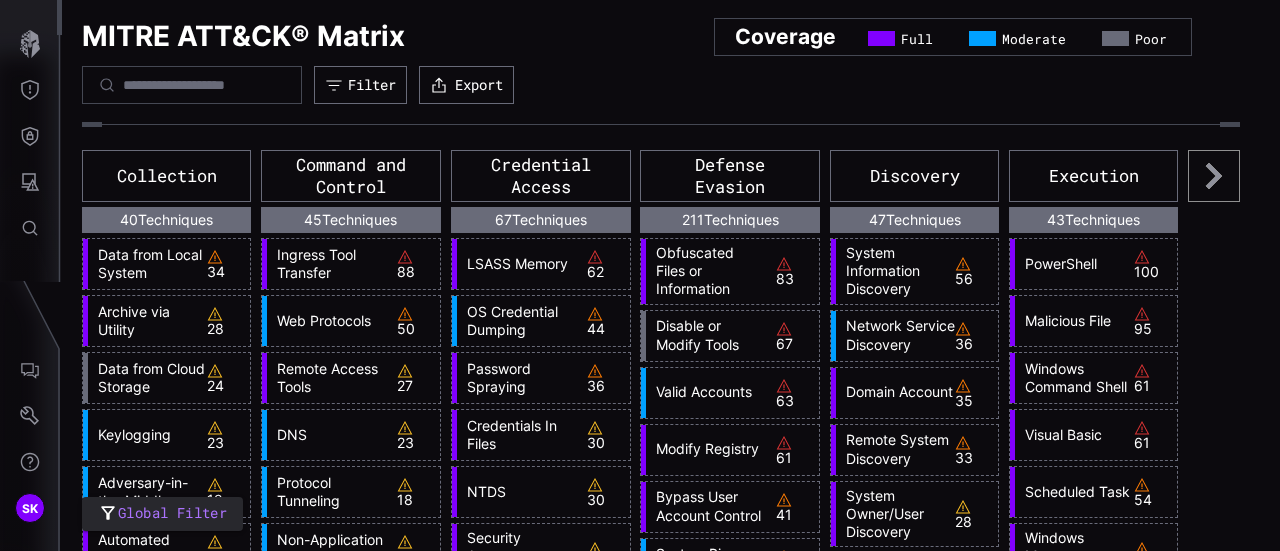 click on "Global Filter MITRE ATT&CK® Matrix Coverage Full Moderate Poor Filter Export Collection 40  Techniques Data from Local System   34 Archive via Utility   28 Data from Cloud Storage   24 Keylogging   23 Adversary-in-the-Middle   19 Automated Collection   18 Data from Information Repositories   18 Sharepoint   17 ARP Cache Poisoning   16 LLMNR/NBT-NS Poisoning and SMB Relay   15 Confluence   15 Screen Capture   14 Local Data Staging   14 Archive Collected Data   14 Remote Email Collection   14 Email Collection   12 Browser Session Hijacking   9 Email Forwarding Rule   9 Data from Removable Media   8 Clipboard Data   8 Local Email Collection   7 Code Repositories   7 GUI Input Capture   6 Web Portal Capture   5 Audio Capture   4 Archive via Custom Method   4 Remote Data Staging   4 Data from Network Shared Drive   4 Archive via Library   3 Video Capture   2 Credential API Hooking   2 DHCP Spoofing   1 Data Staged   1 Input Capture   1 Data from Configuration Repository   0 Network Device Configuration Dump   0" at bounding box center (671, 6585) 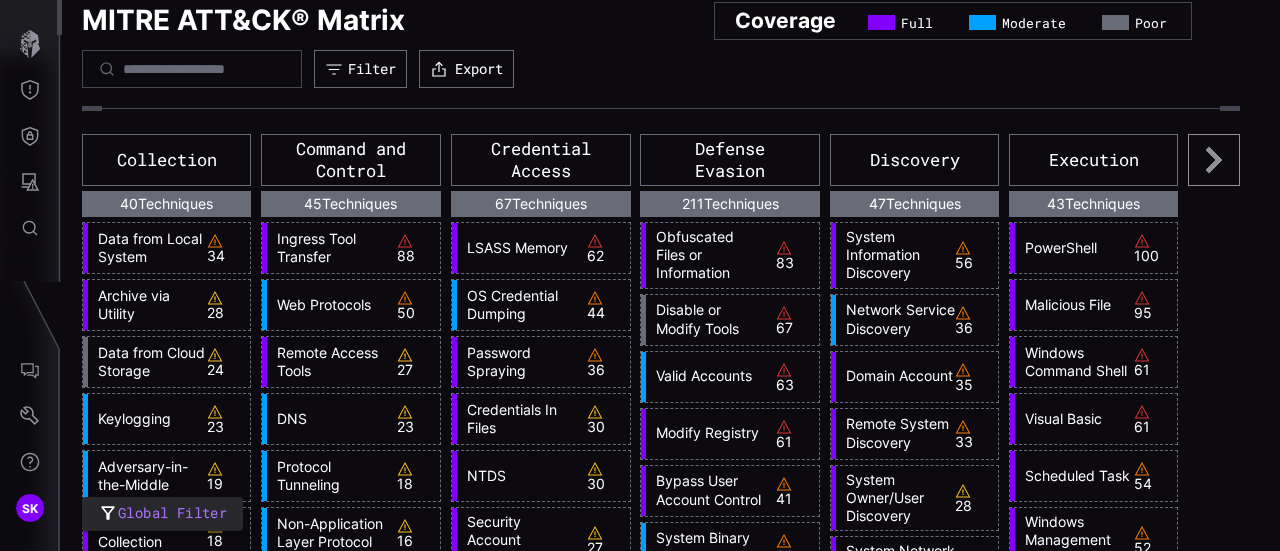 scroll, scrollTop: 0, scrollLeft: 0, axis: both 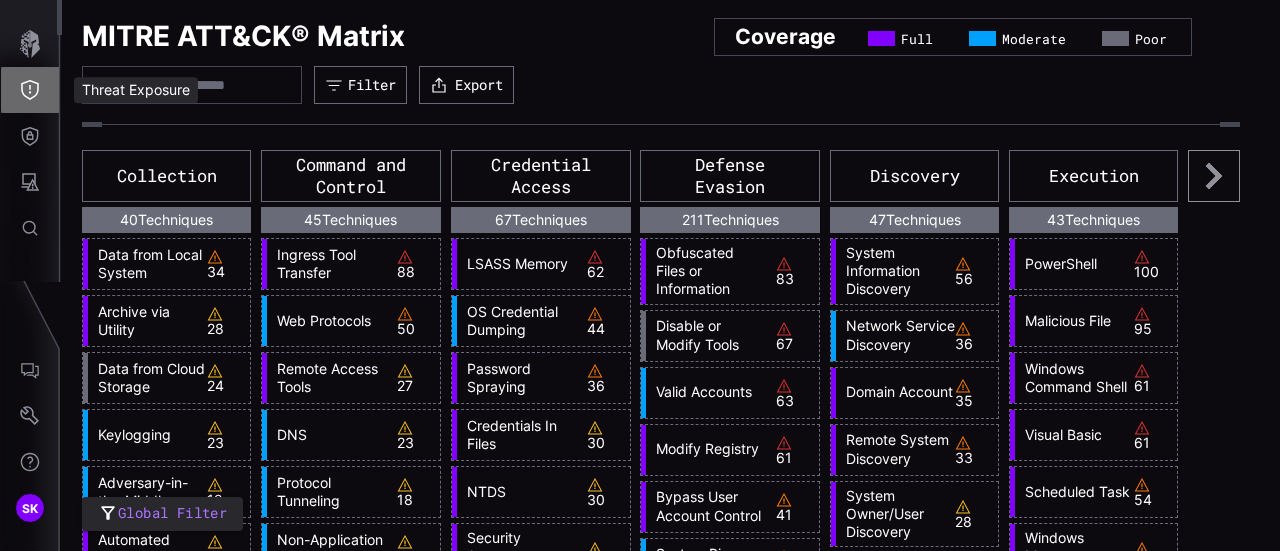 click 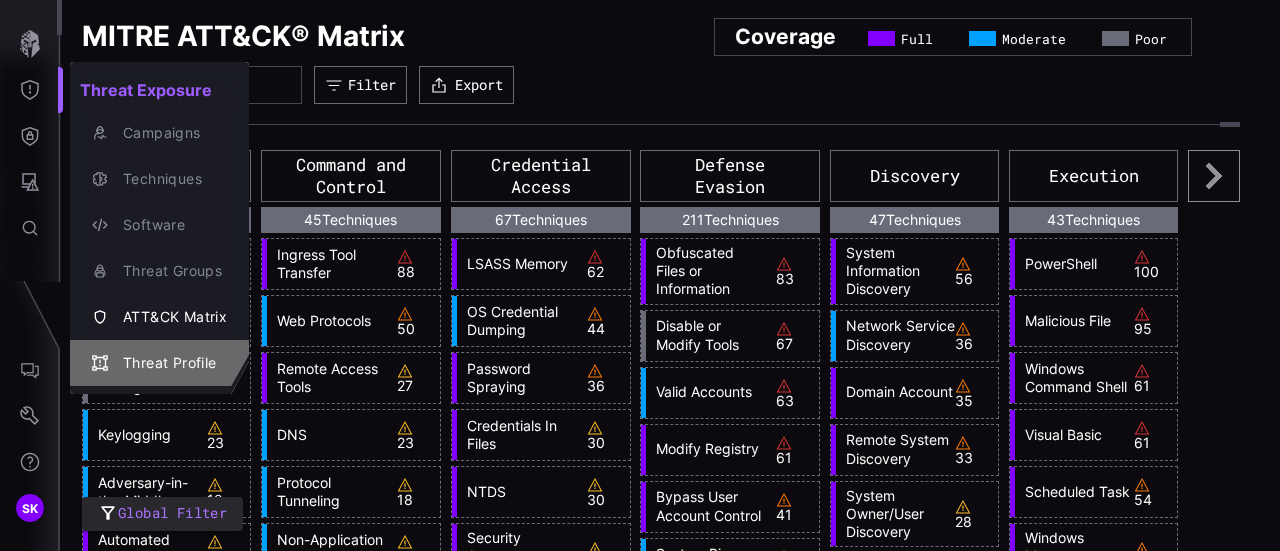 click on "Threat Profile" at bounding box center (170, 363) 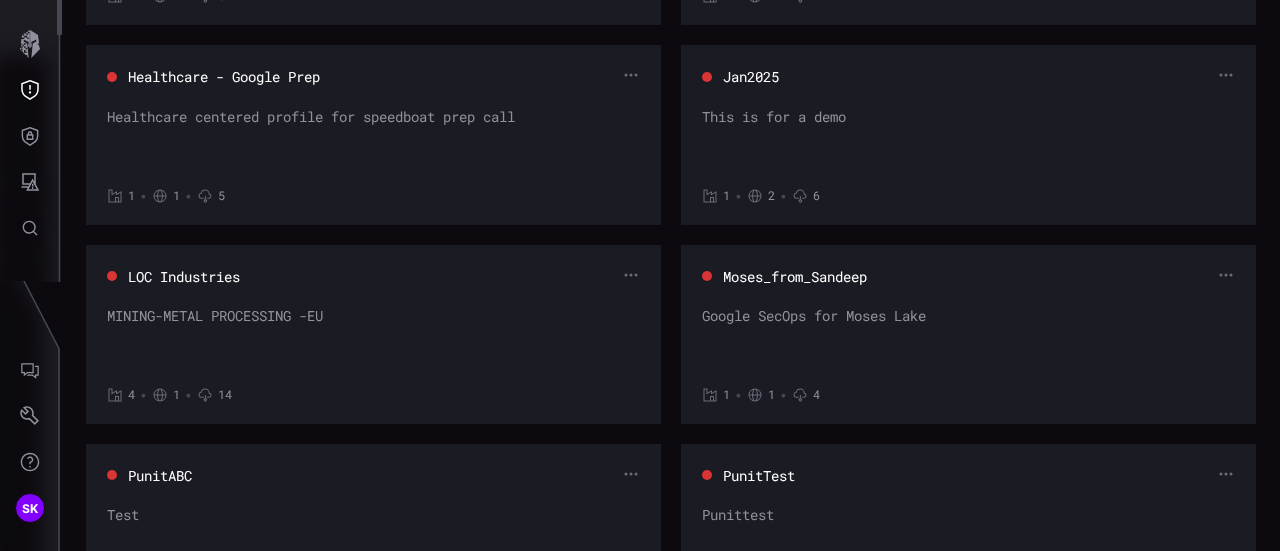 scroll, scrollTop: 0, scrollLeft: 0, axis: both 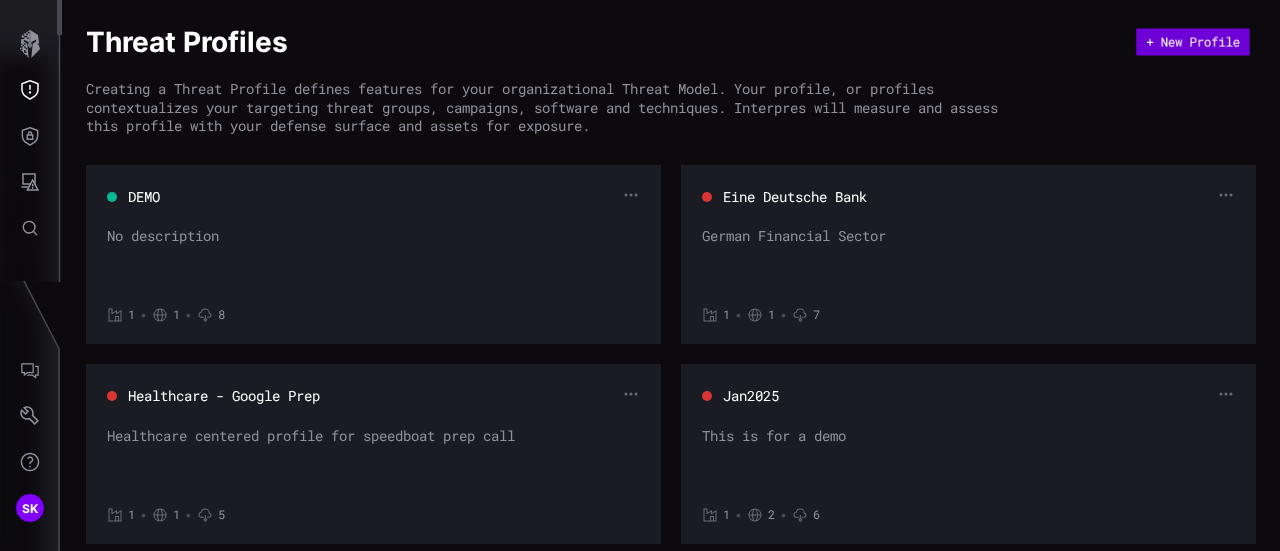 click on "+ New Profile" at bounding box center (1192, 42) 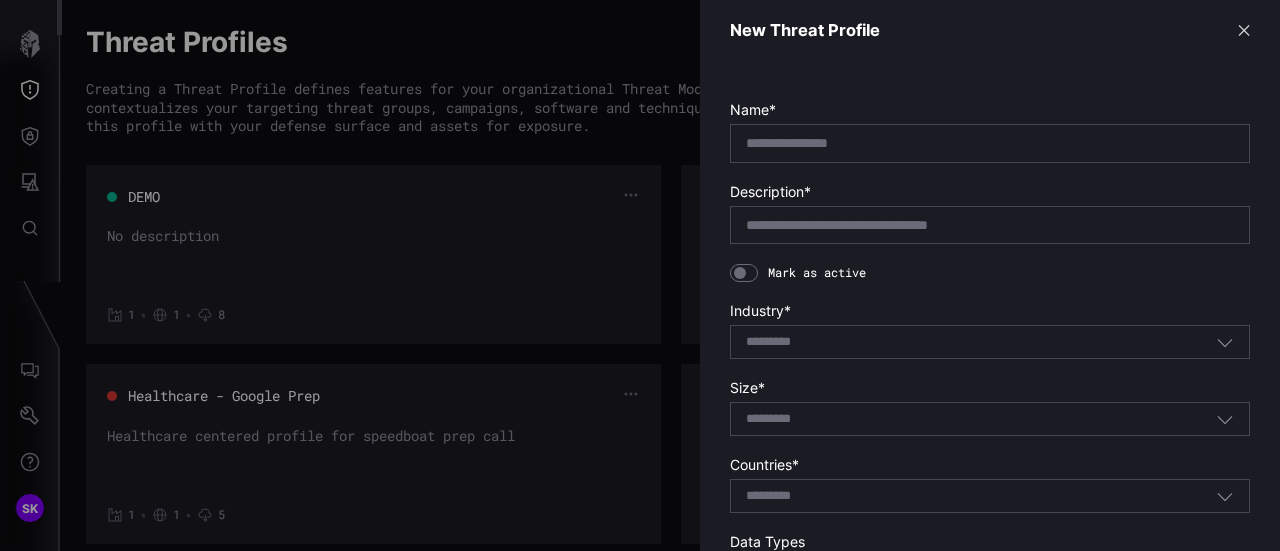 click on "✕" at bounding box center (1244, 30) 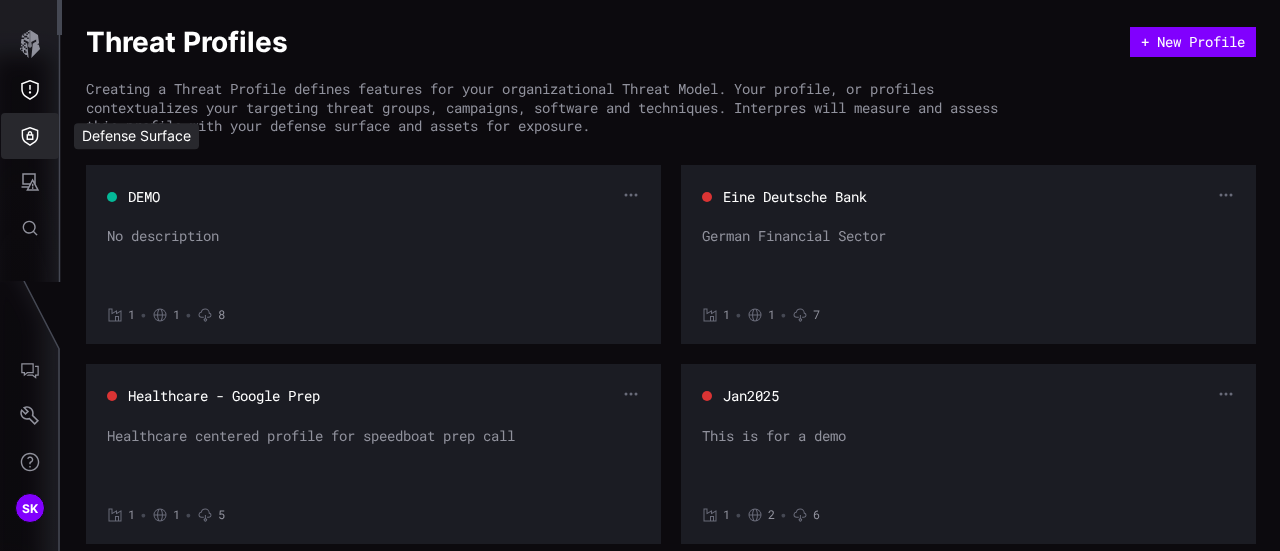 click 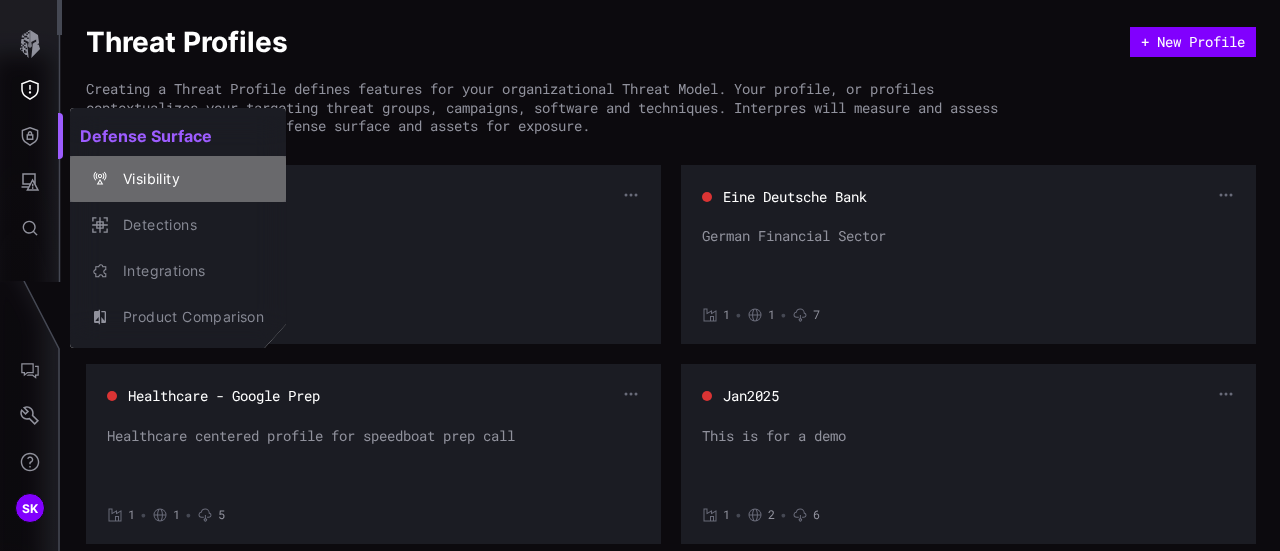 click on "Visibility" at bounding box center [188, 179] 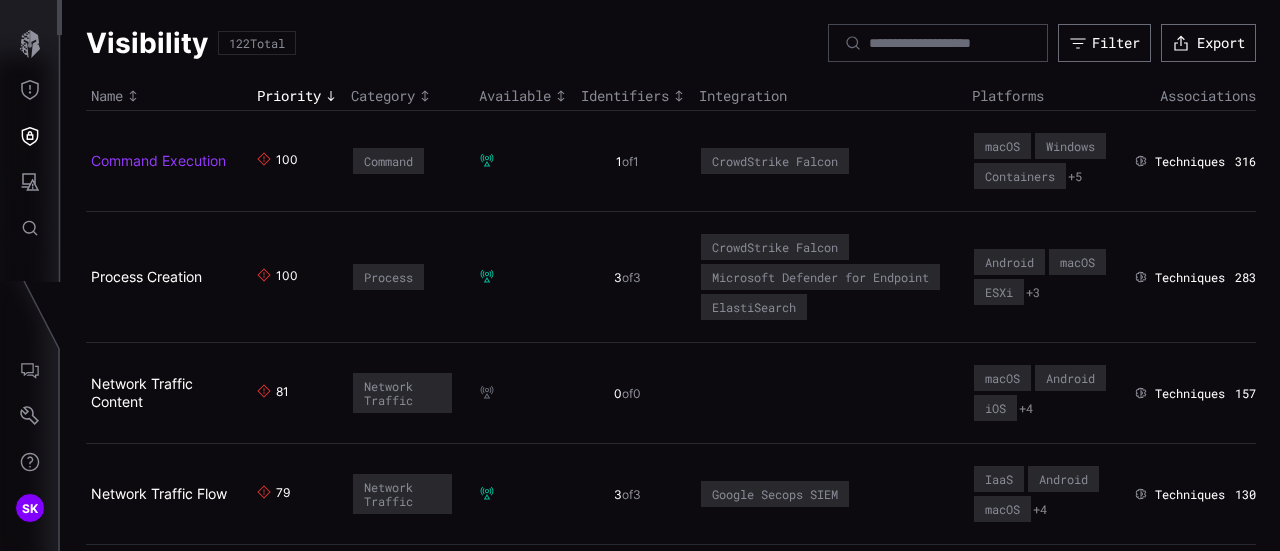 click on "Command Execution" at bounding box center [158, 160] 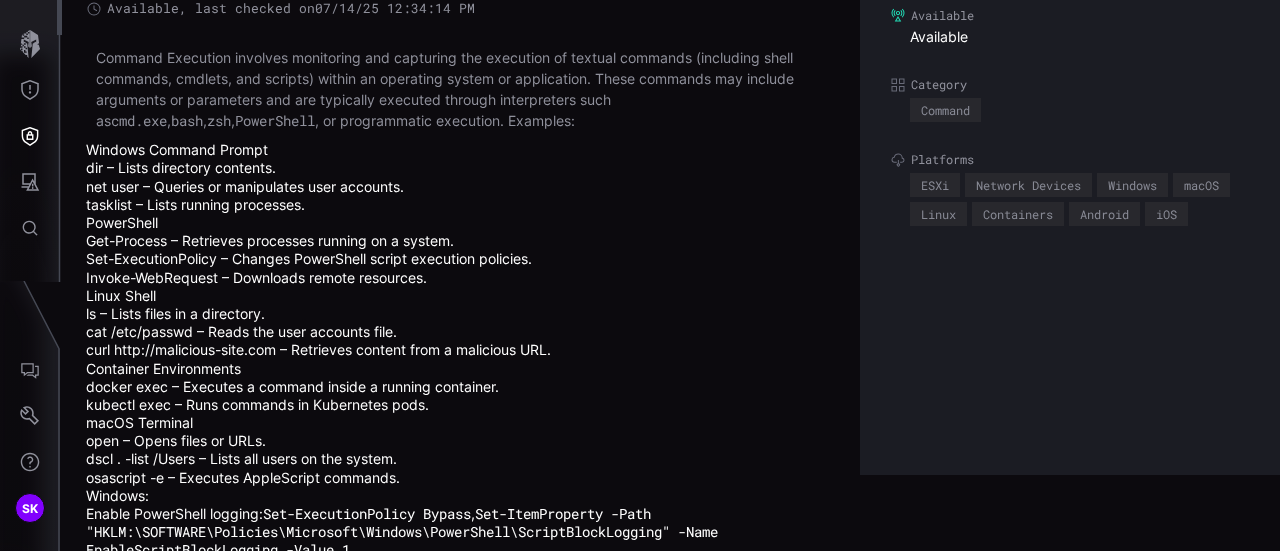 scroll, scrollTop: 0, scrollLeft: 0, axis: both 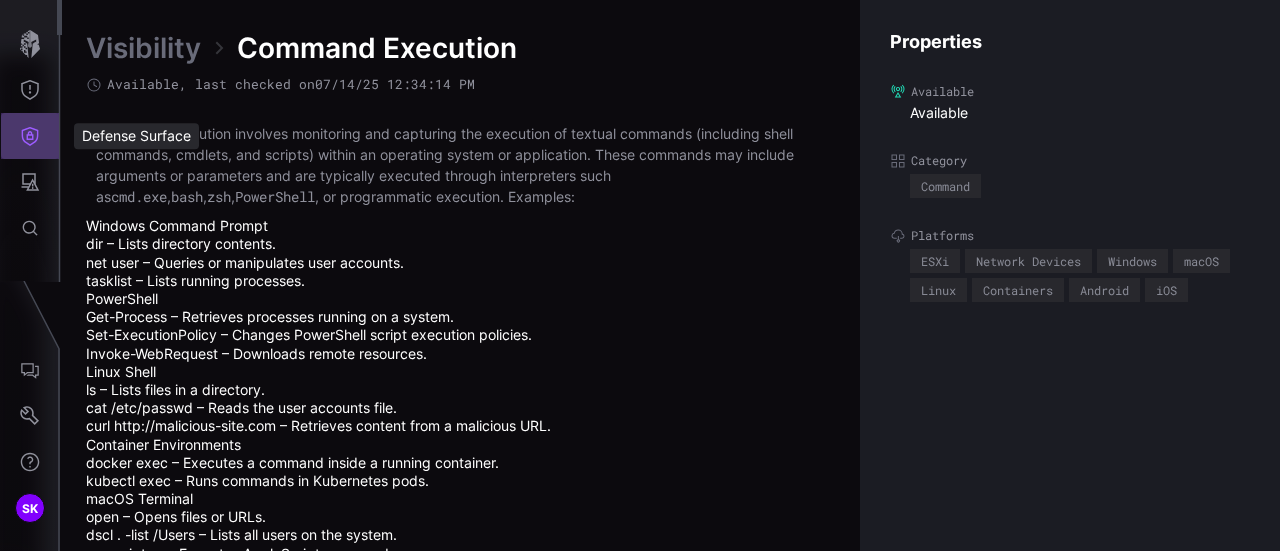 click 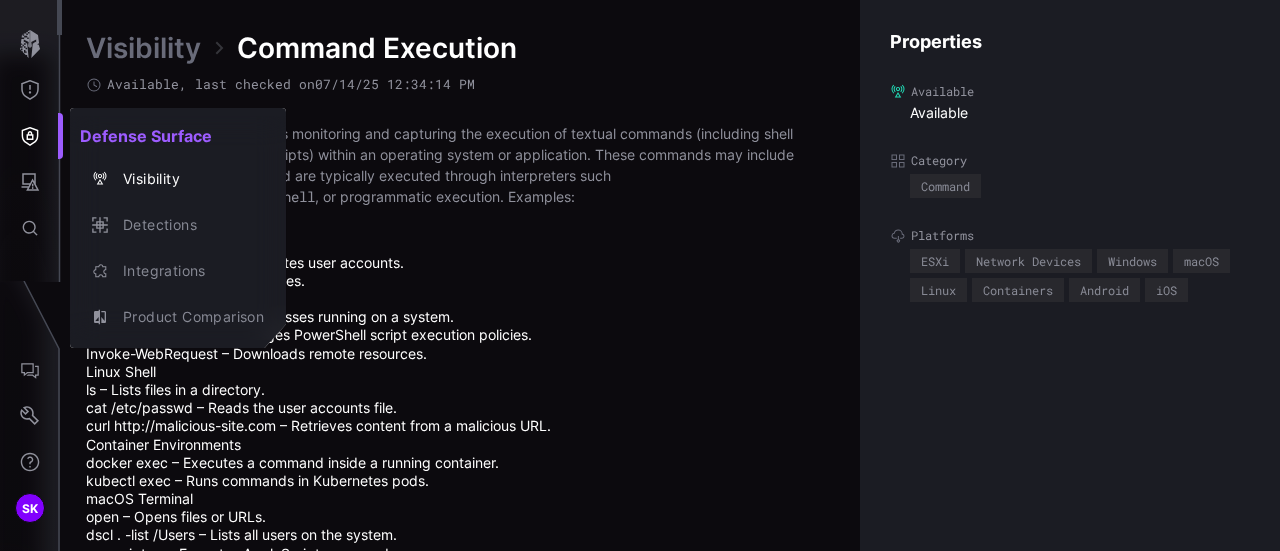 click at bounding box center [640, 275] 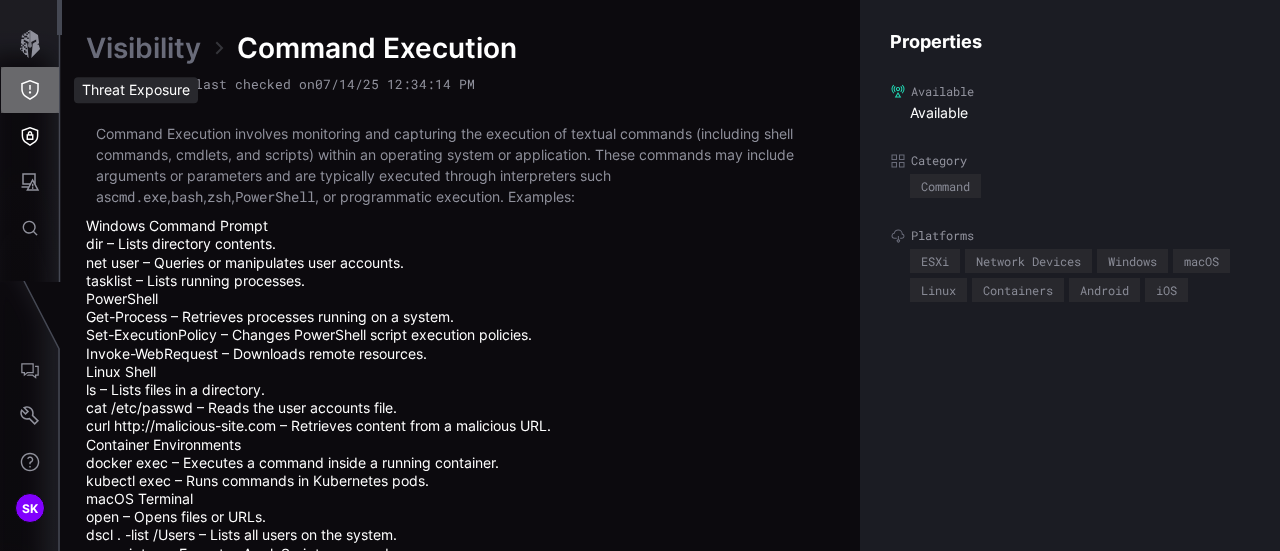 click 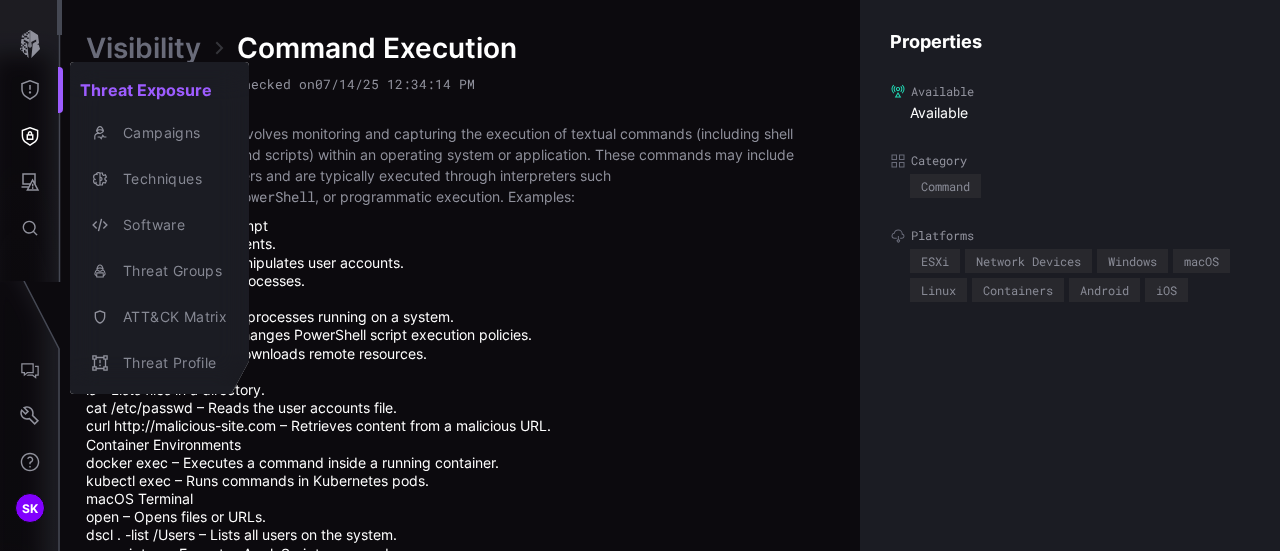 click at bounding box center (640, 275) 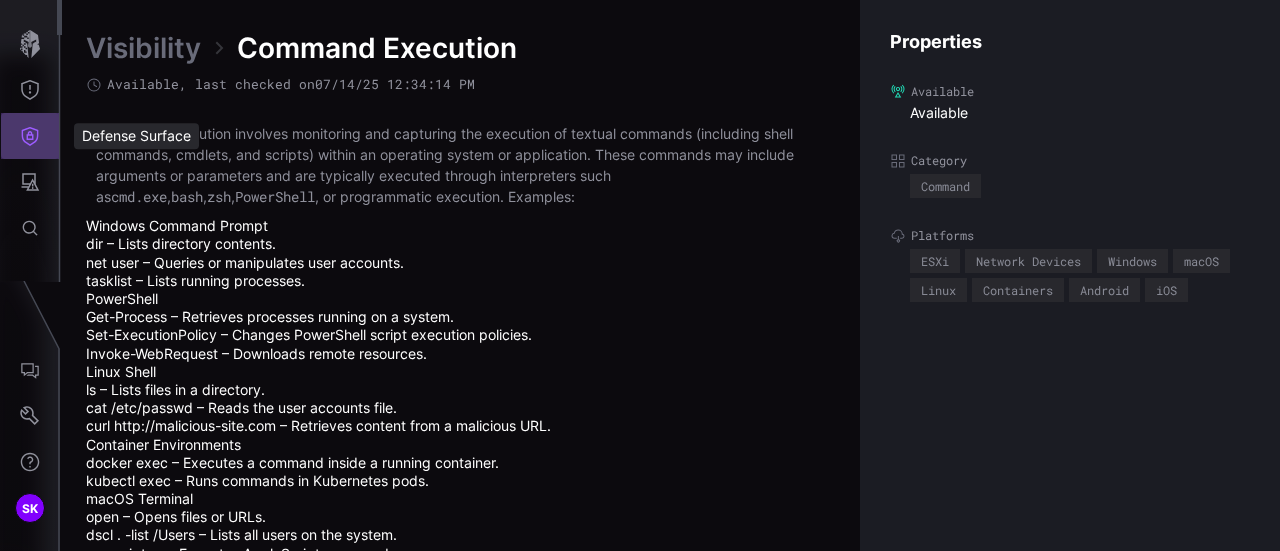 click 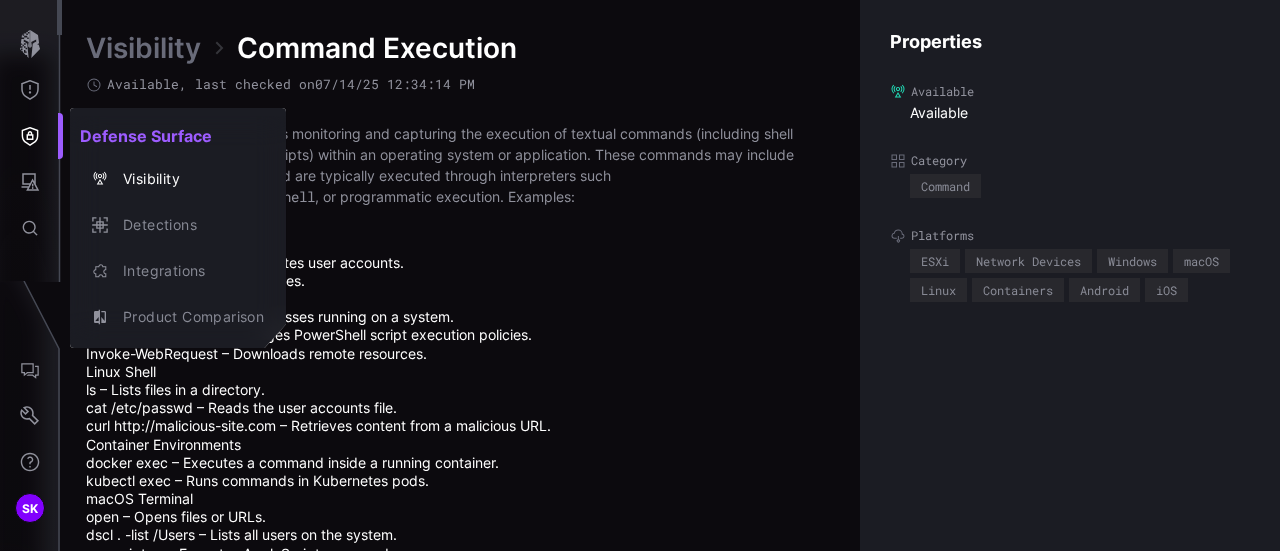 click at bounding box center [640, 275] 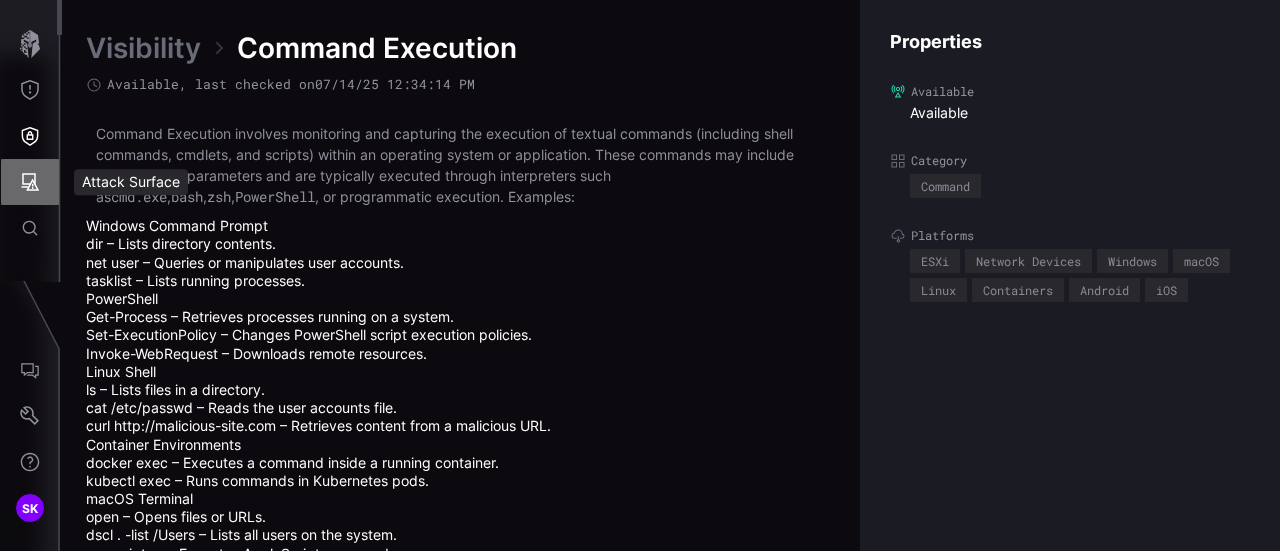 click 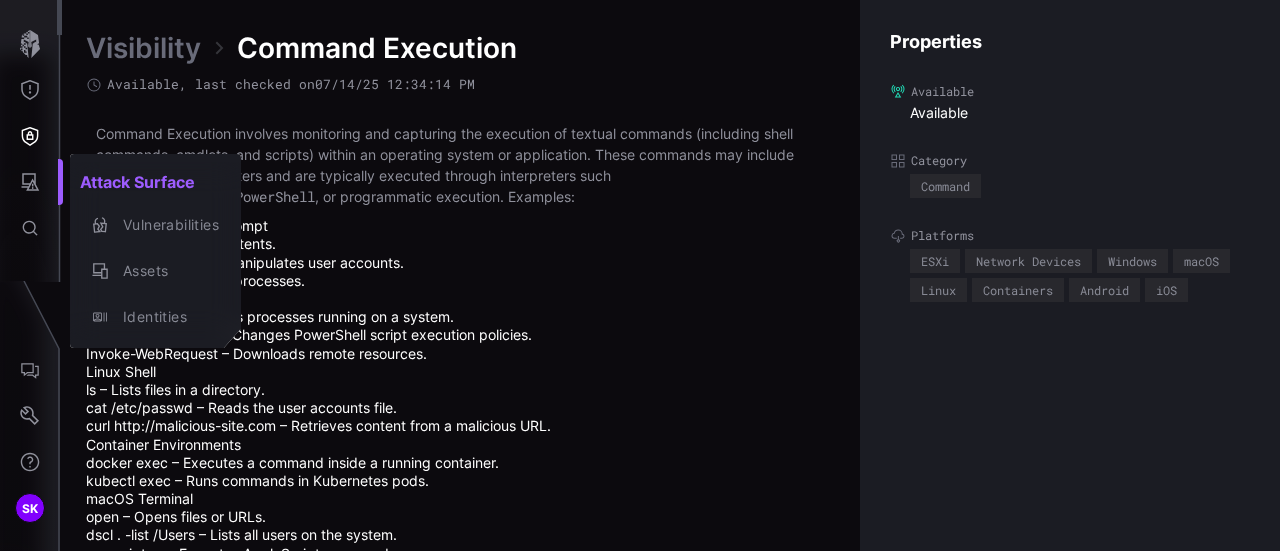 click at bounding box center [640, 275] 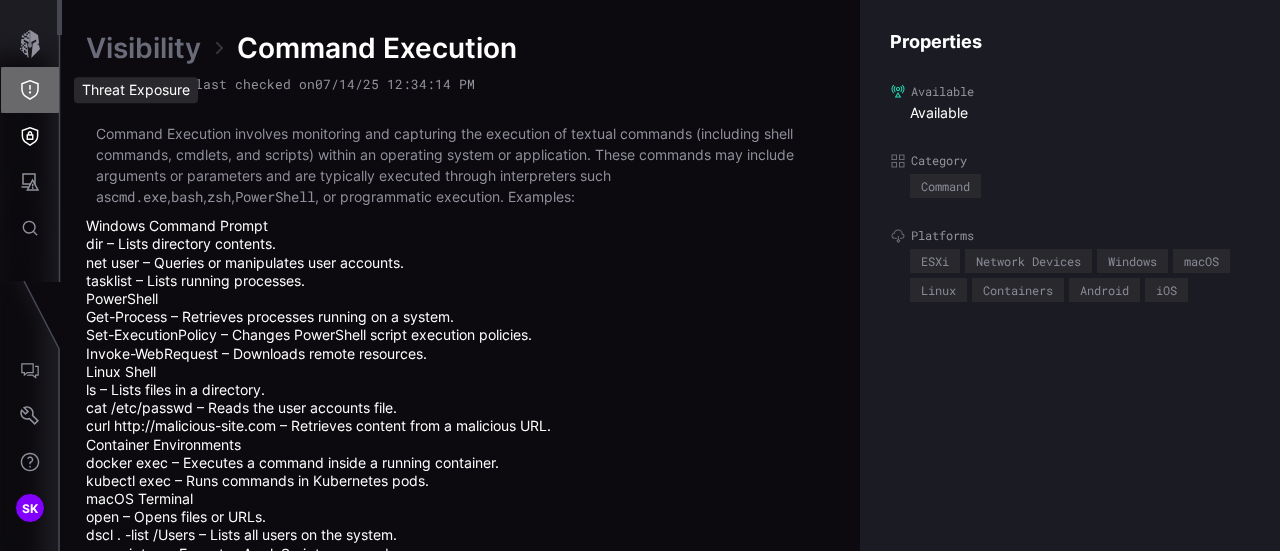click 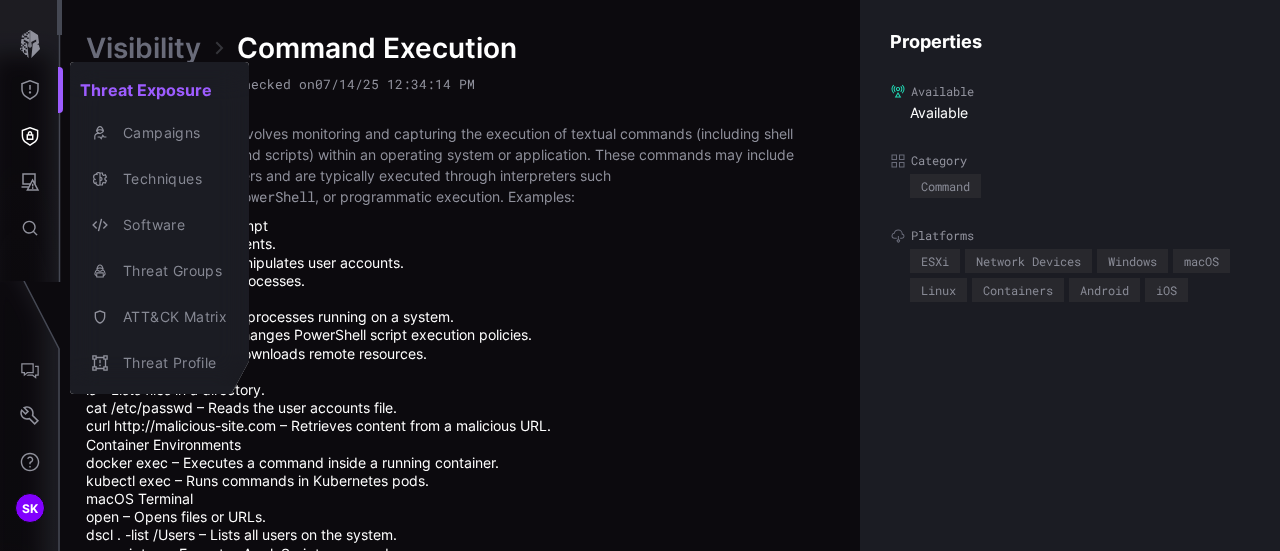 click at bounding box center [640, 275] 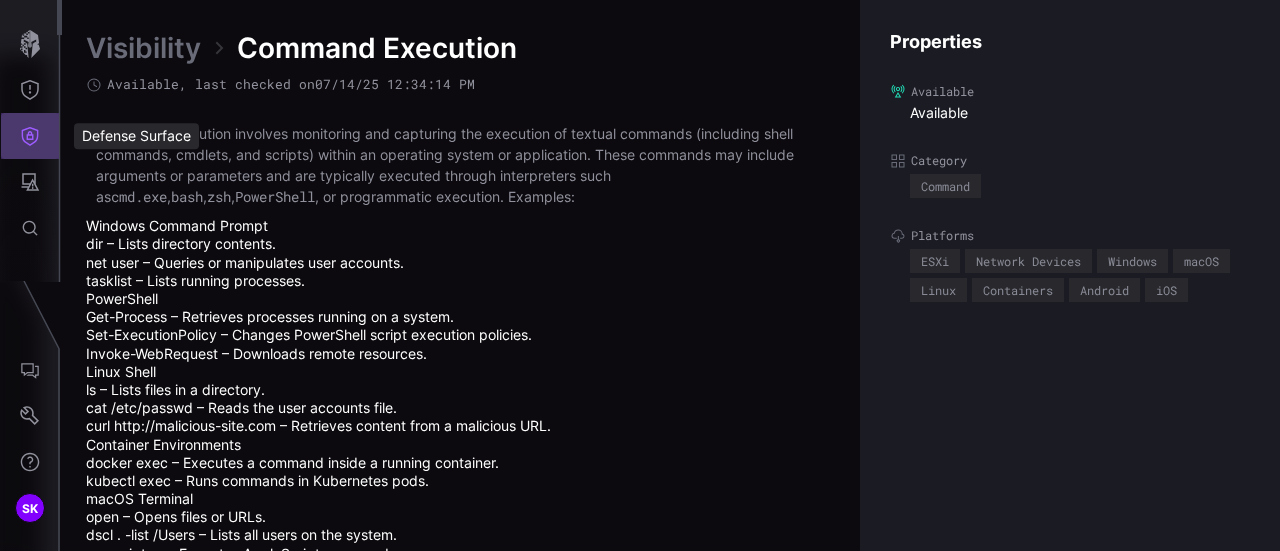 click 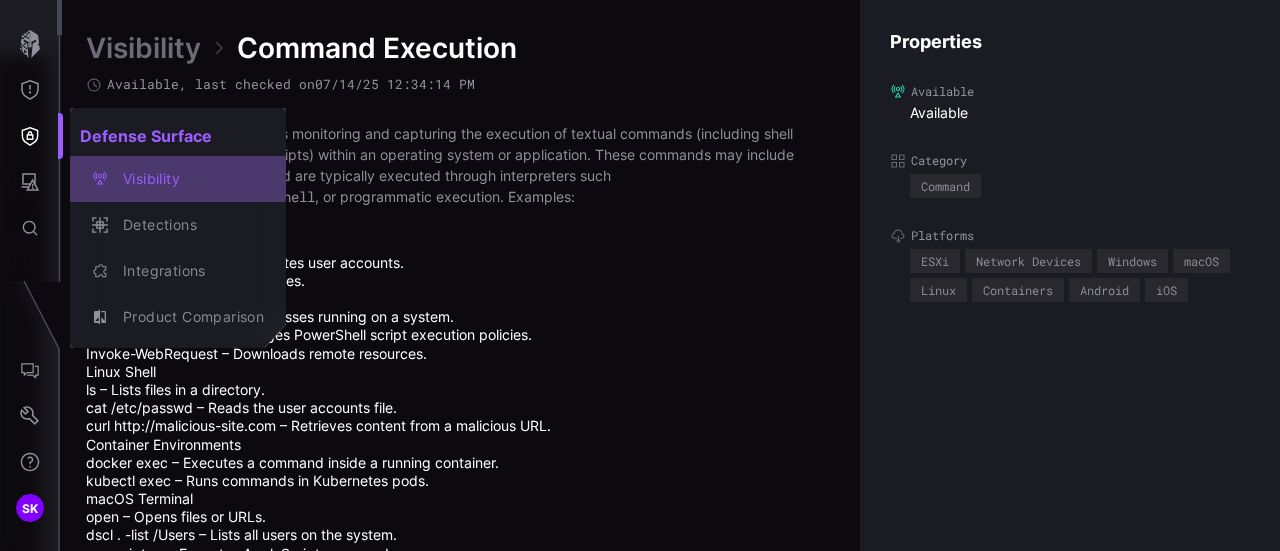 click on "Visibility" at bounding box center [188, 179] 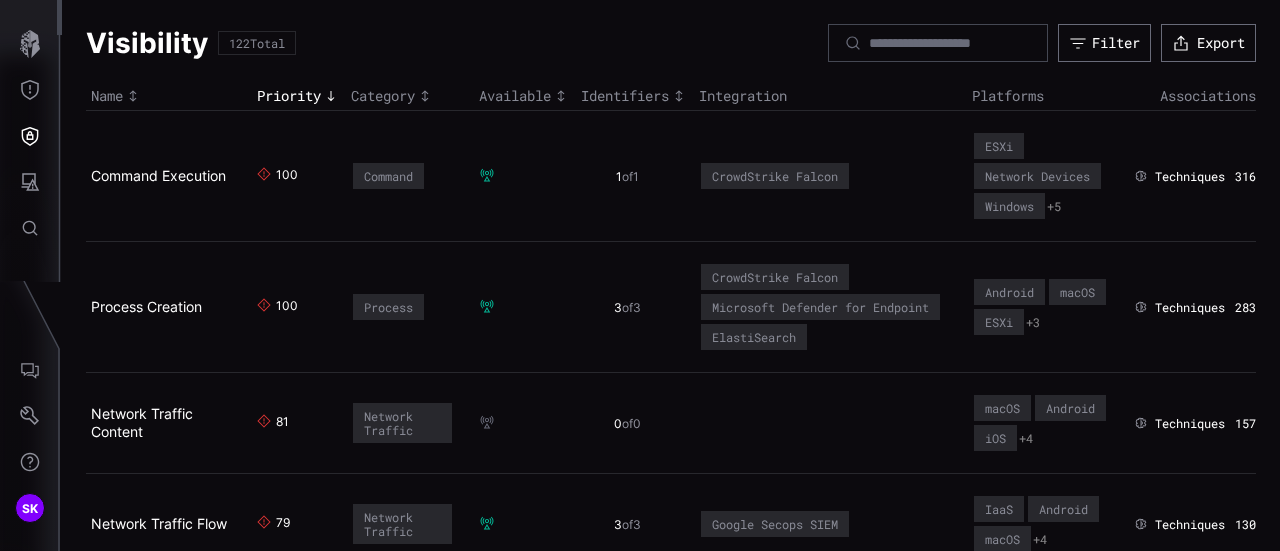 click on "Visibility 122  Total Filter Export" at bounding box center [671, 43] 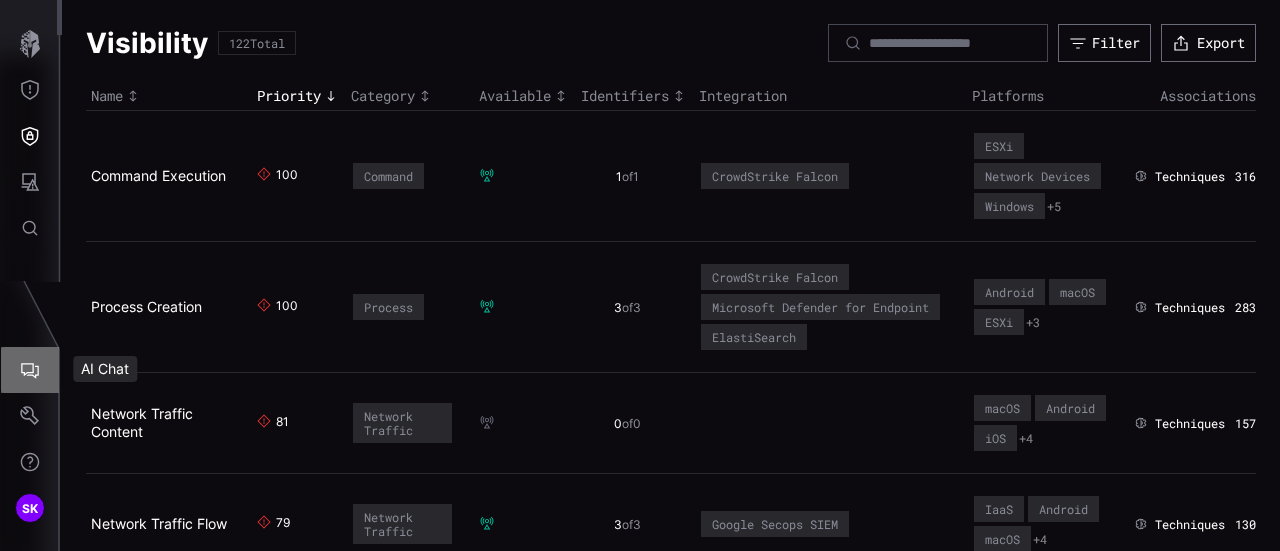 click 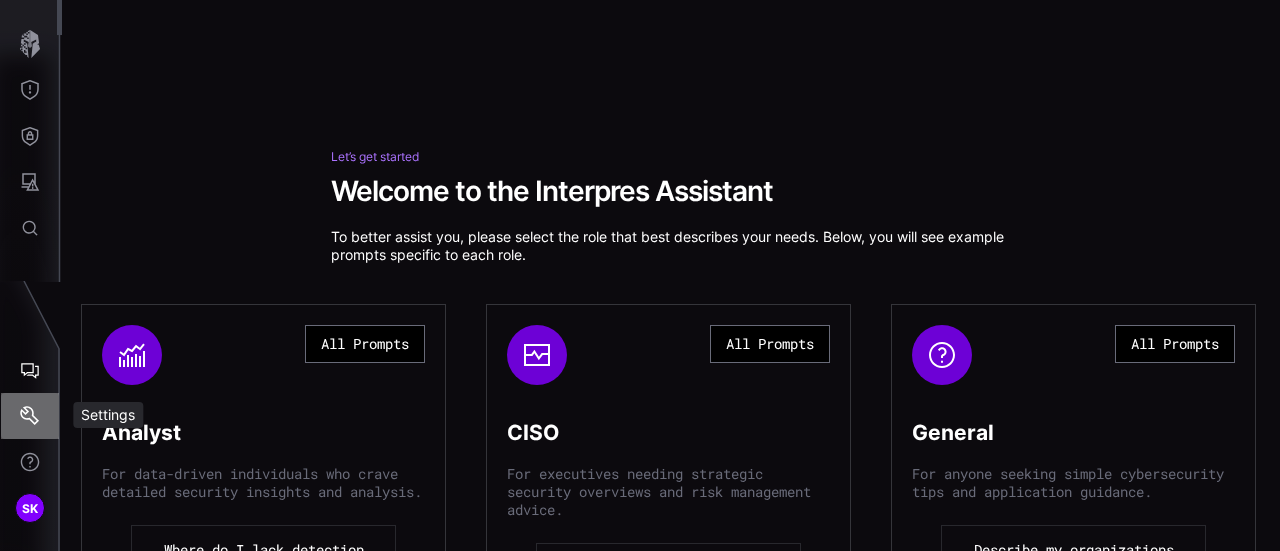 click 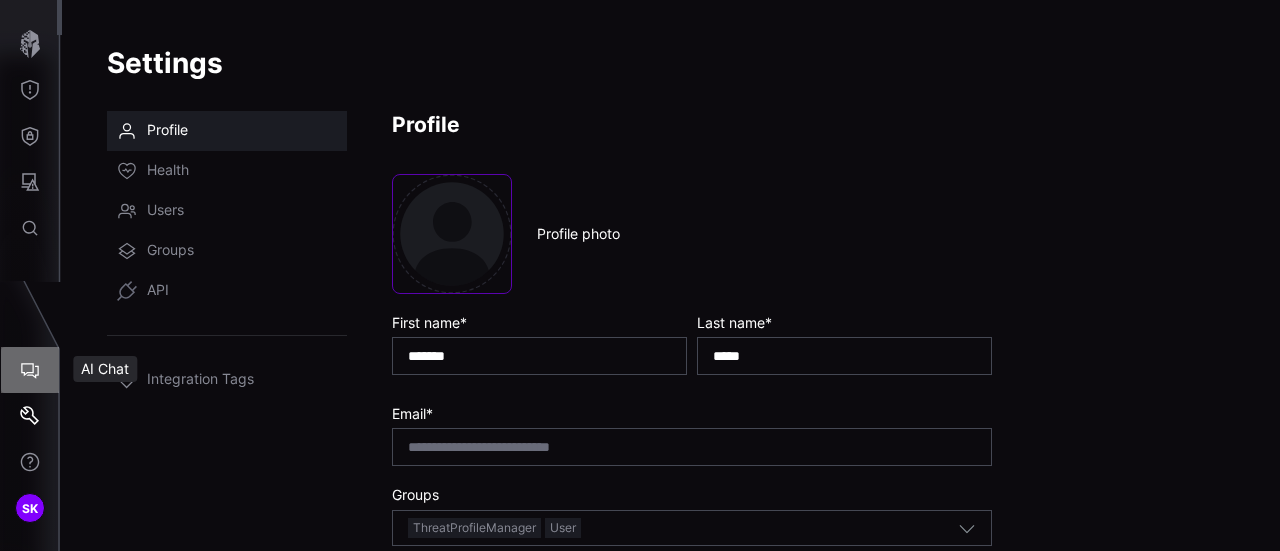 click 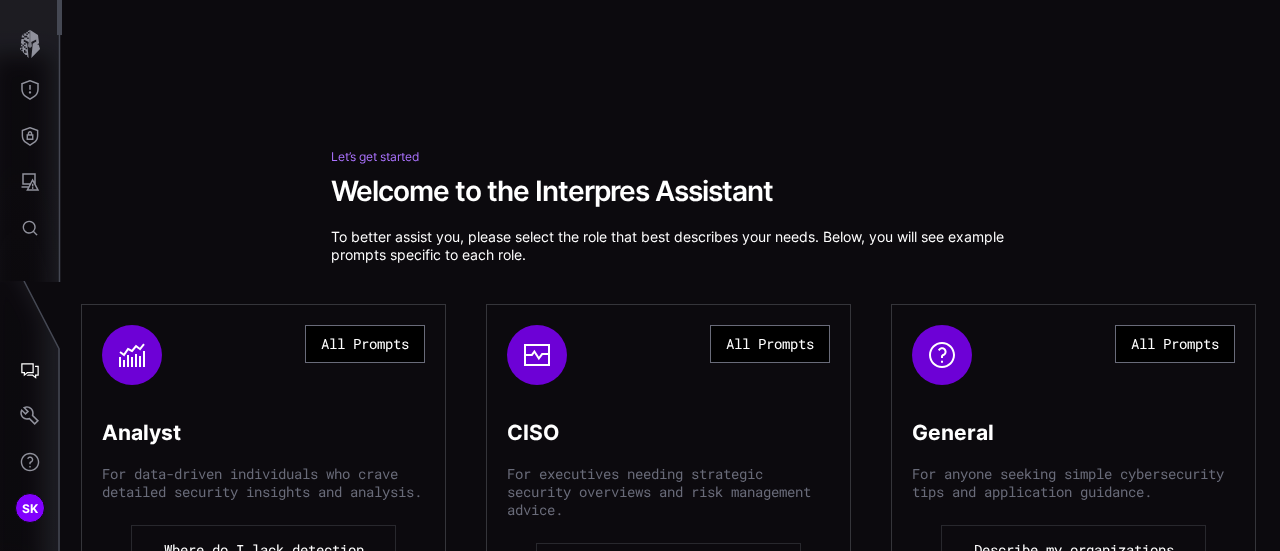 click on "Let’s get started Welcome to the Interpres Assistant To better assist you, please select the role that best describes your needs. Below, you will see example prompts specific to each role. All Prompts Analyst For data-driven individuals who crave detailed security insights and analysis. Where do I lack detection coverage? Do I have any assets with vulnerabilities and no EDR? What detections are firing the most alerts? All Prompts CISO For executives needing strategic security overviews and risk management advice. What are my top threats? Provide a short summary about my organizations overall exposure. What recent campaigns are targeting organizations like ours? All Prompts General For anyone seeking simple cybersecurity tips and application guidance. Describe my organizations threat profile. What integrations do I have setup? How can I improve my overall exposure? Send The Interpres Assistant can make mistakes. Please verify the answers using the Interpres application." at bounding box center [671, 275] 